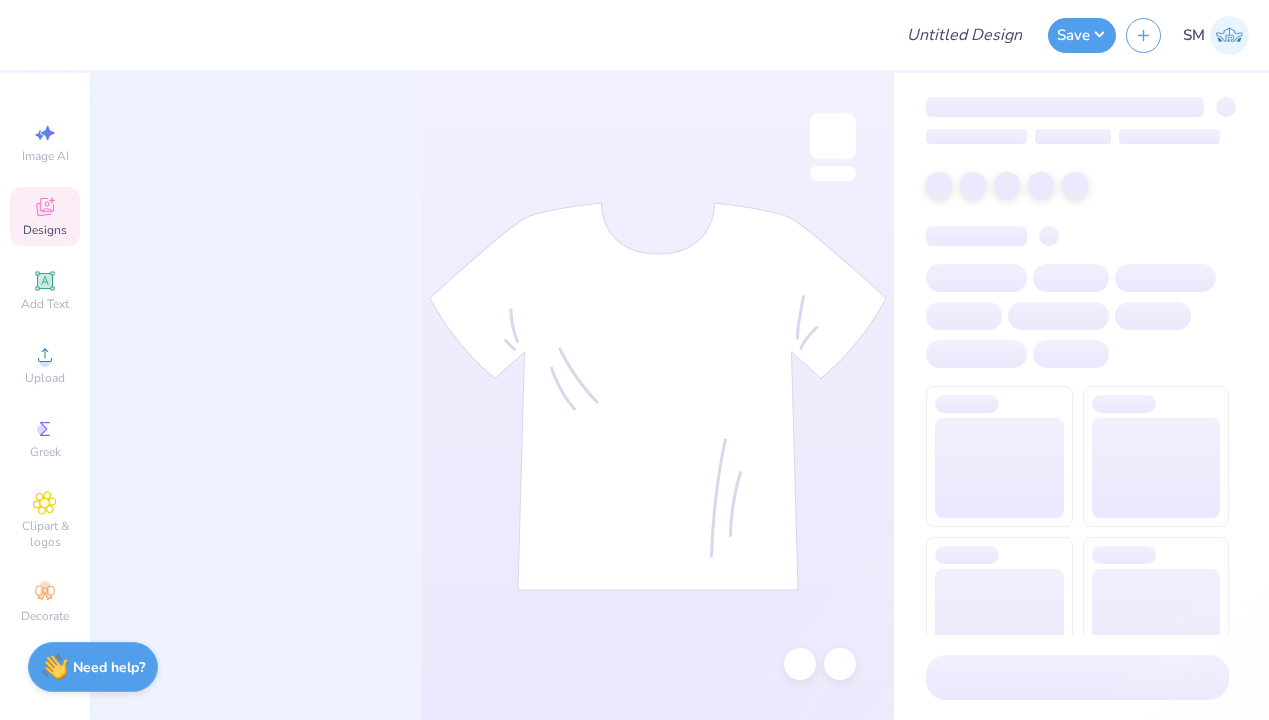 scroll, scrollTop: 0, scrollLeft: 0, axis: both 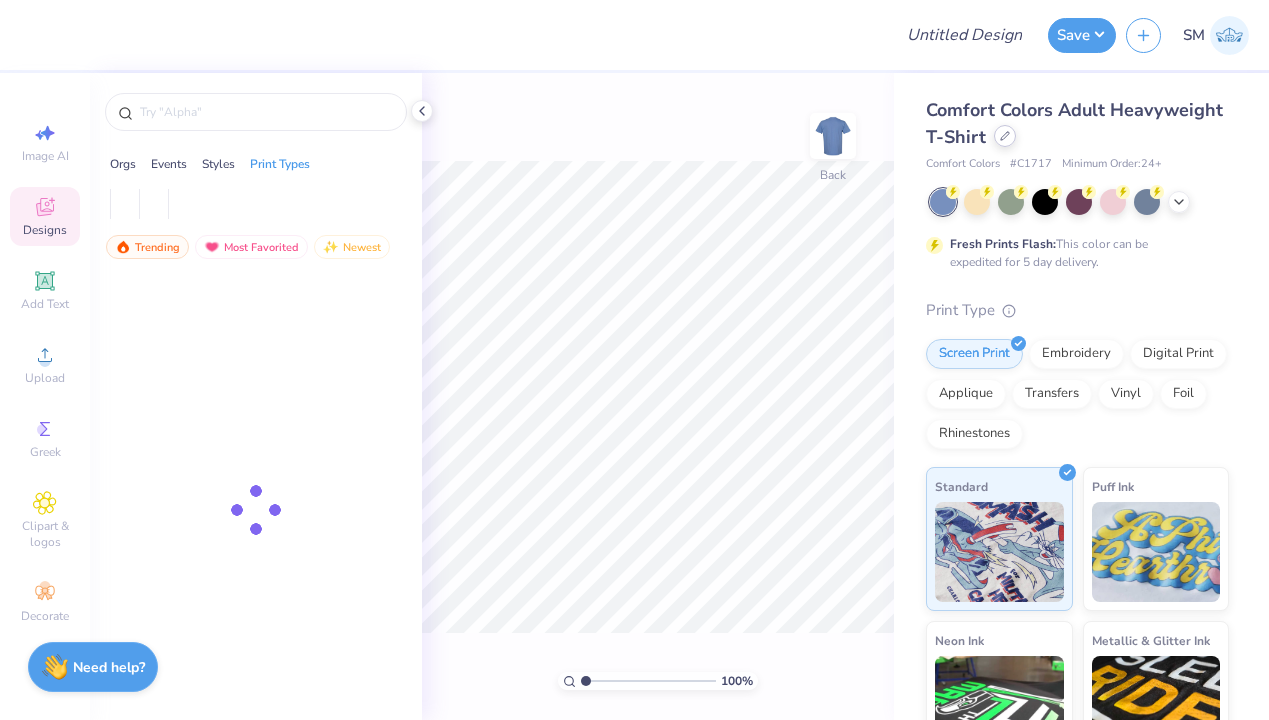 click at bounding box center [1005, 136] 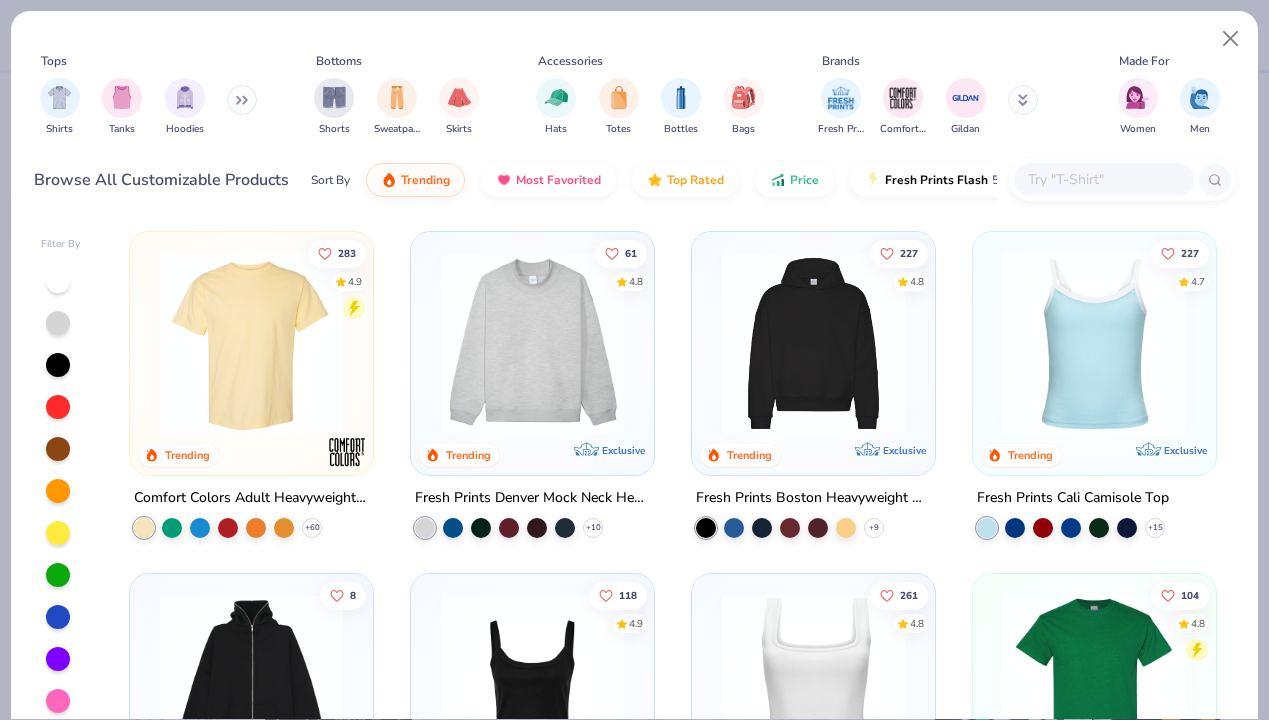 scroll, scrollTop: 1, scrollLeft: 0, axis: vertical 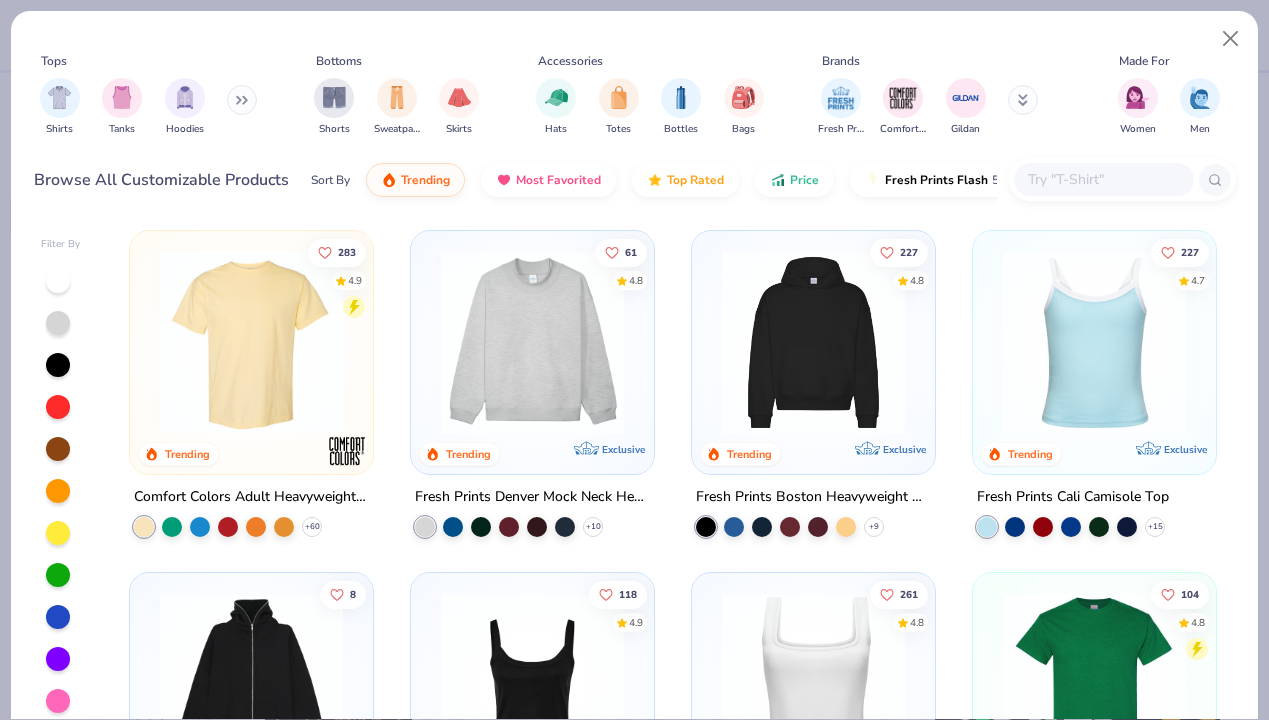 click at bounding box center (532, 342) 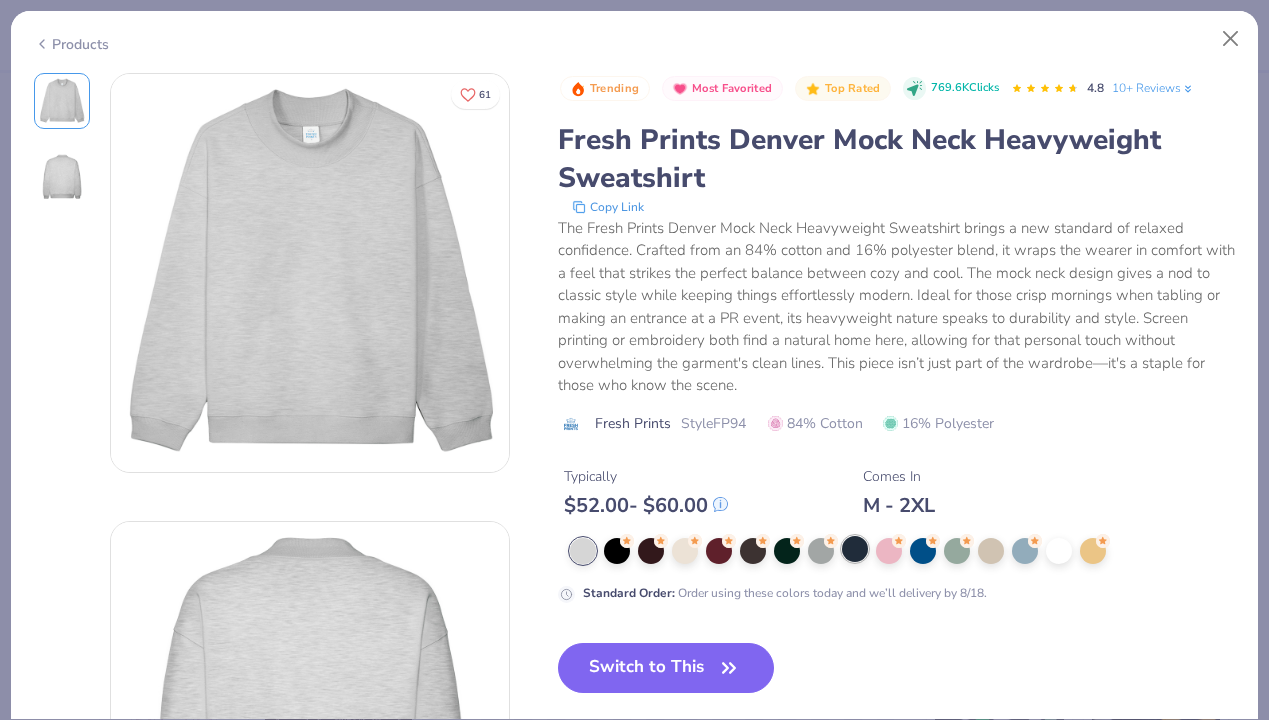 click at bounding box center [855, 549] 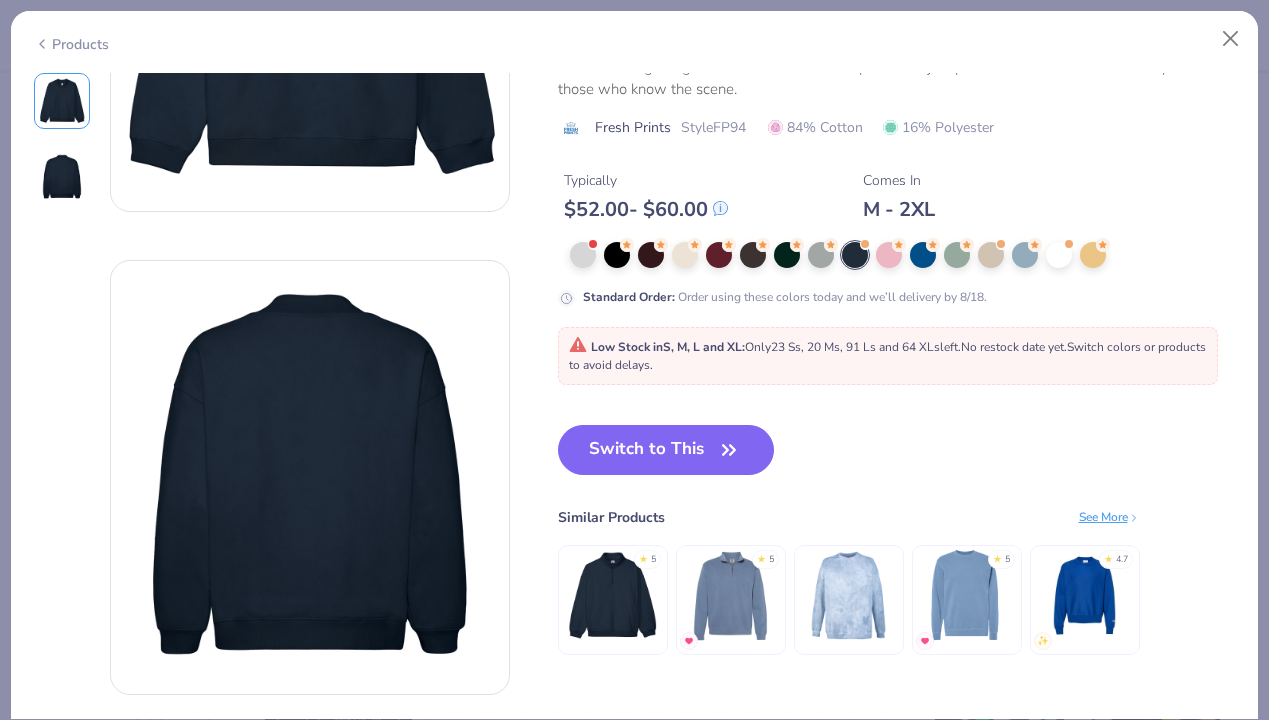 scroll, scrollTop: 383, scrollLeft: 0, axis: vertical 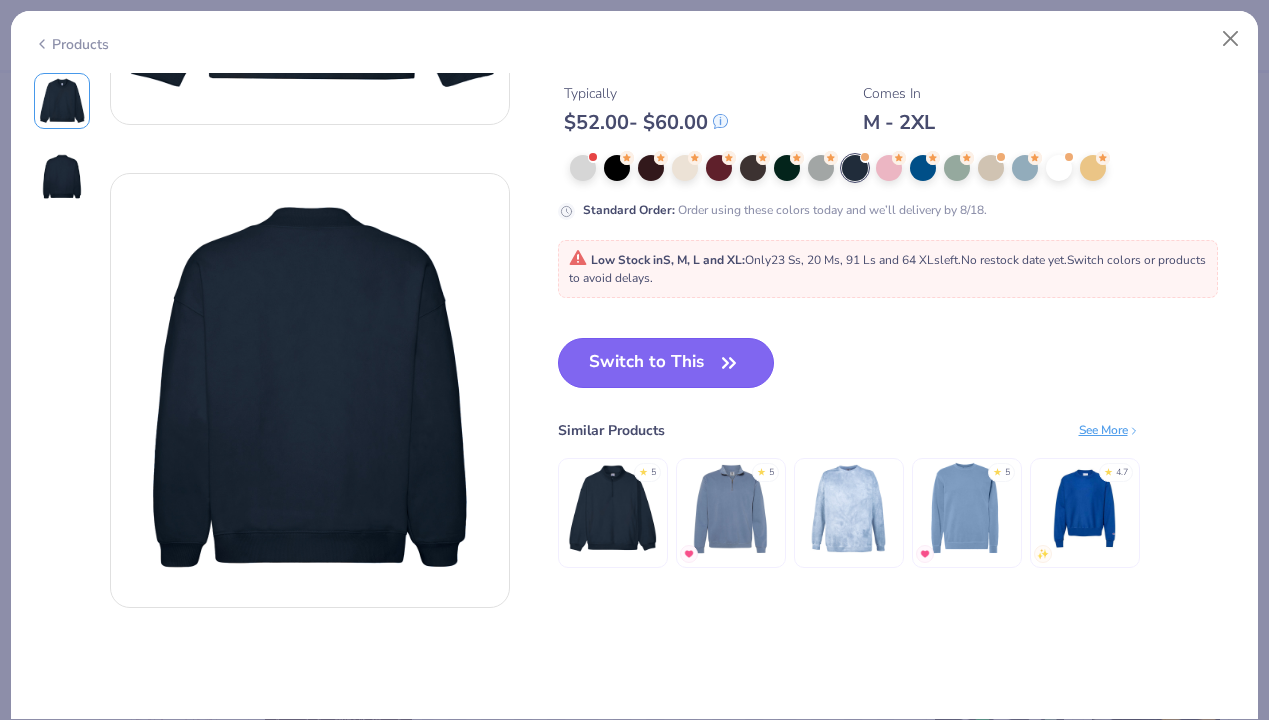 click on "Switch to This" at bounding box center [666, 363] 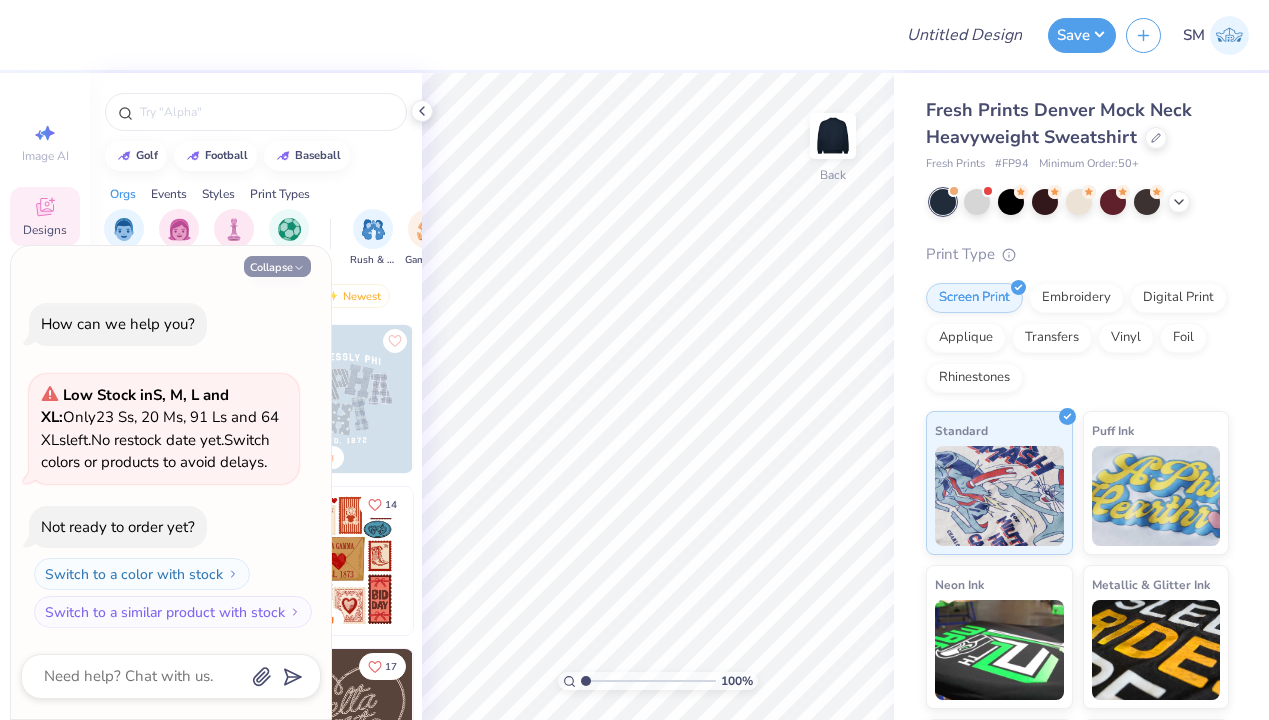 click on "Collapse" at bounding box center (277, 266) 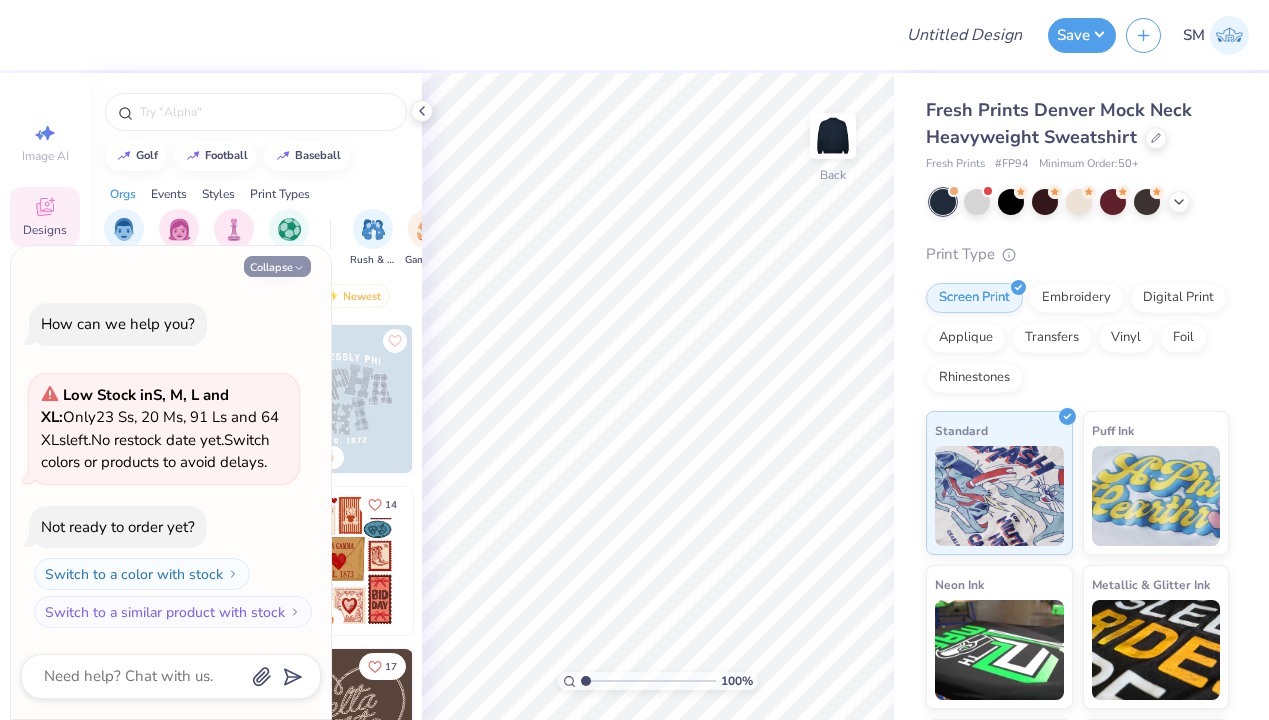 type on "x" 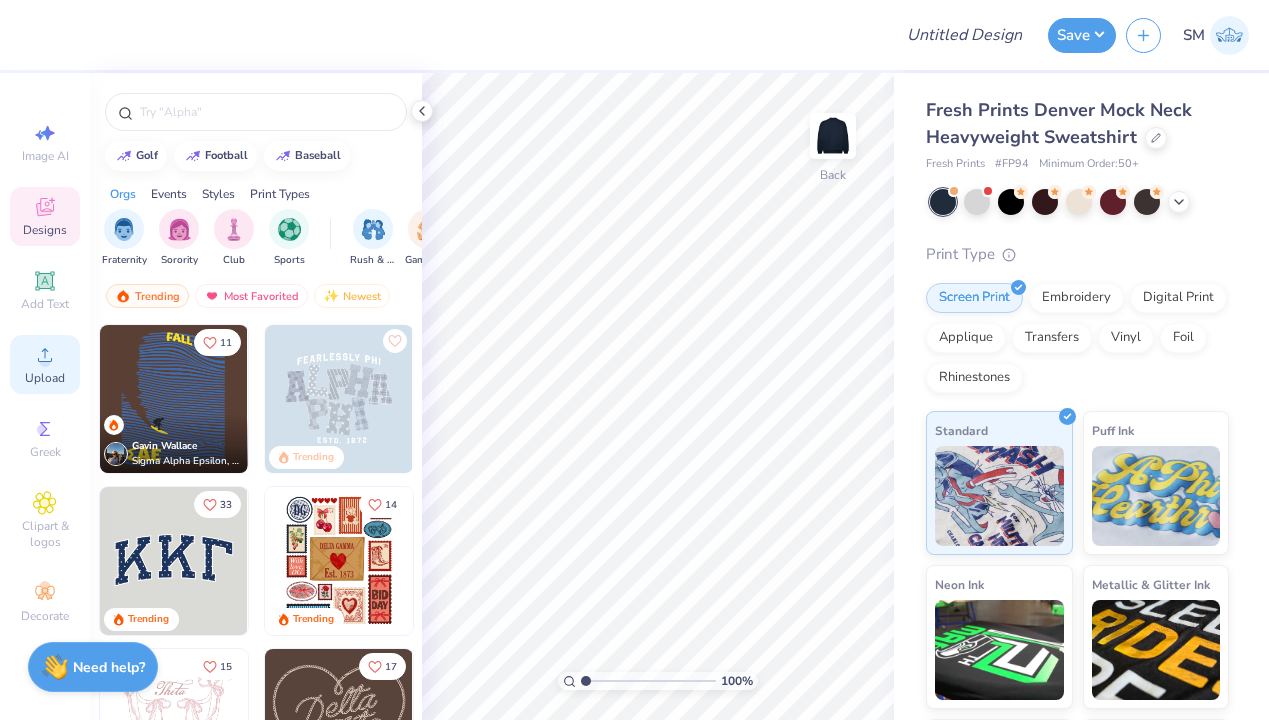 click on "Upload" at bounding box center (45, 364) 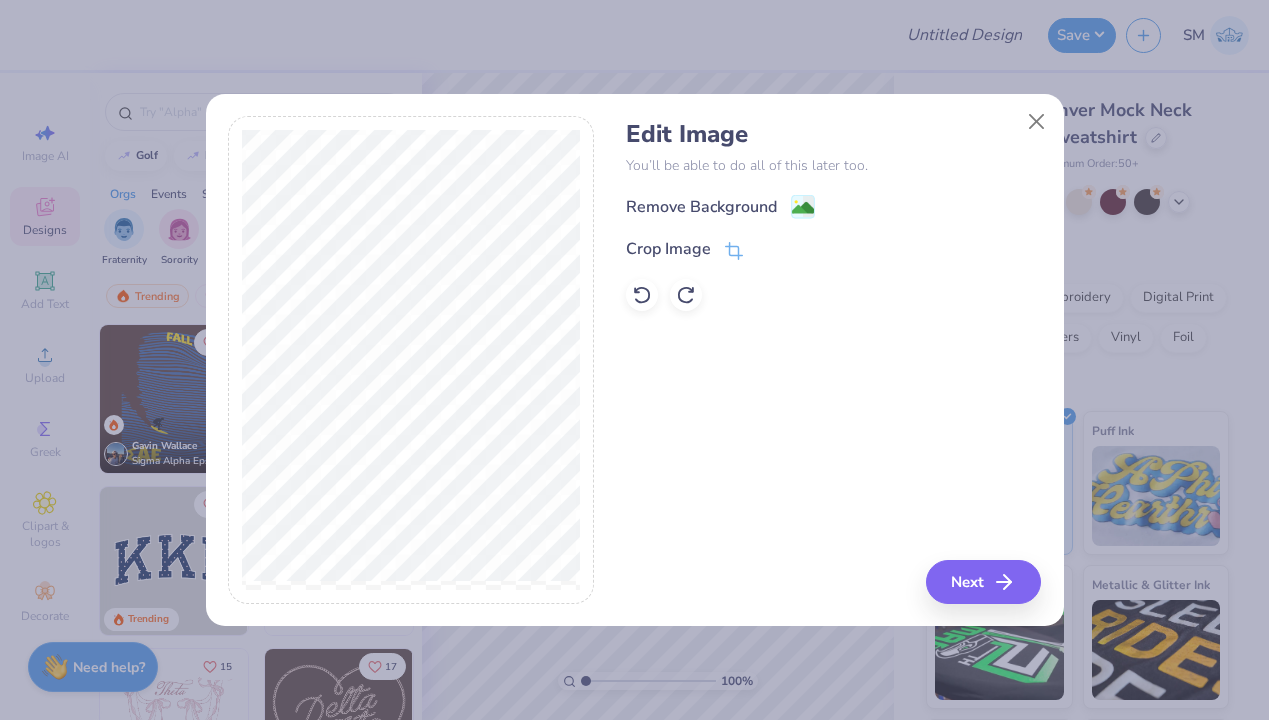 click on "Edit Image You’ll be able to do all of this later too. Remove Background Crop Image" at bounding box center [833, 215] 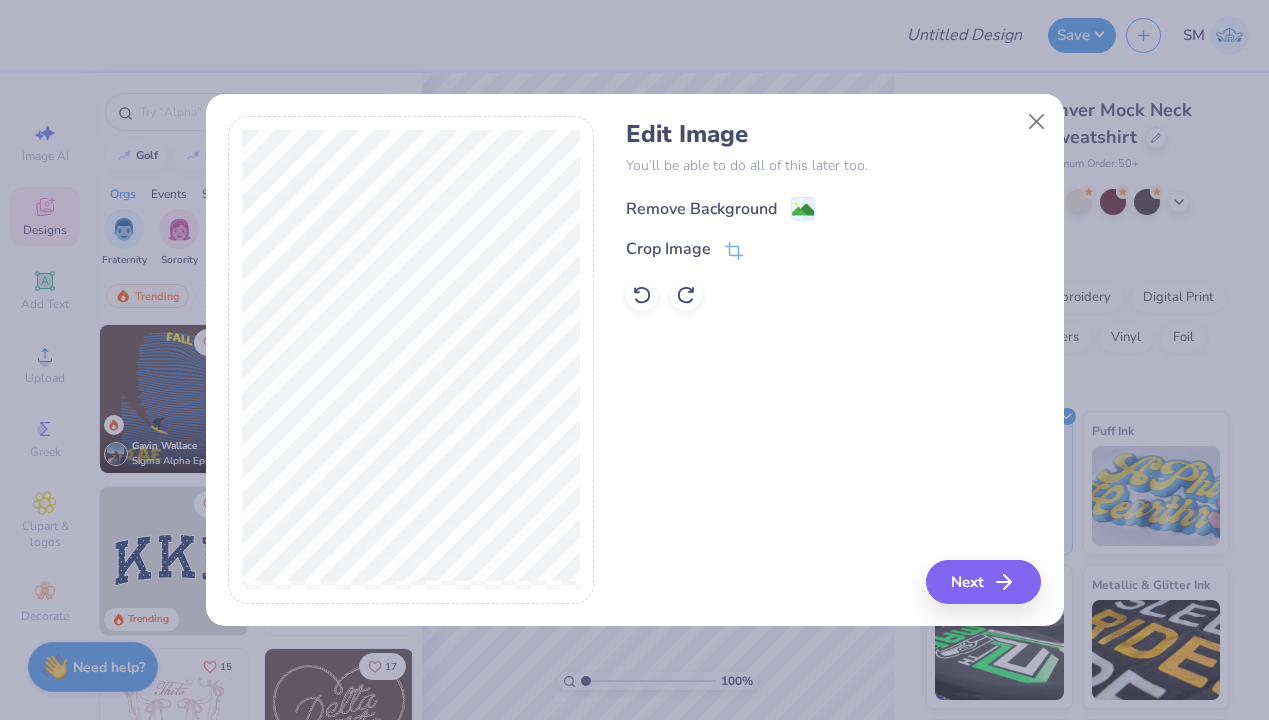 click on "Remove Background" at bounding box center (720, 208) 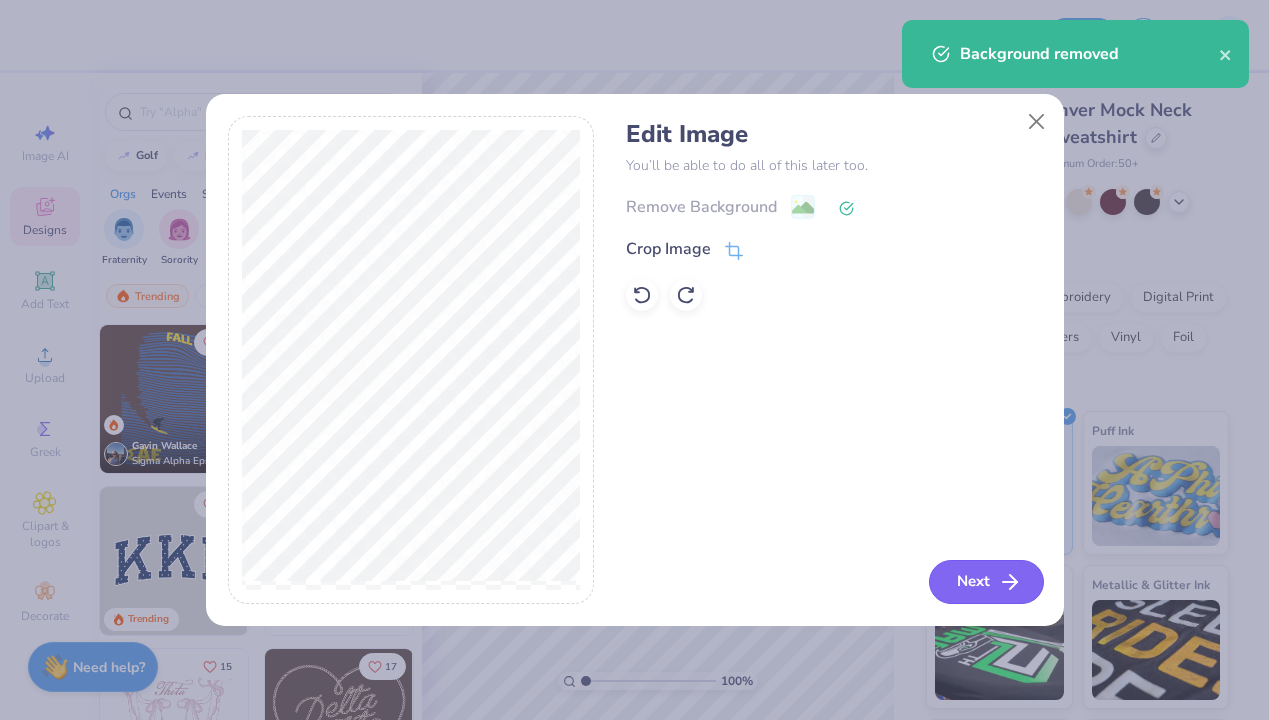 click on "Next" at bounding box center (986, 582) 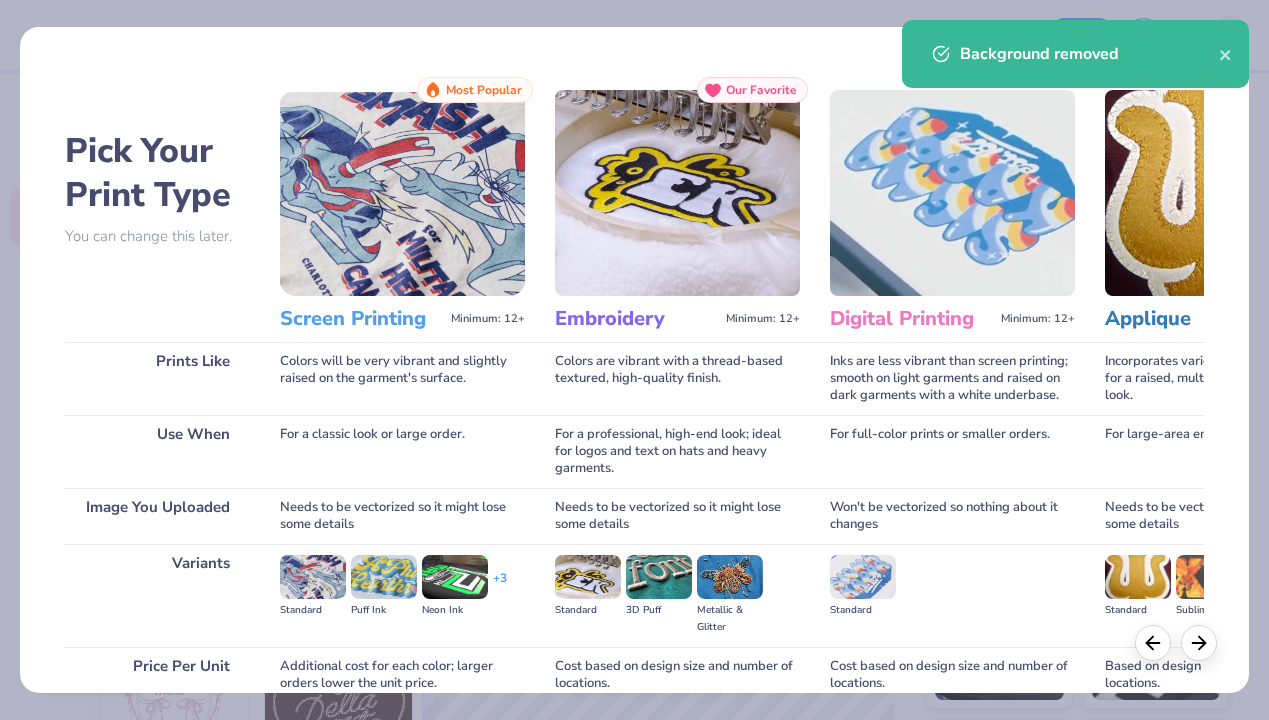 scroll, scrollTop: 177, scrollLeft: 0, axis: vertical 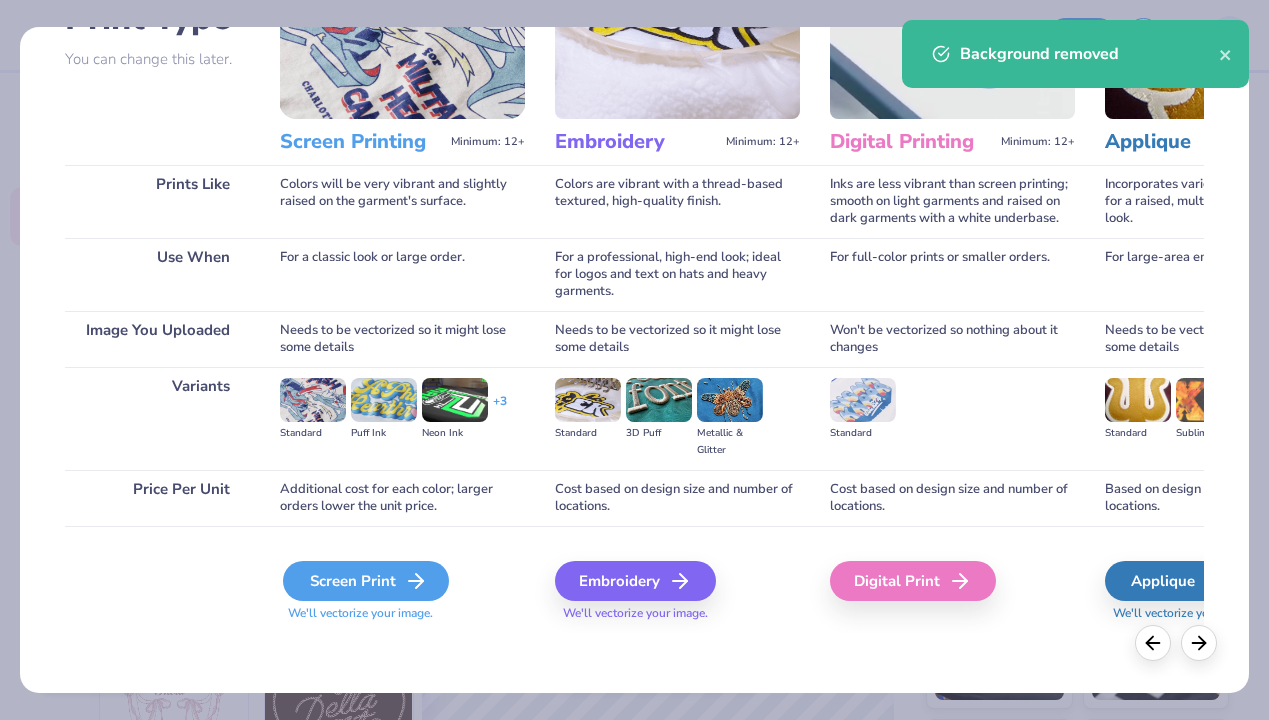 click on "Screen Print" at bounding box center [366, 581] 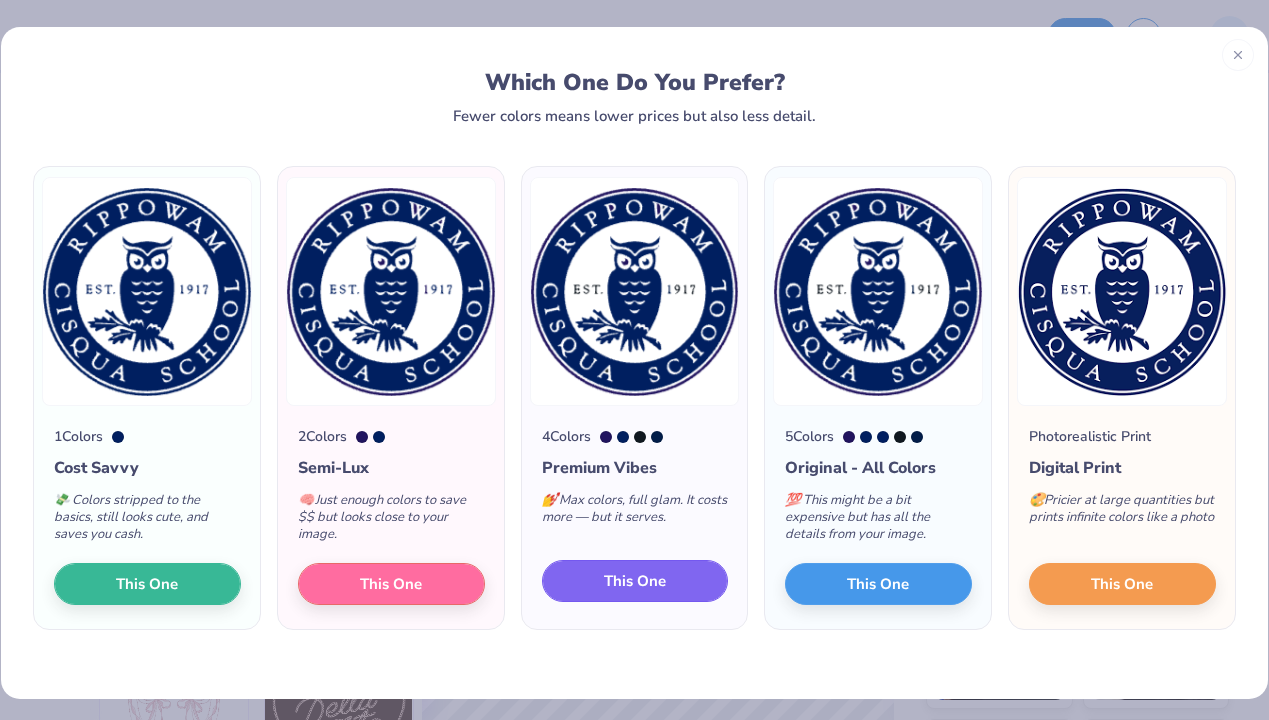 click on "This One" at bounding box center [635, 581] 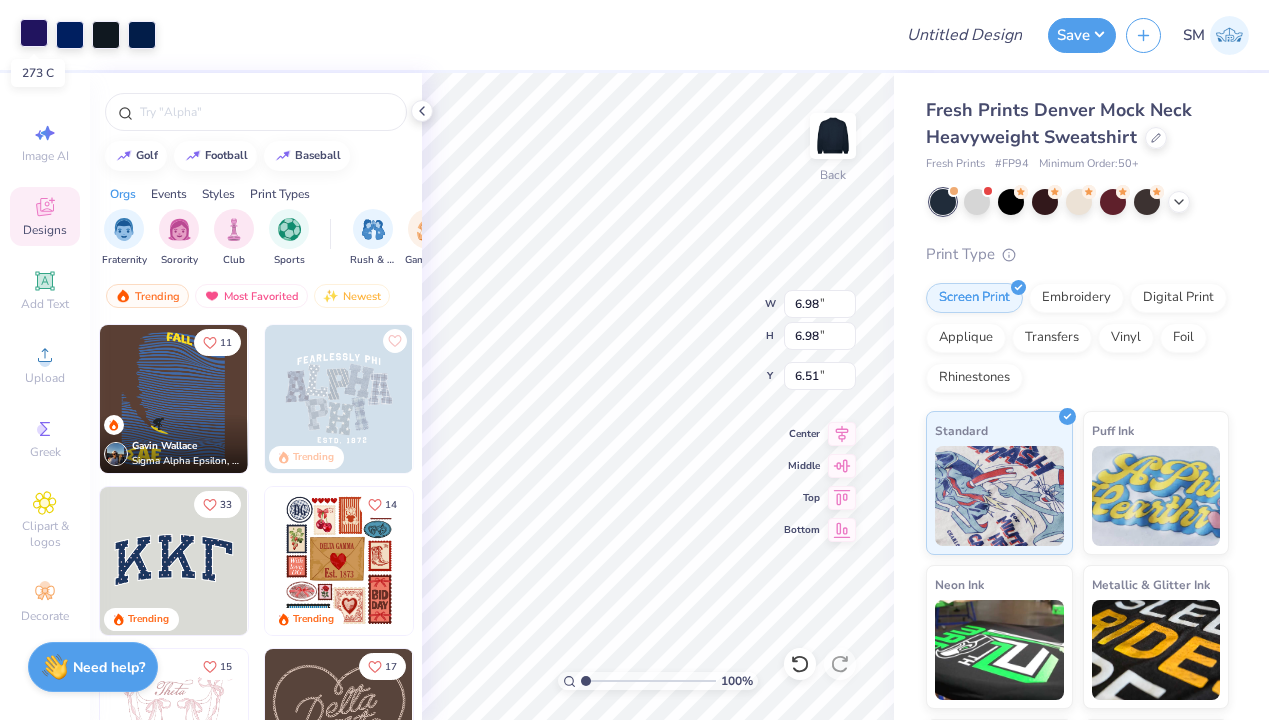 click at bounding box center [34, 33] 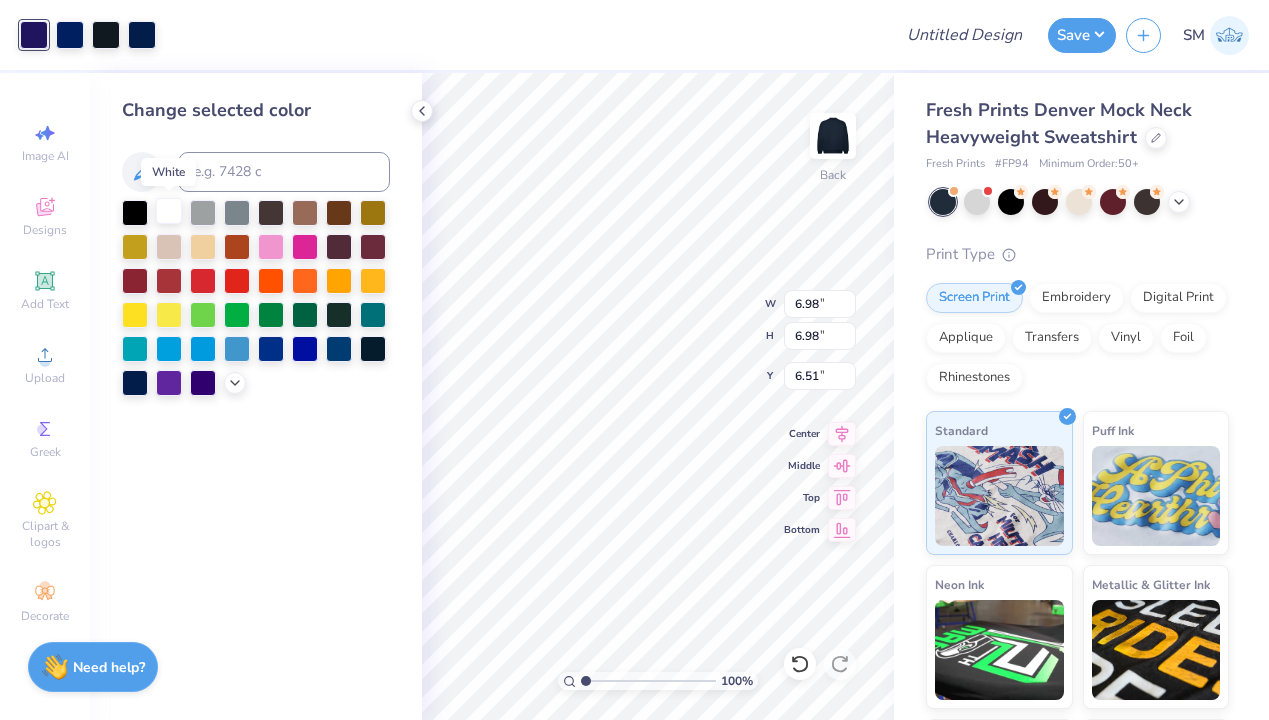click at bounding box center [169, 211] 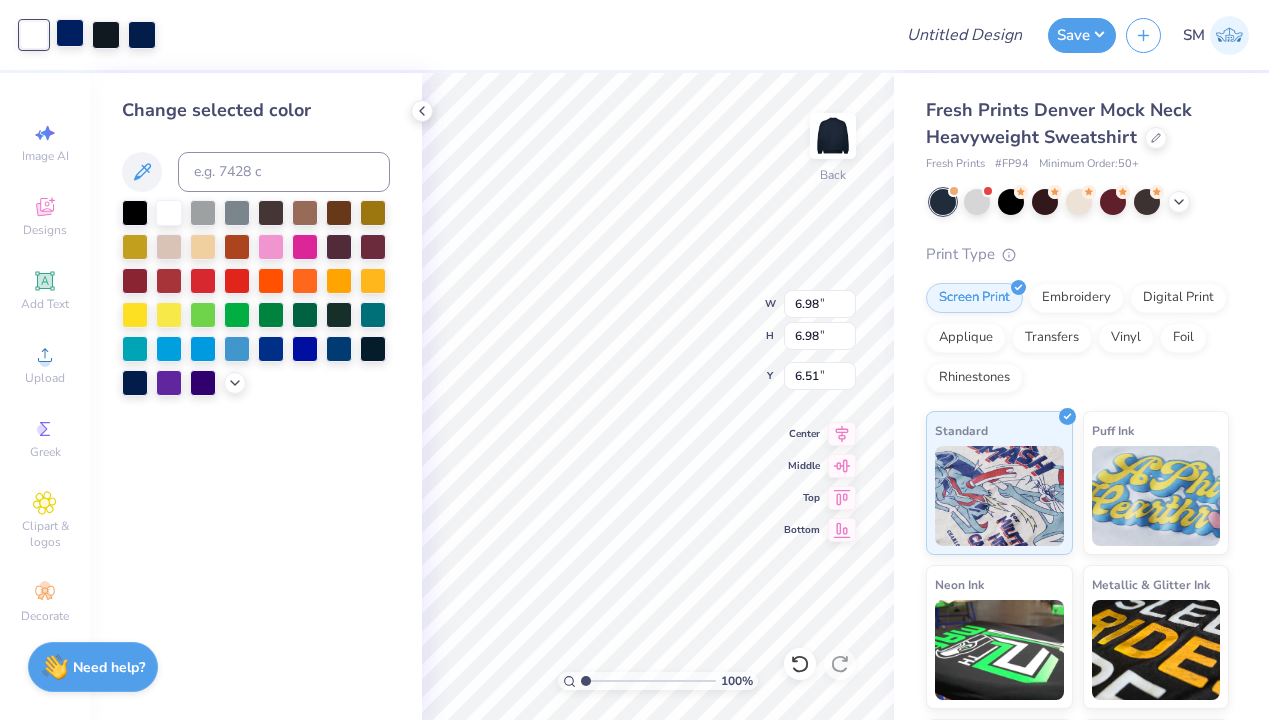 click at bounding box center (70, 33) 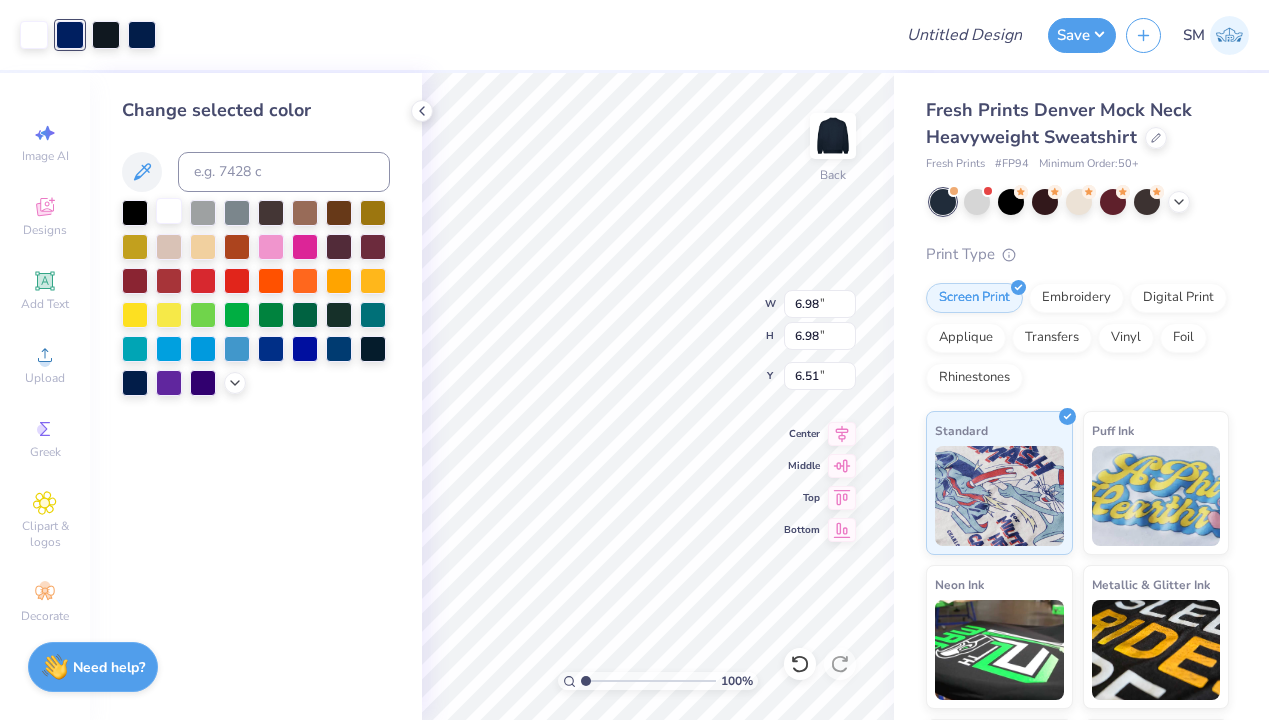 click at bounding box center [169, 211] 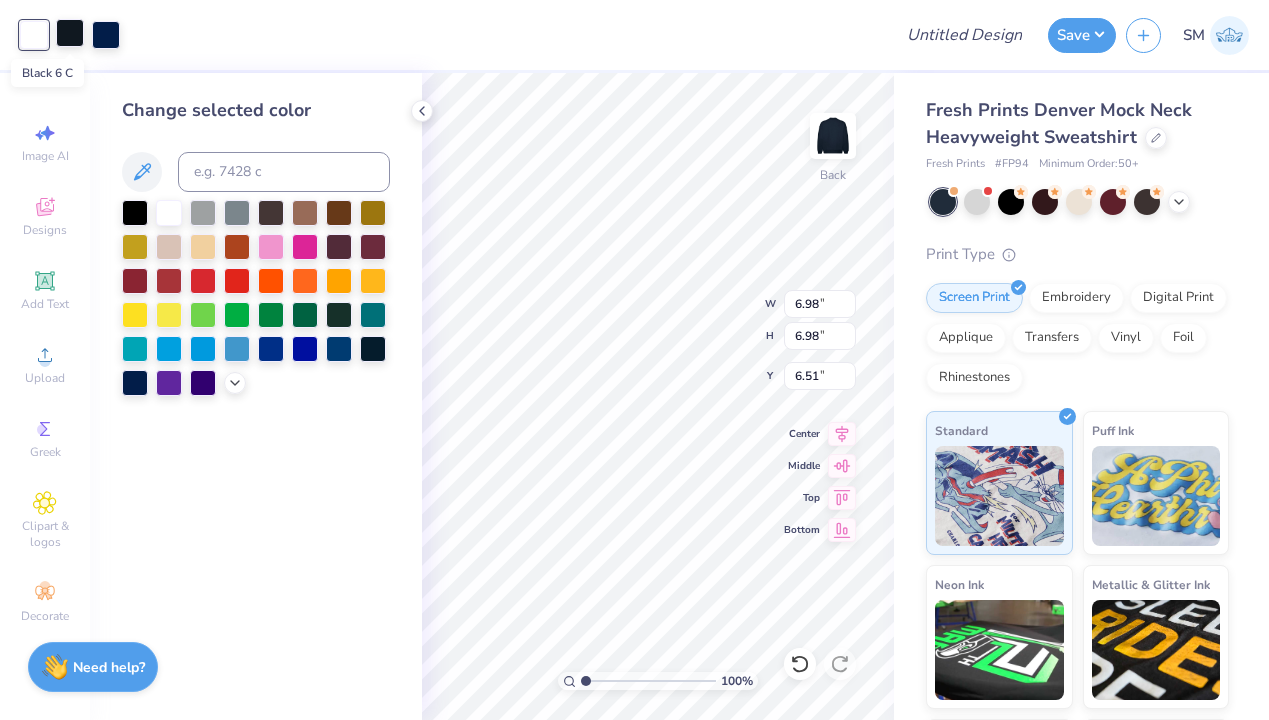 click at bounding box center [70, 33] 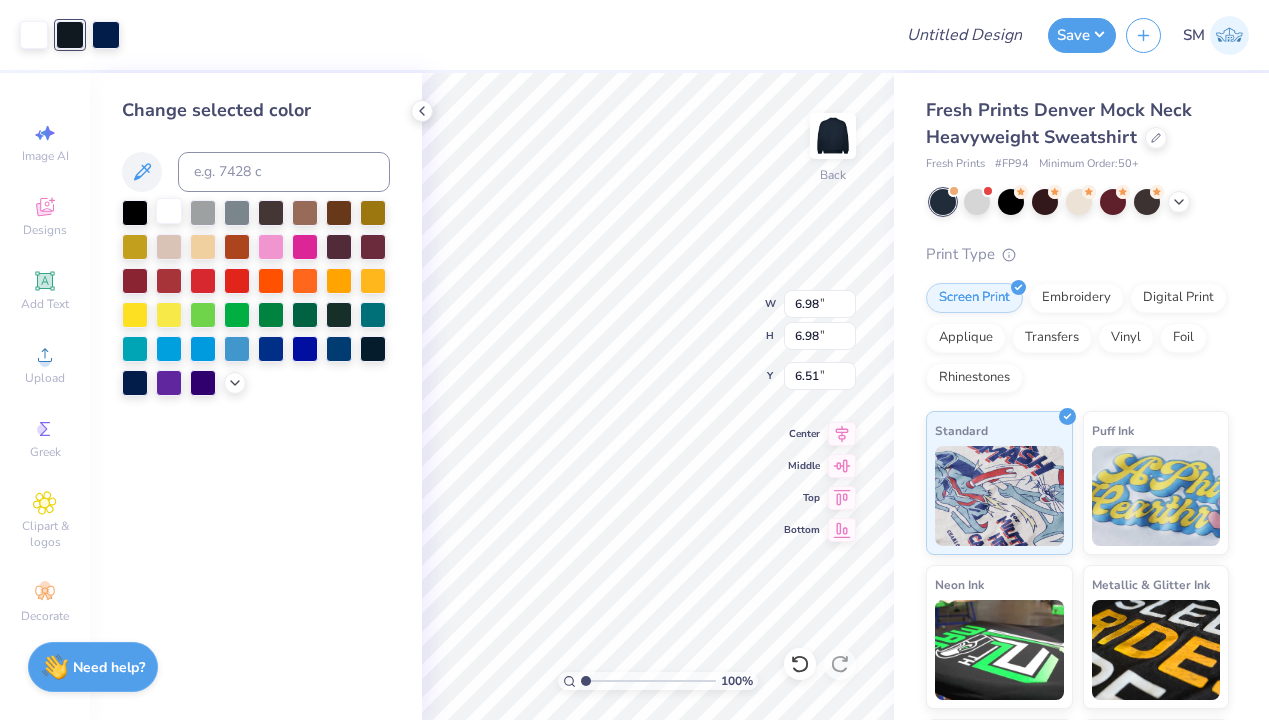 click at bounding box center (169, 211) 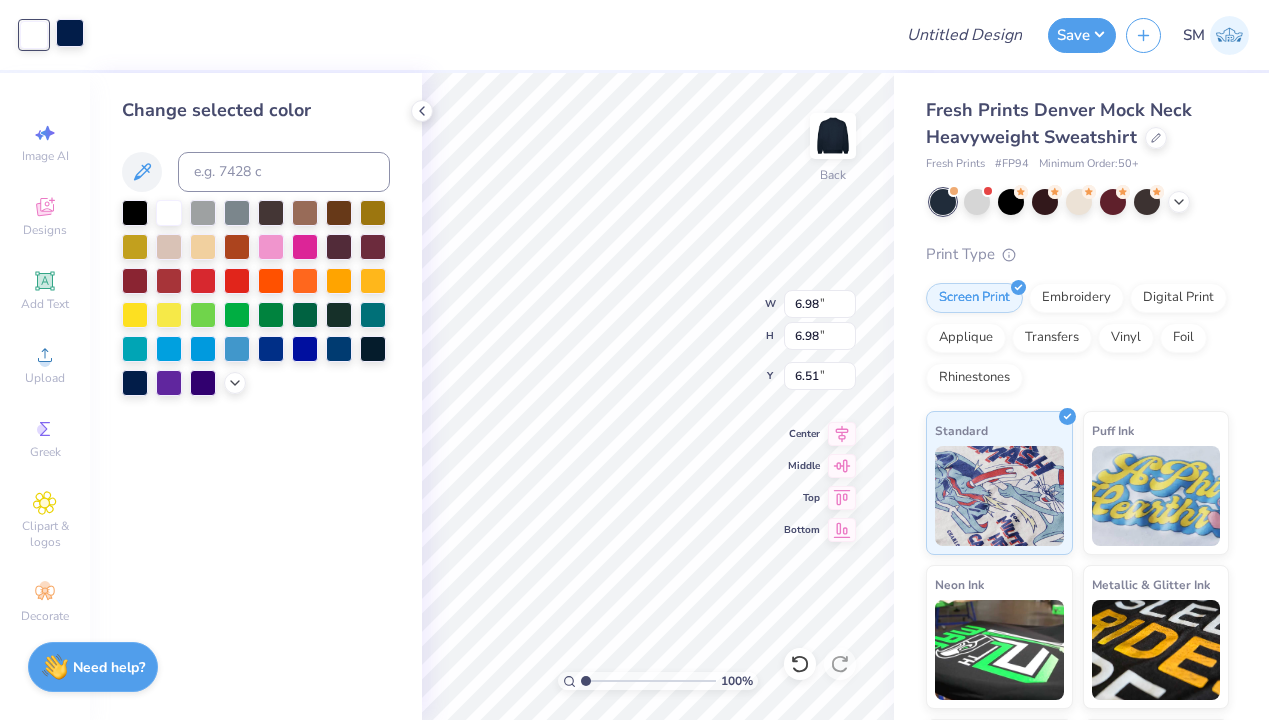 click at bounding box center (70, 33) 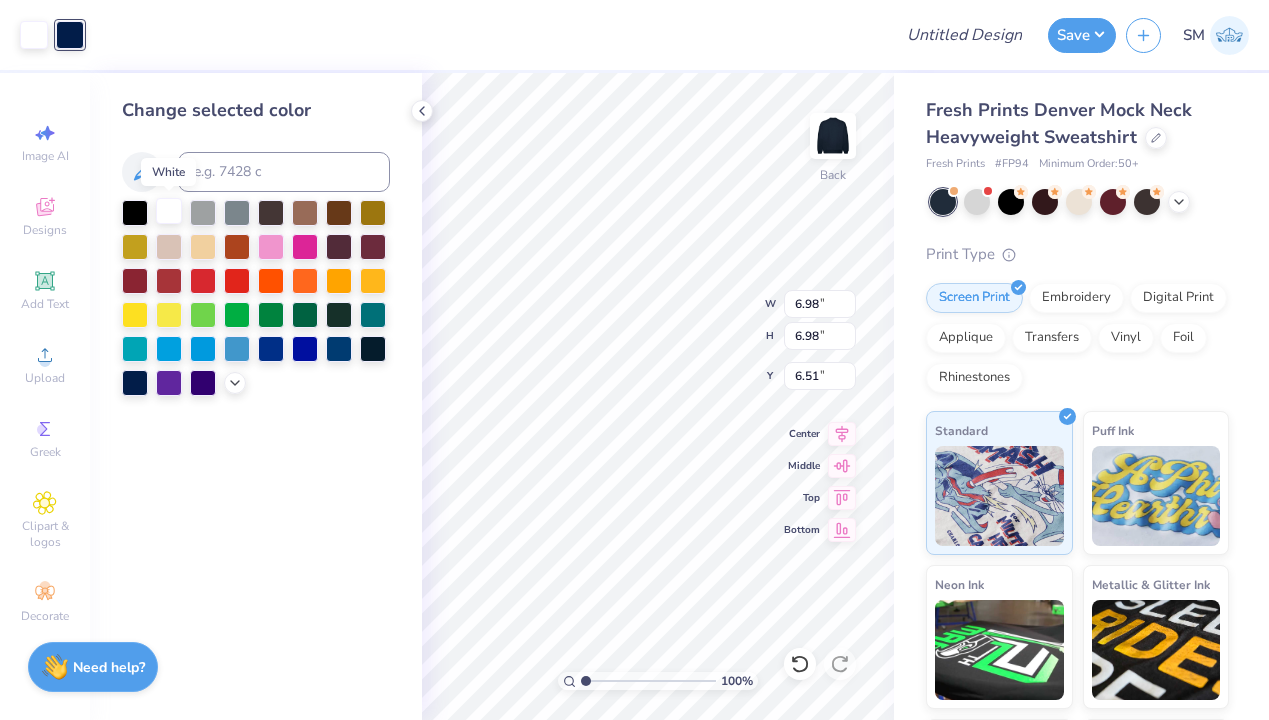 click at bounding box center [169, 211] 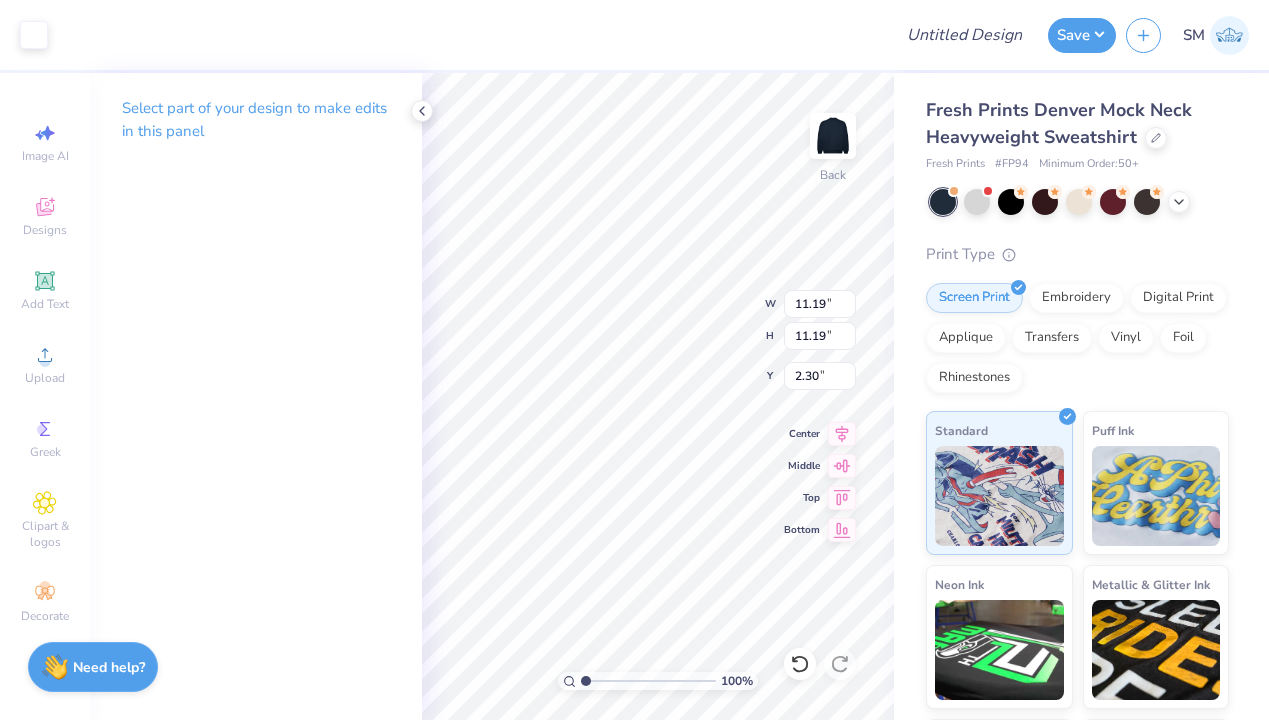 type on "11.19" 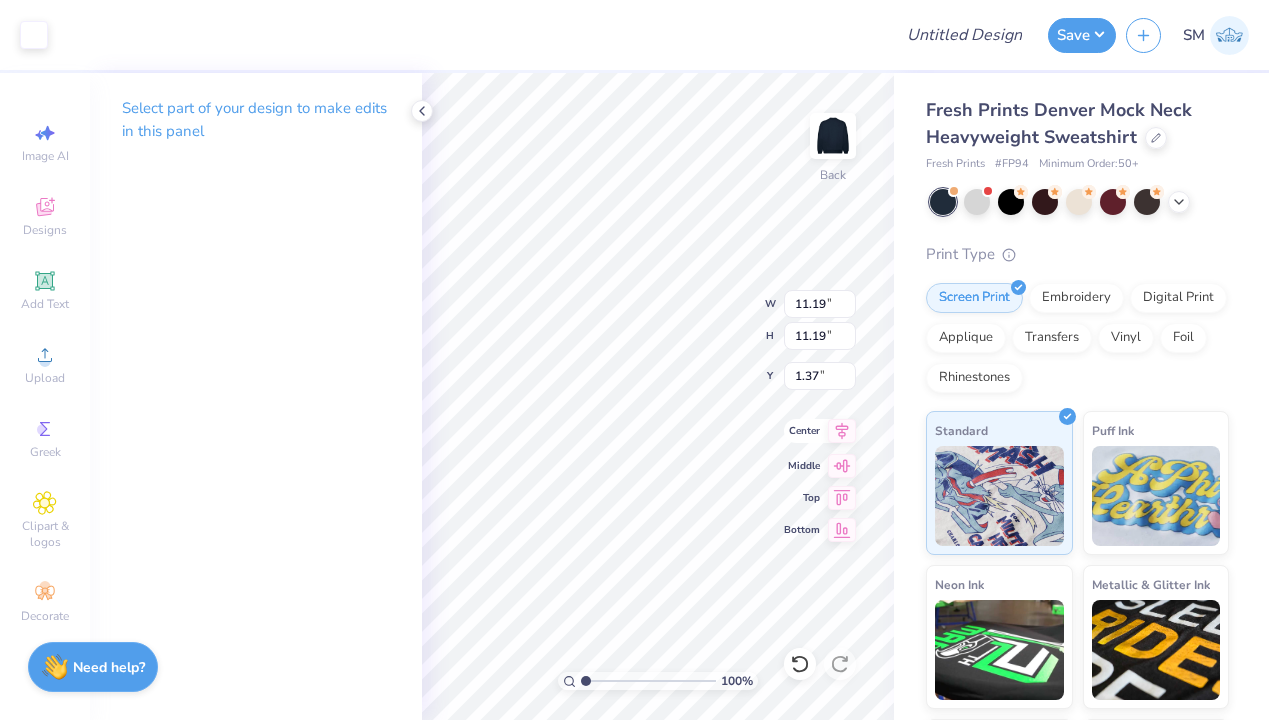 click 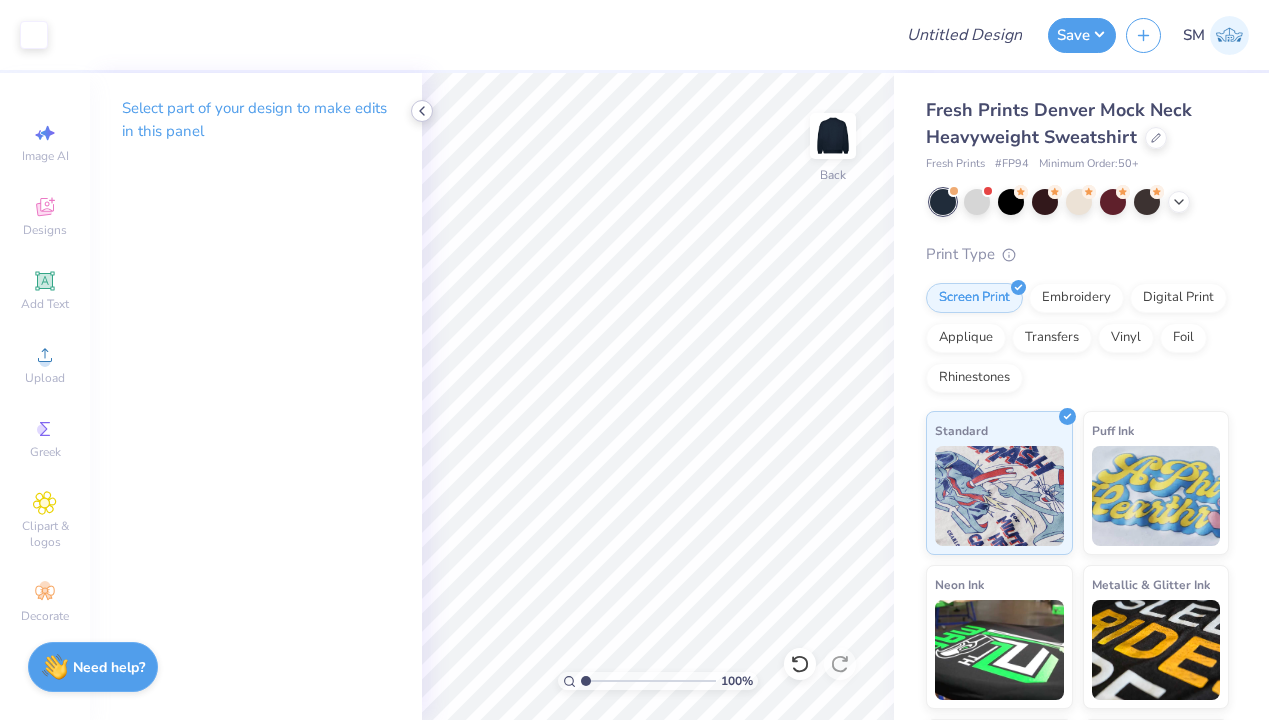 click 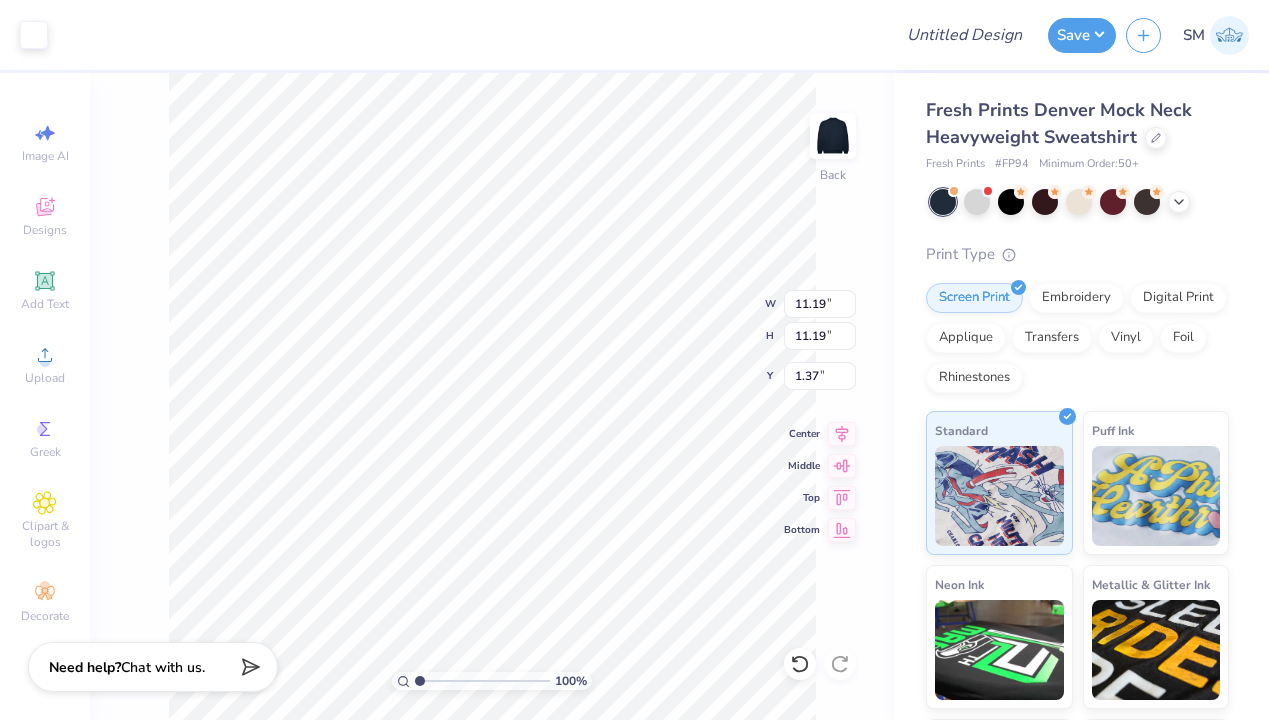 type on "2.47" 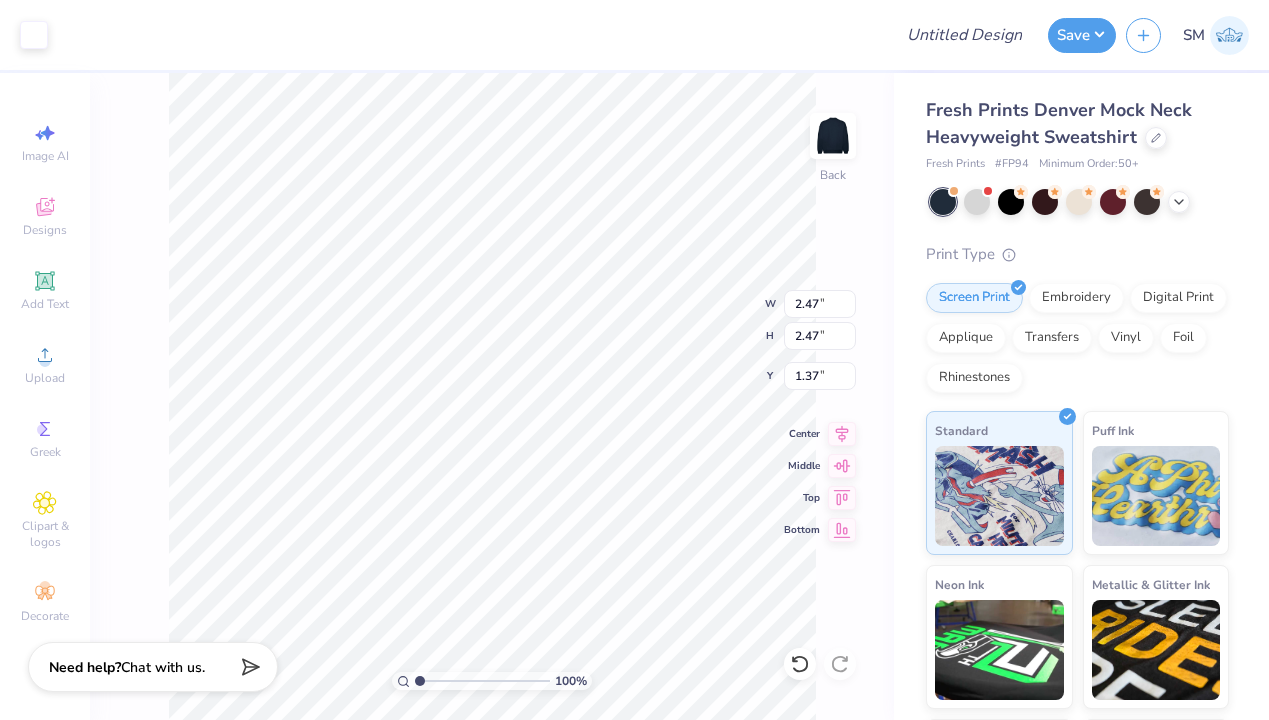 type on "1.42" 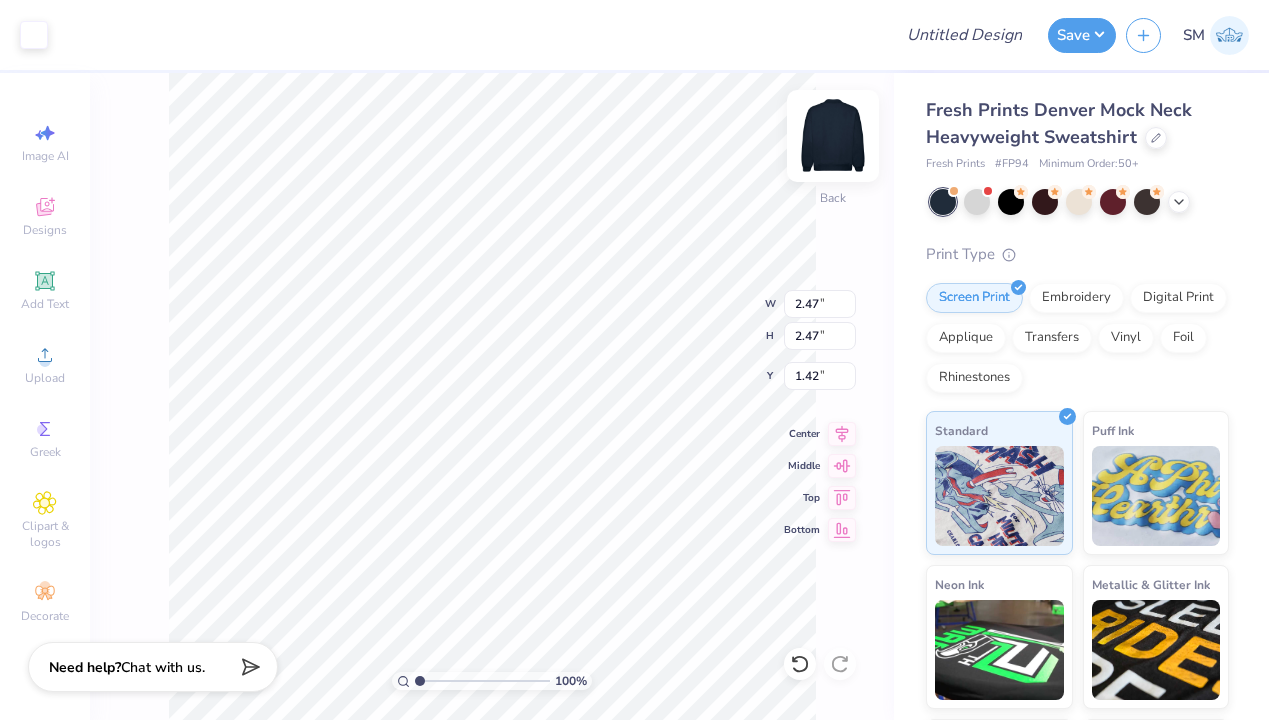 click at bounding box center [833, 136] 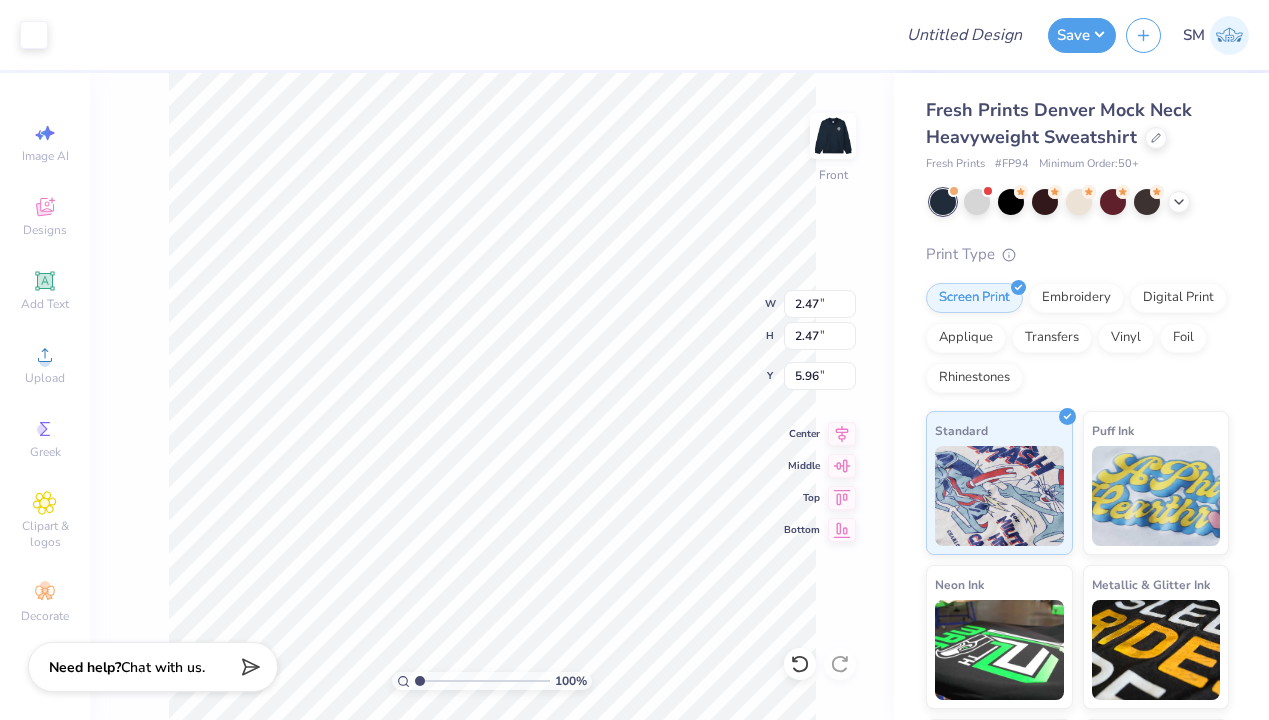 type on "12.67" 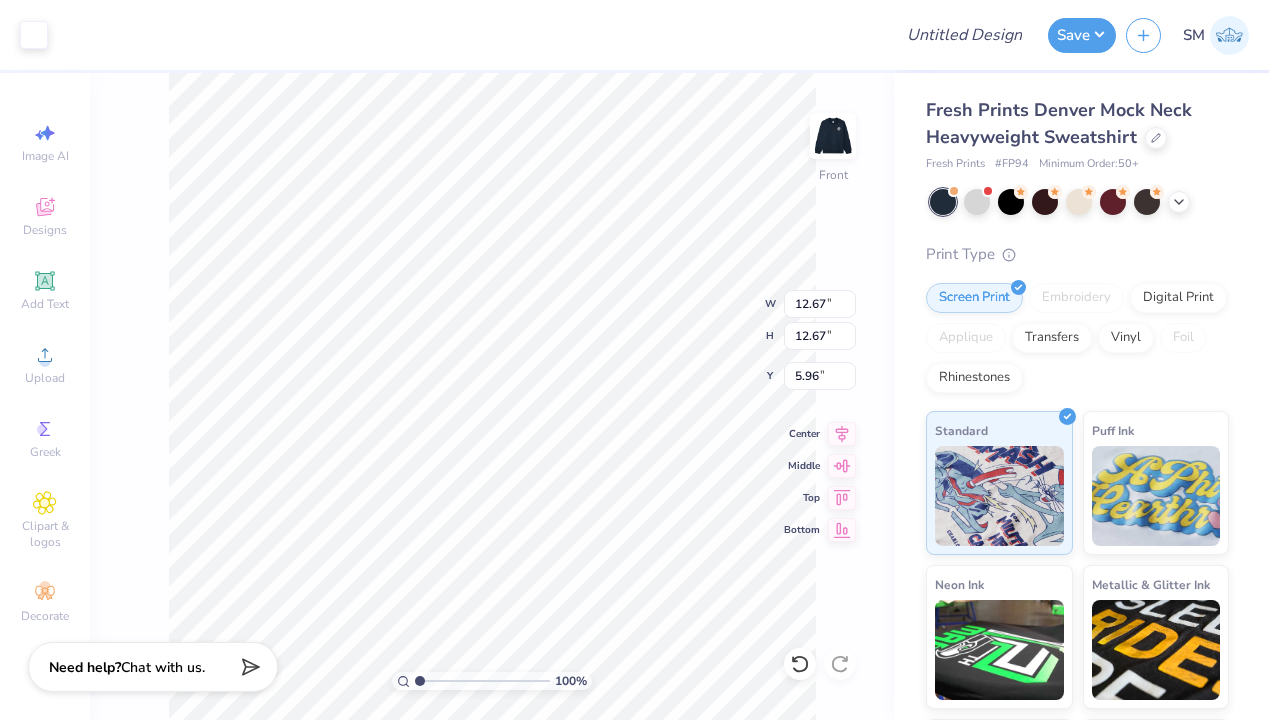 type on "5.06" 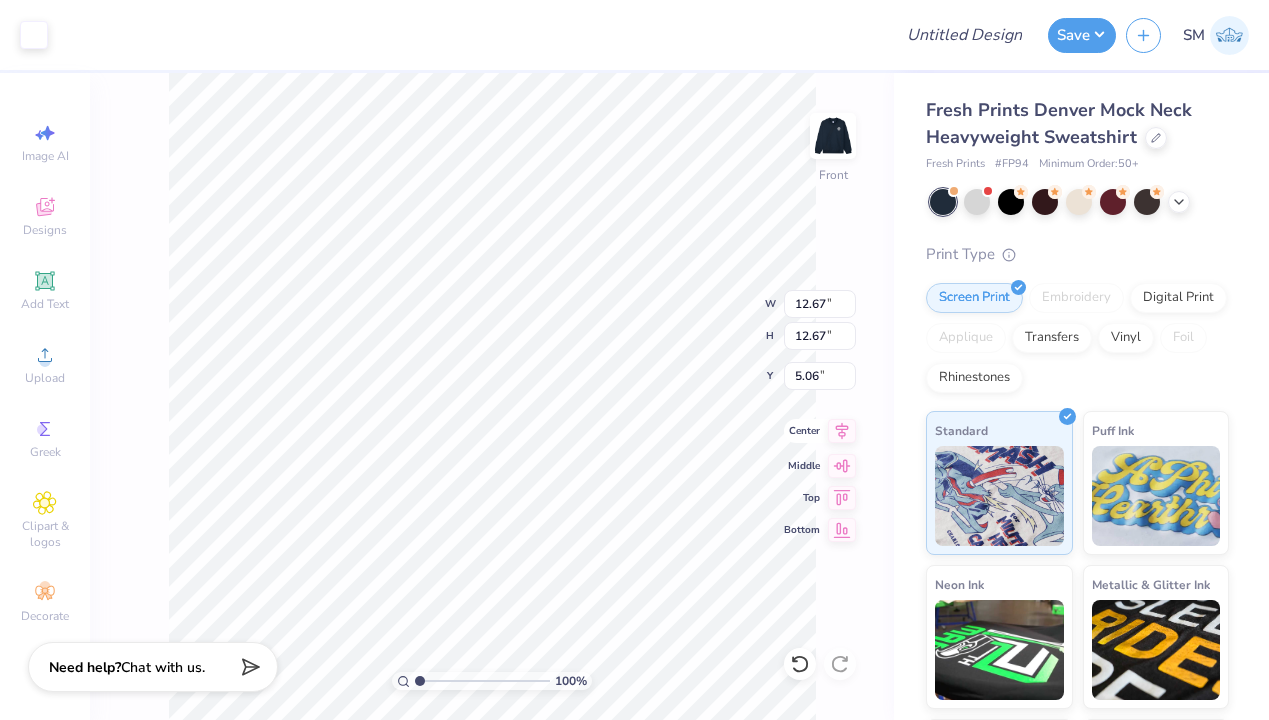 click 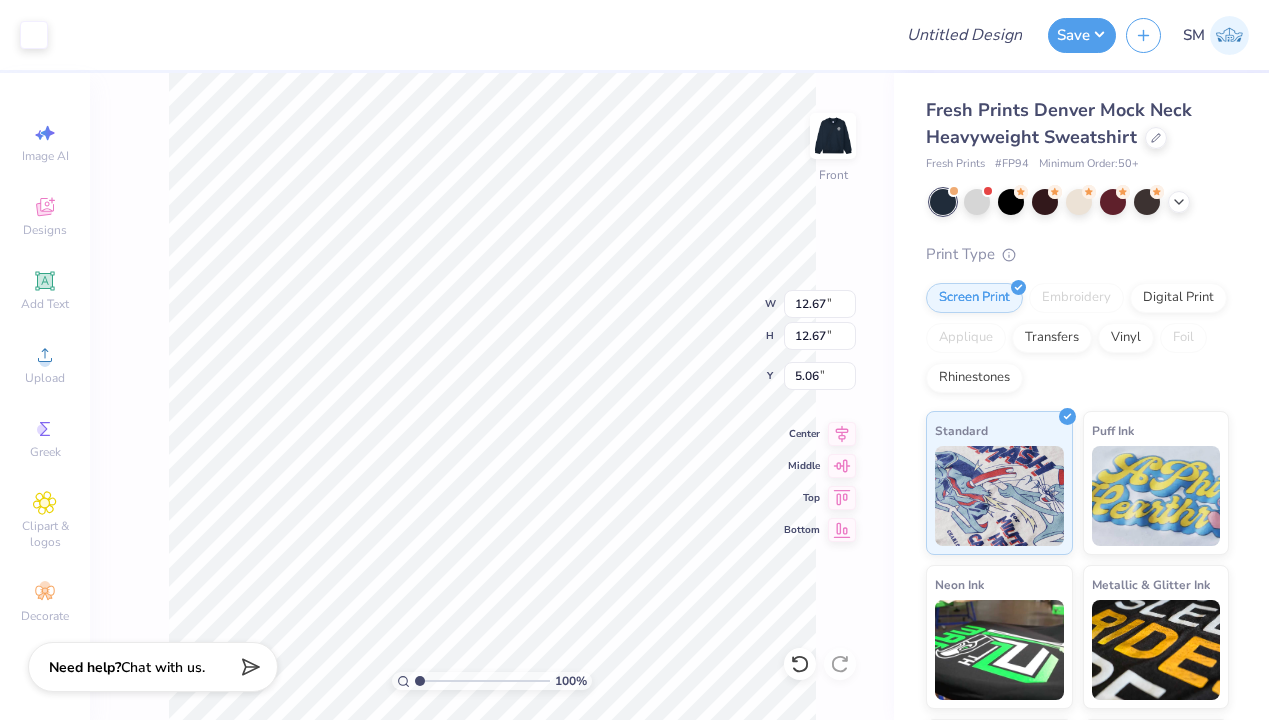 type on "4.65" 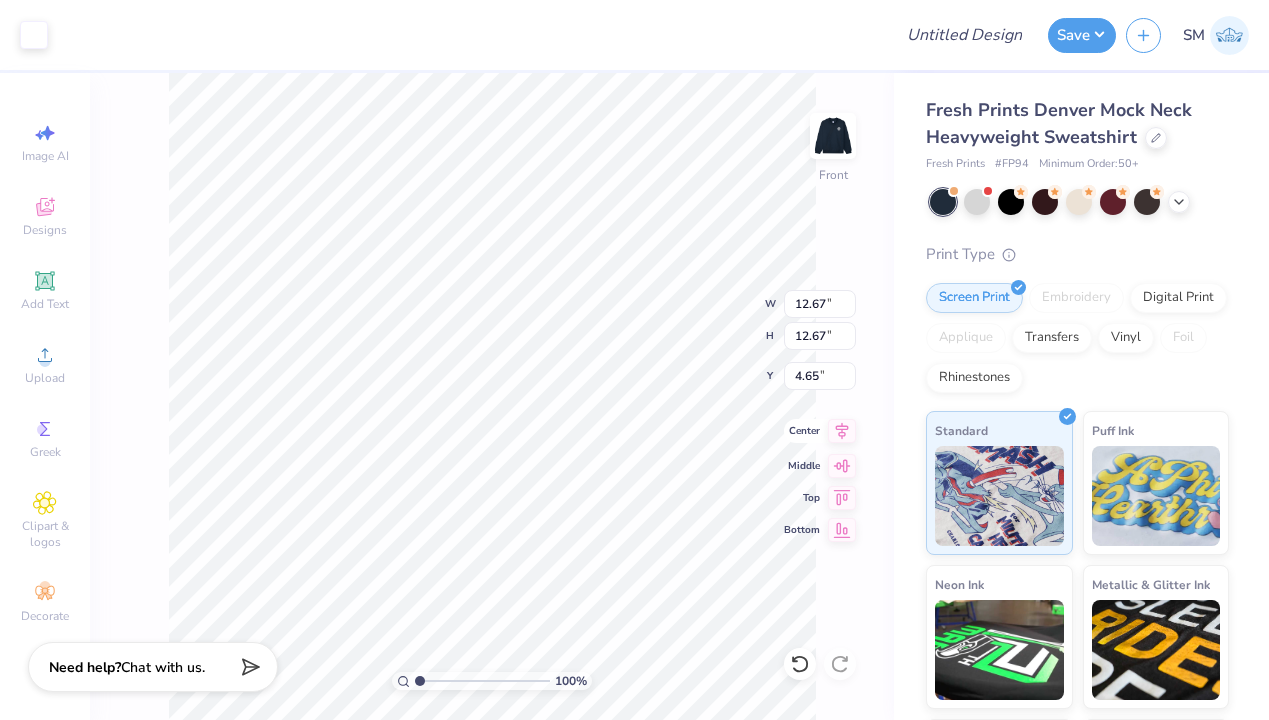click 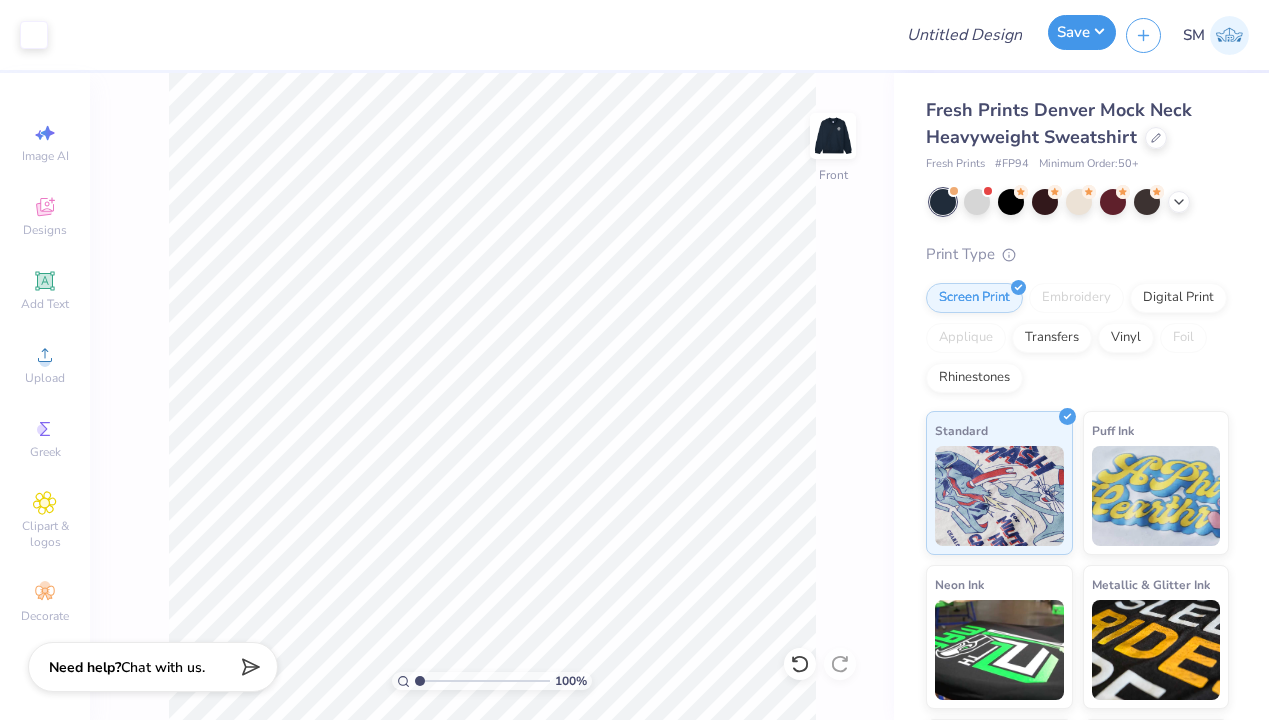 click on "Save" at bounding box center (1082, 32) 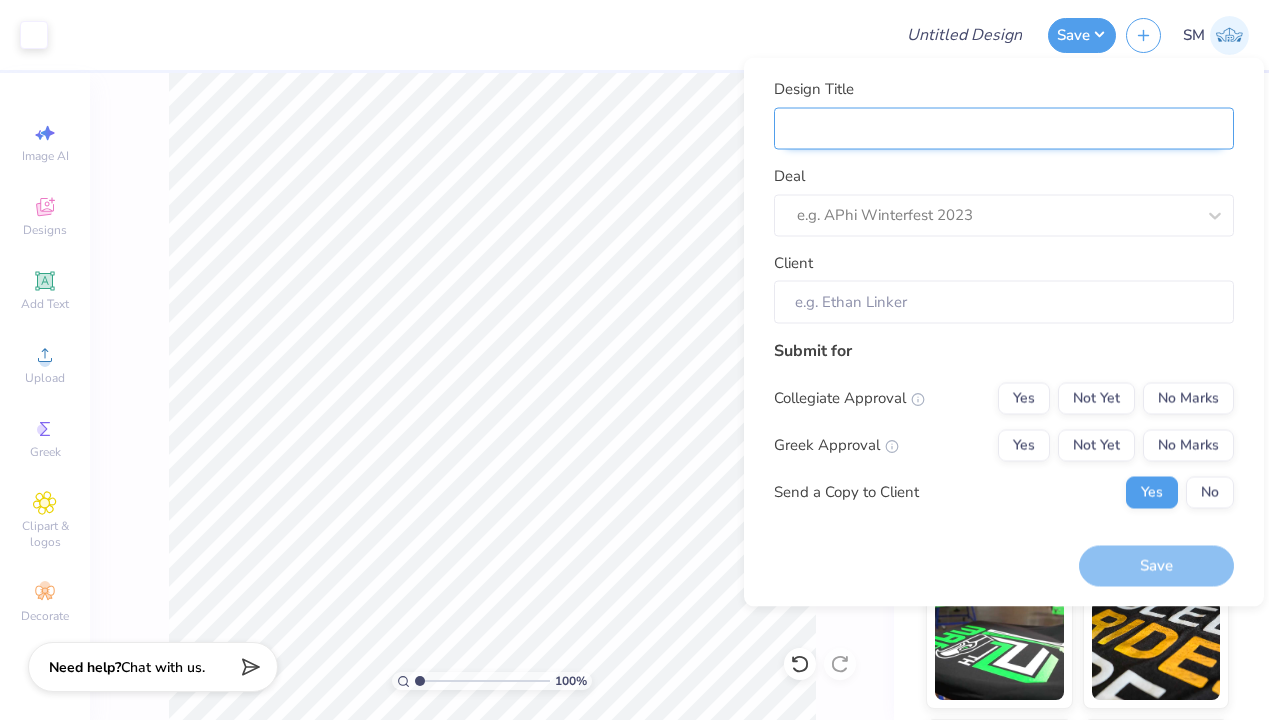 click on "Design Title" at bounding box center [1004, 128] 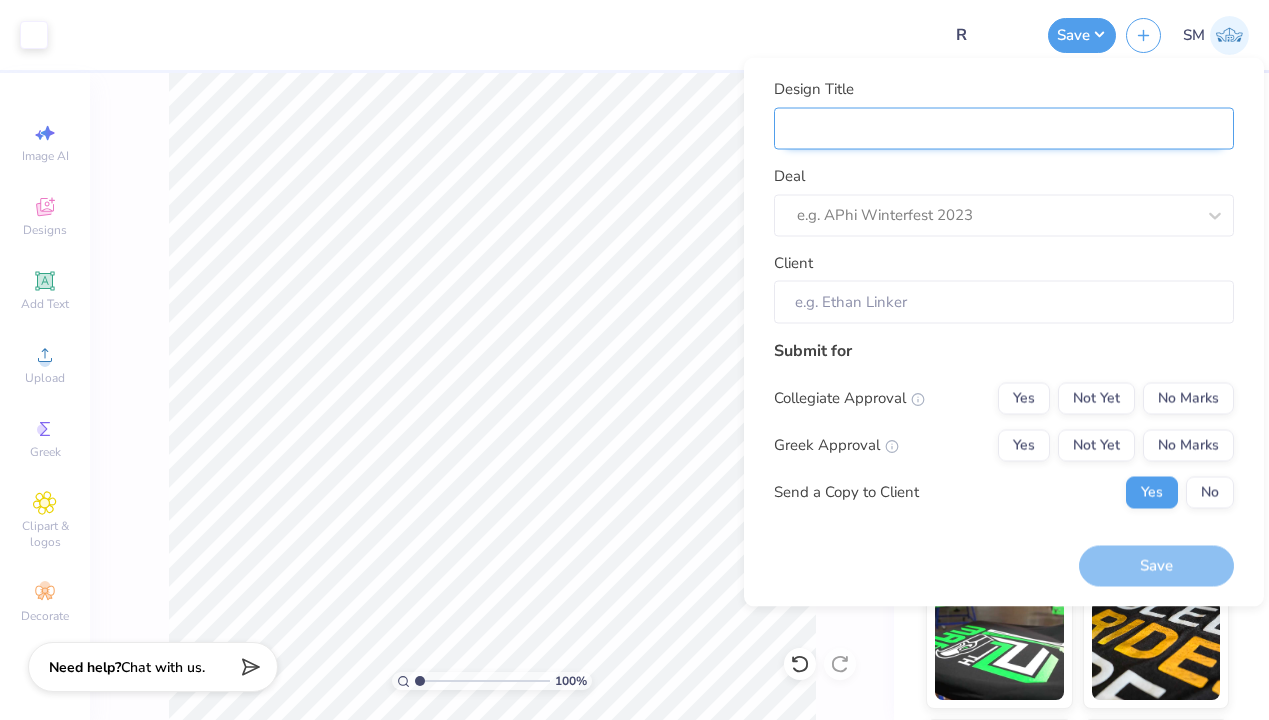 type on "R" 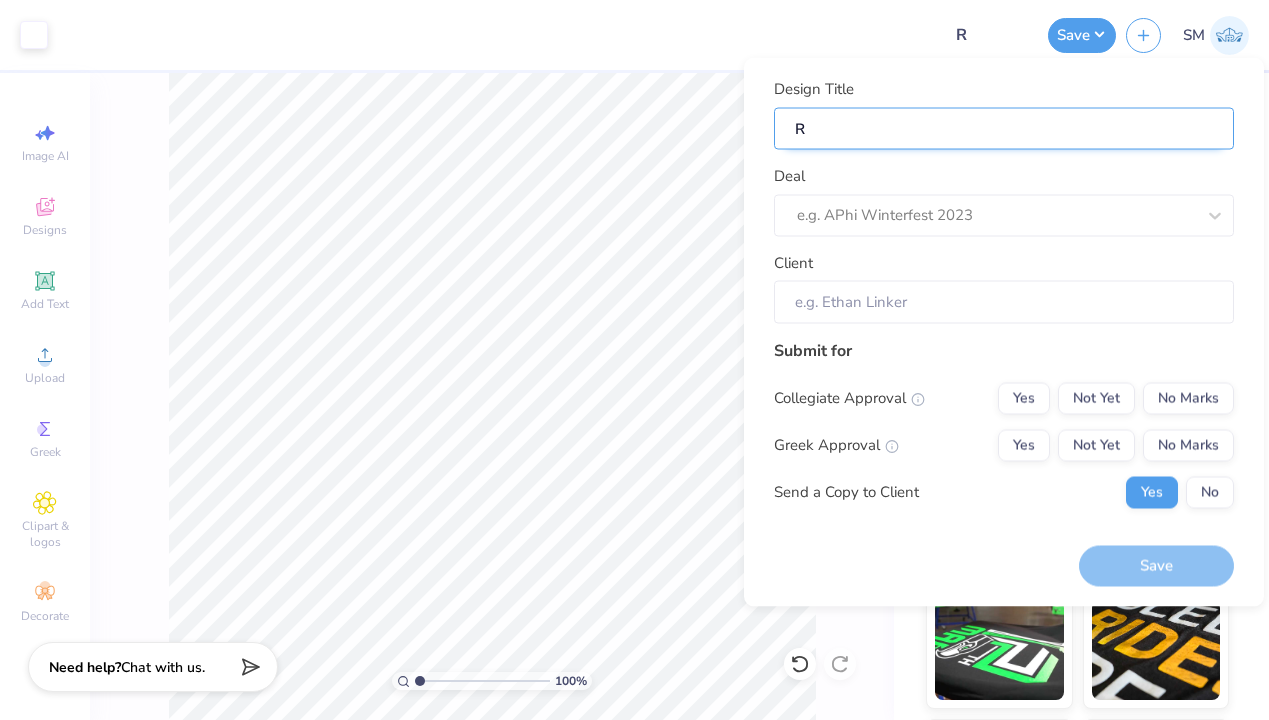 type on "Ri" 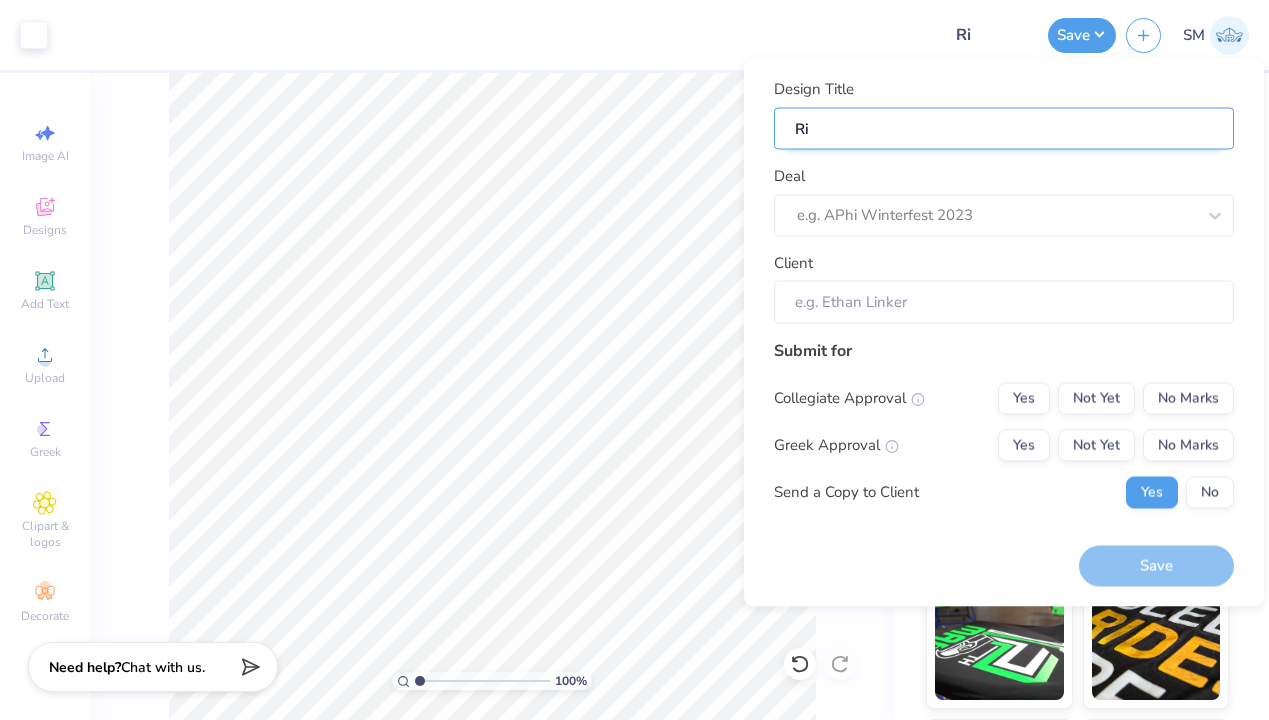 type on "Rip" 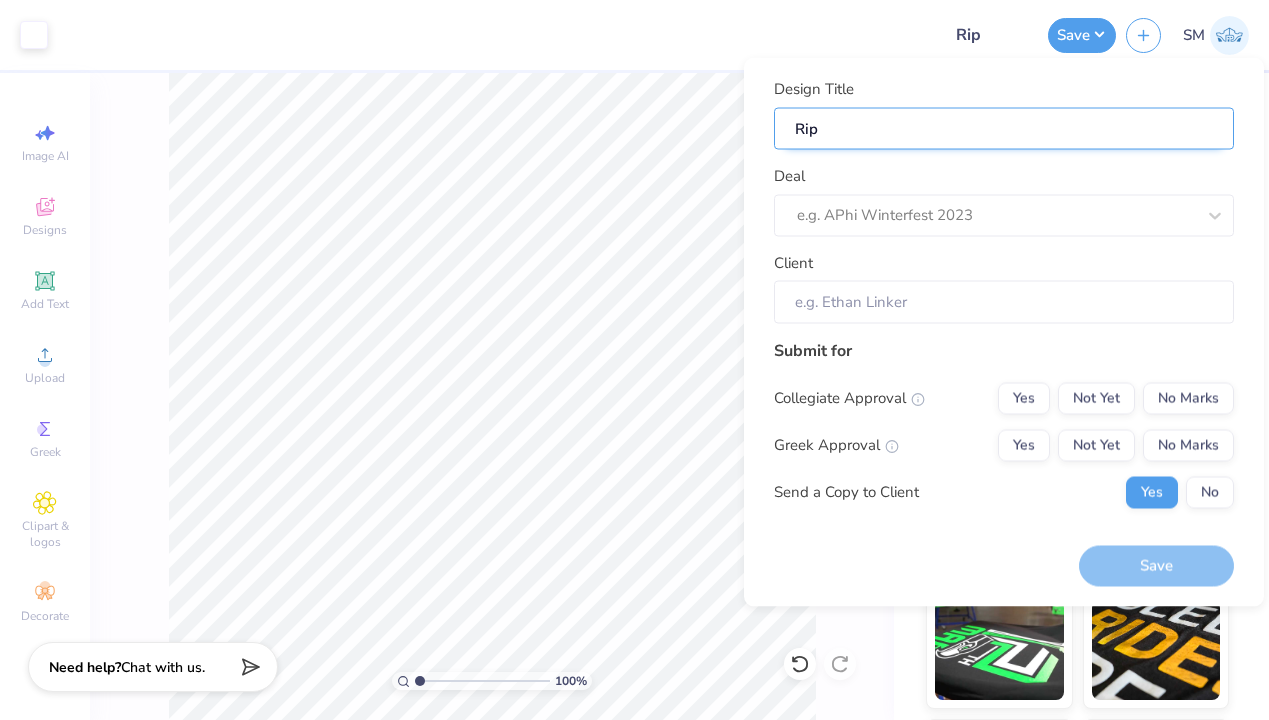 type on "Ripp" 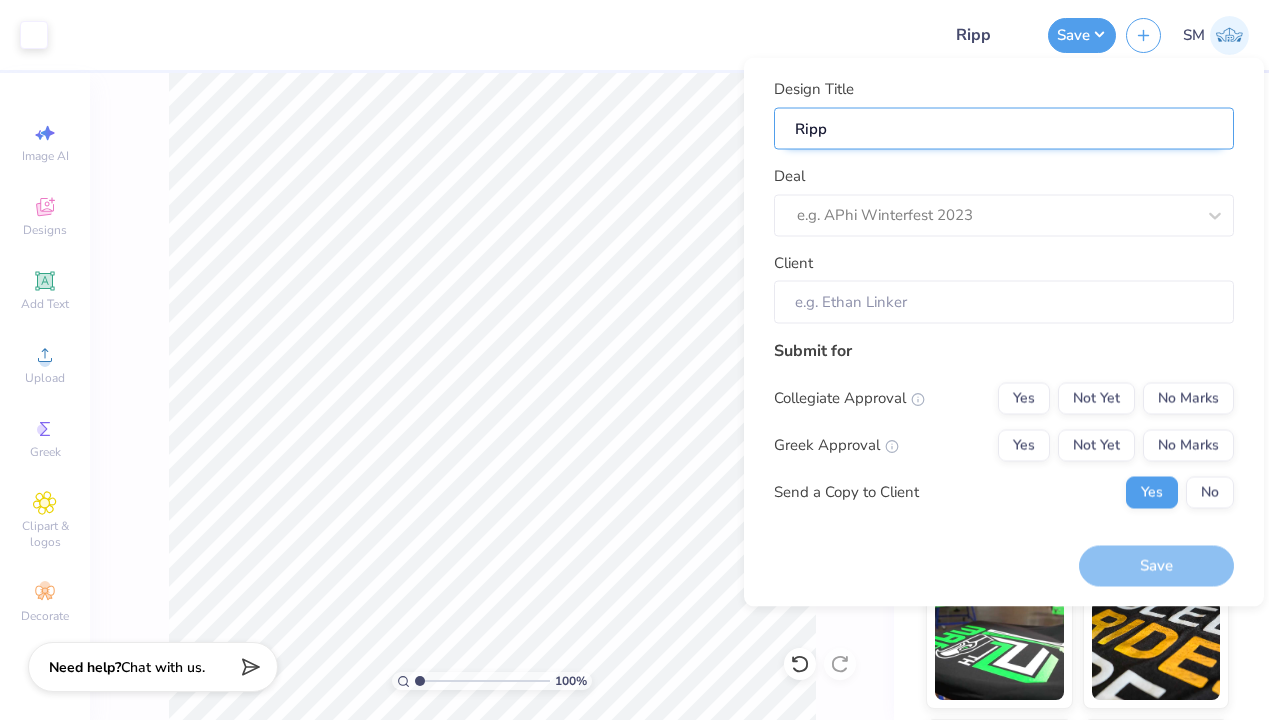 type on "Ripp" 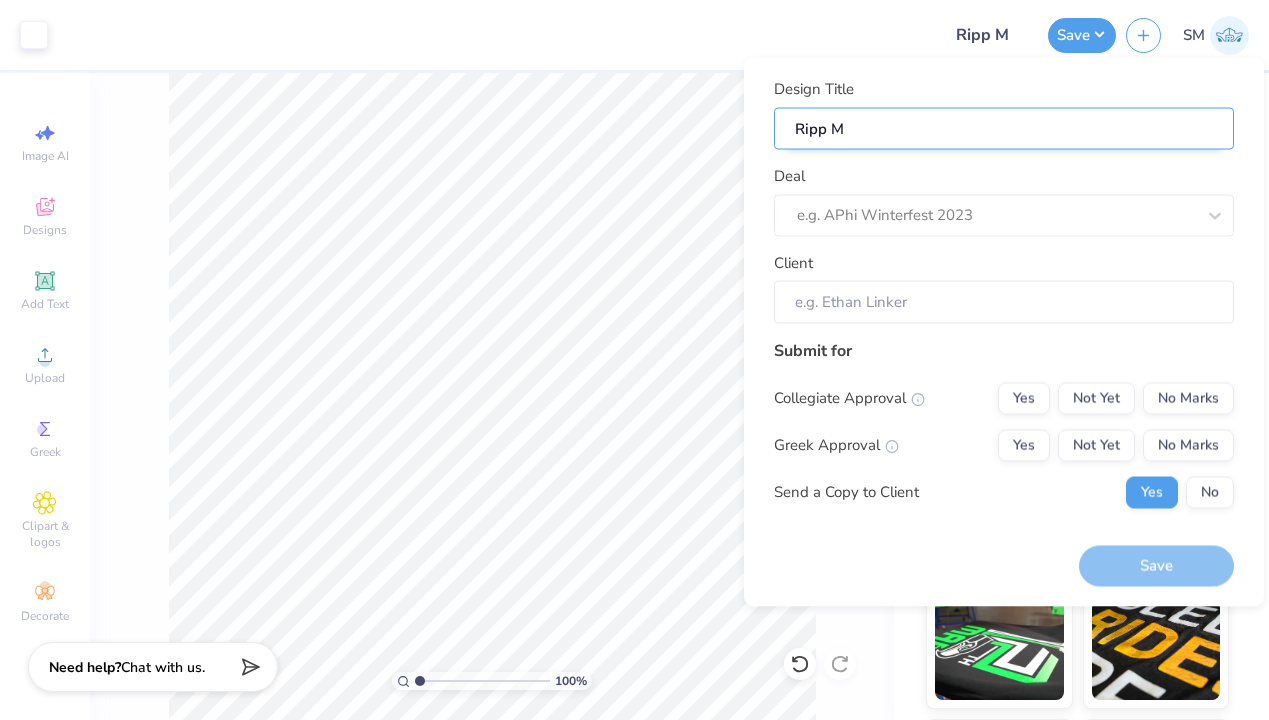 type on "Ripp Me" 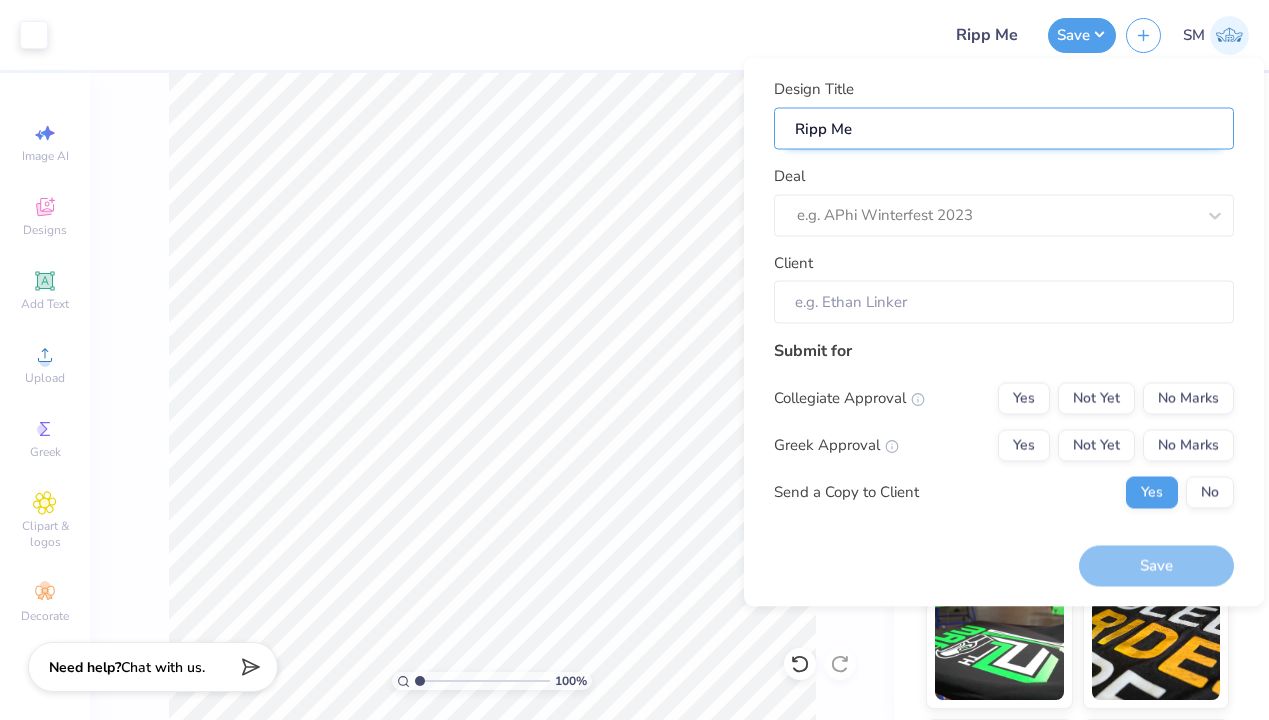 type on "Ripp Mer" 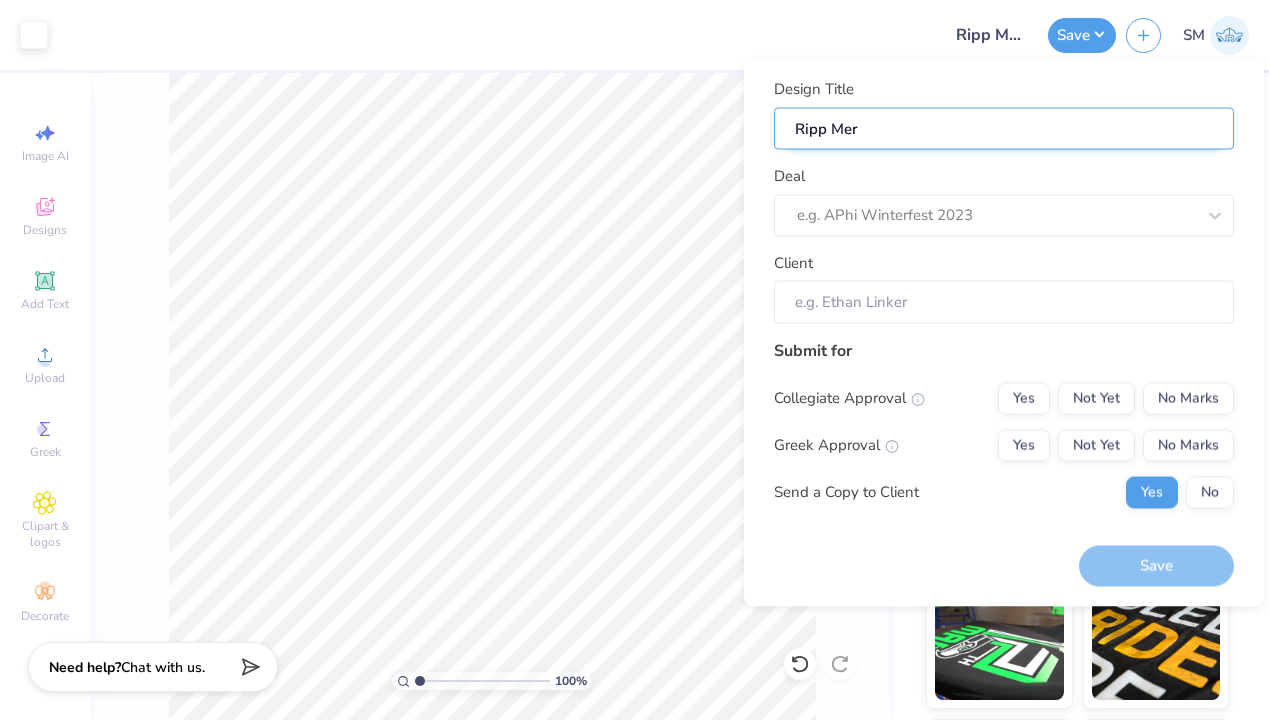 type on "Ripp Merc" 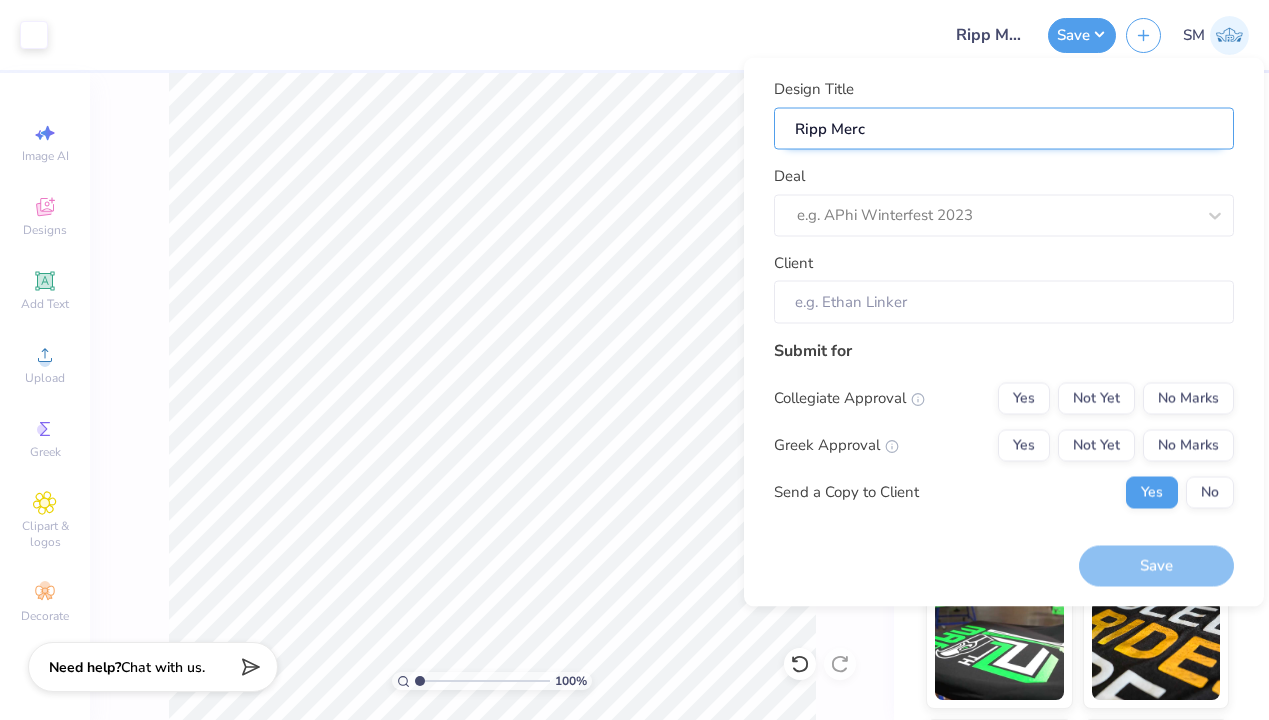 type on "Ripp Merch" 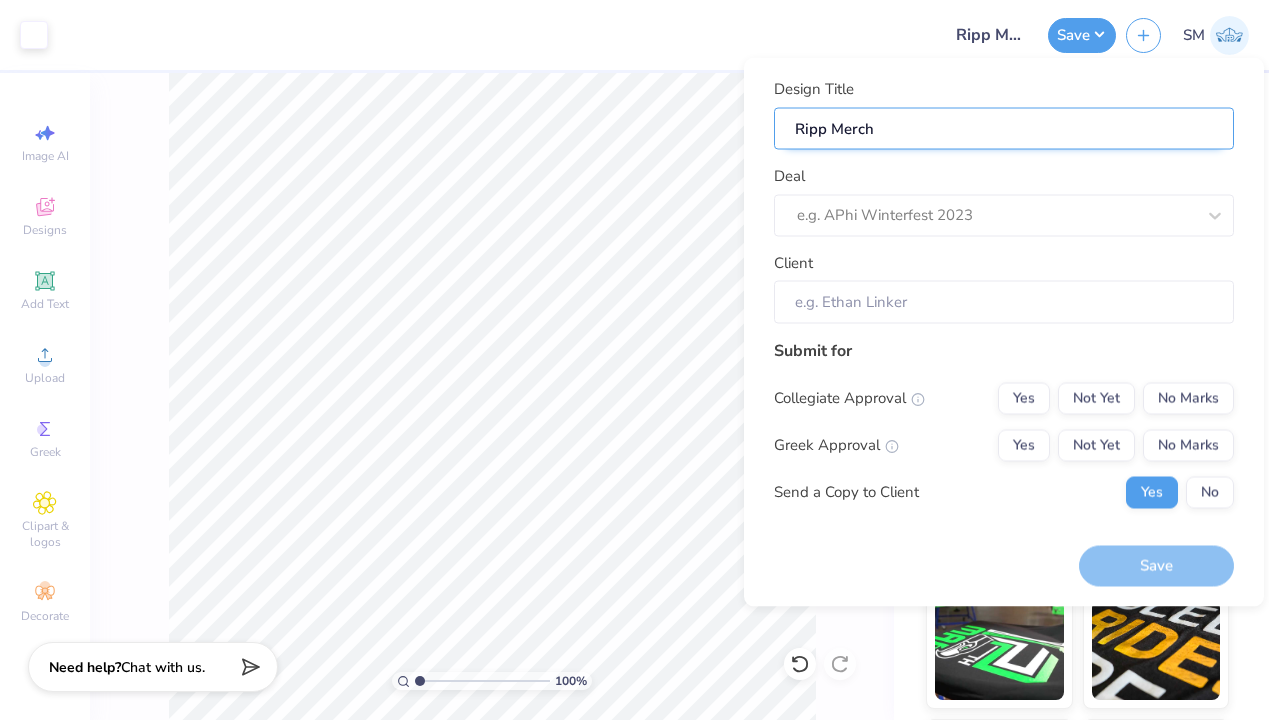 type on "Ripp Merch" 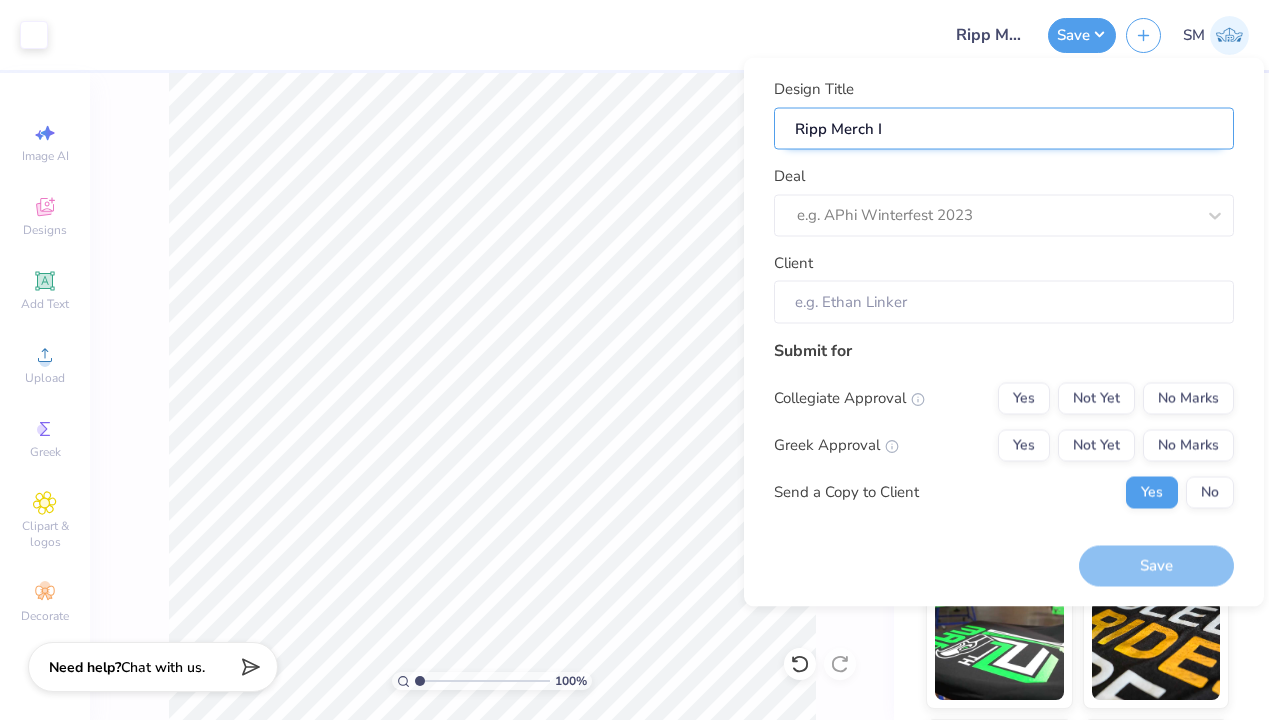 type on "Ripp Merch ID" 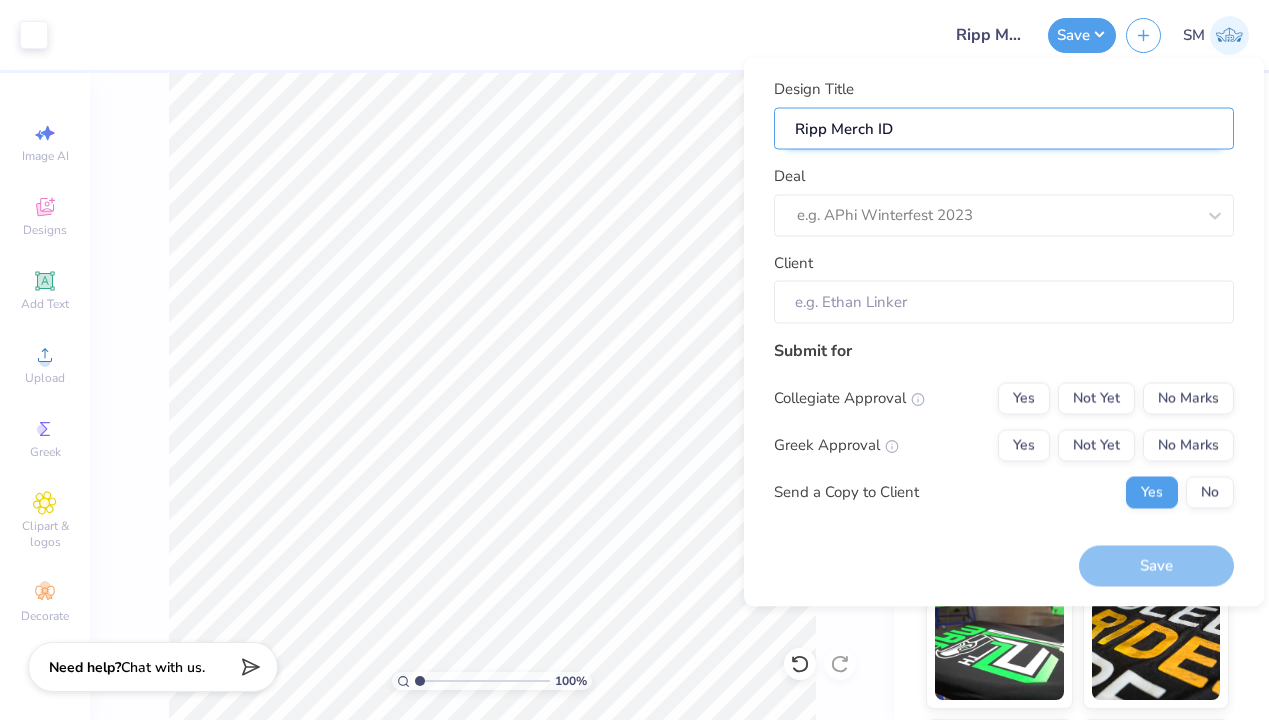 type on "Ripp Merch IDe" 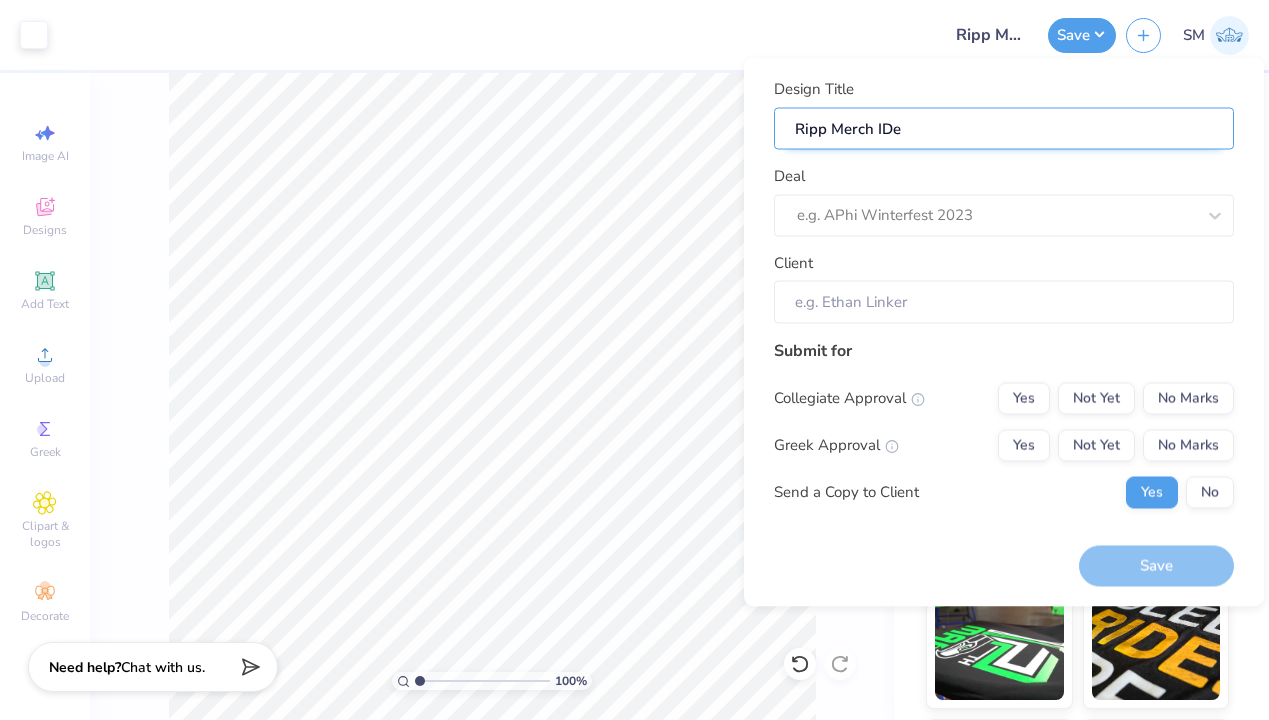 type on "Ripp Merch IDea" 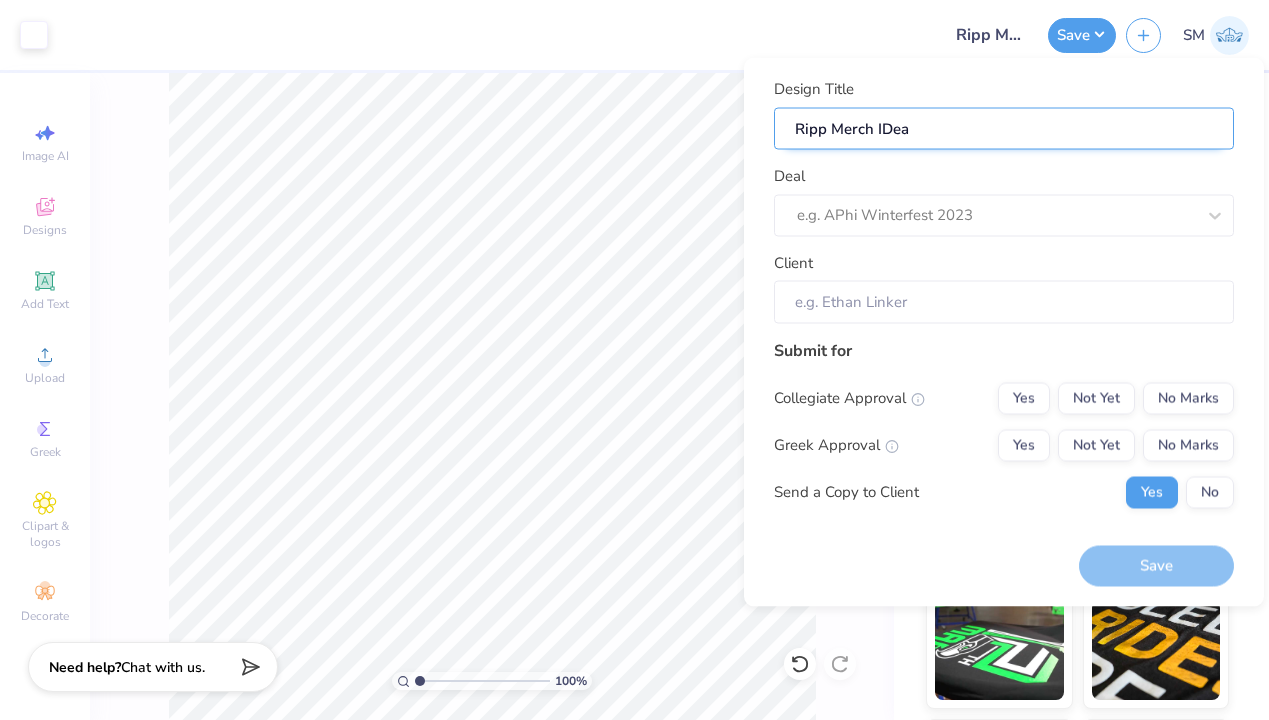 type on "Ripp Merch IDeas" 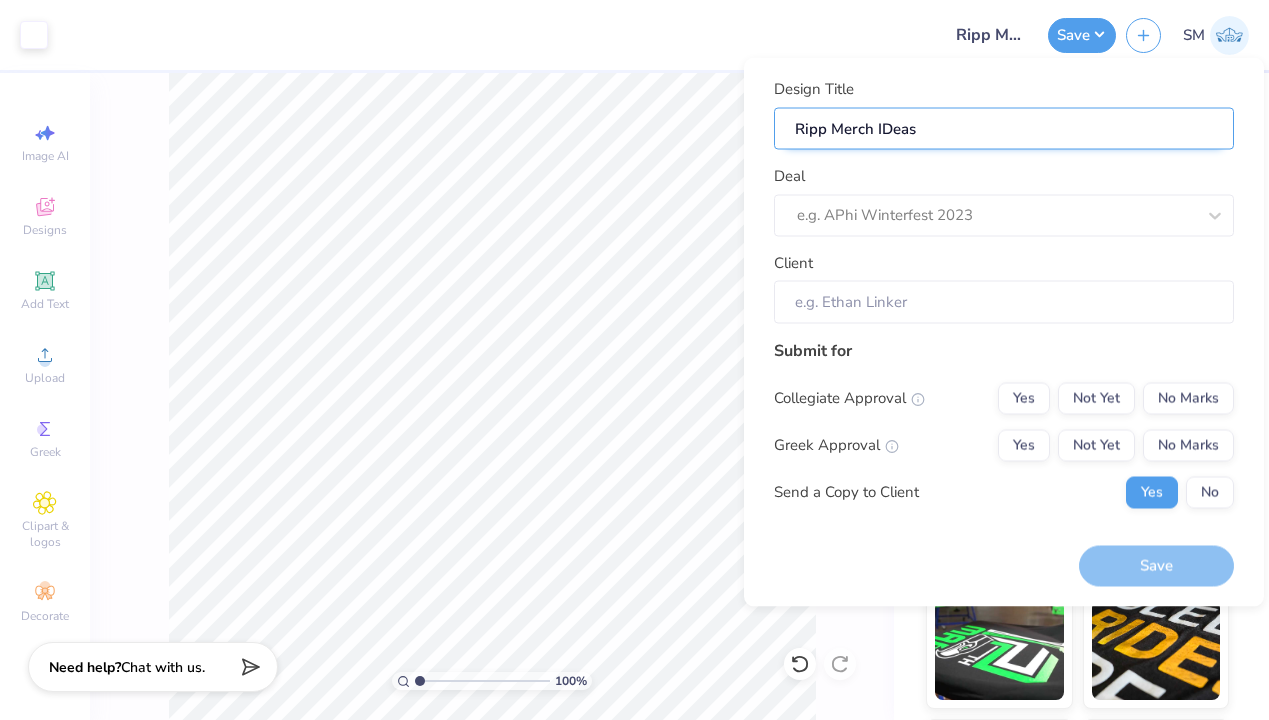 type on "Ripp Merch IDea" 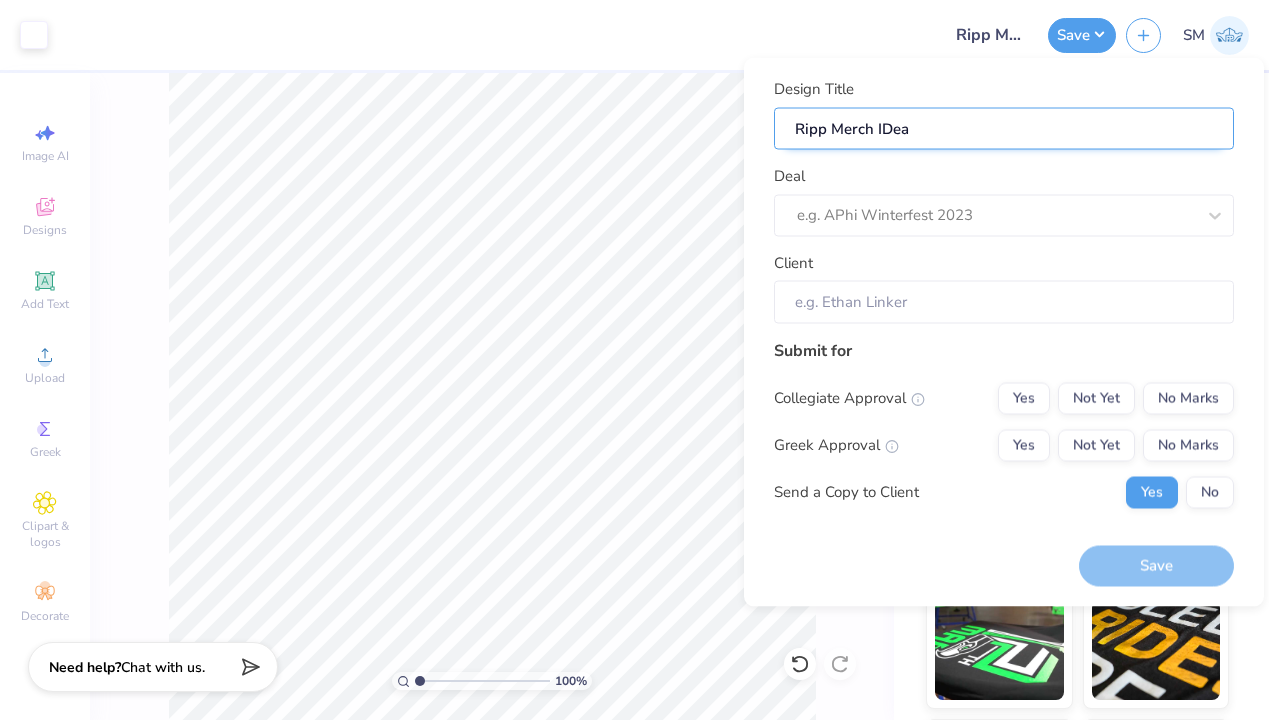 type on "Ripp Merch IDe" 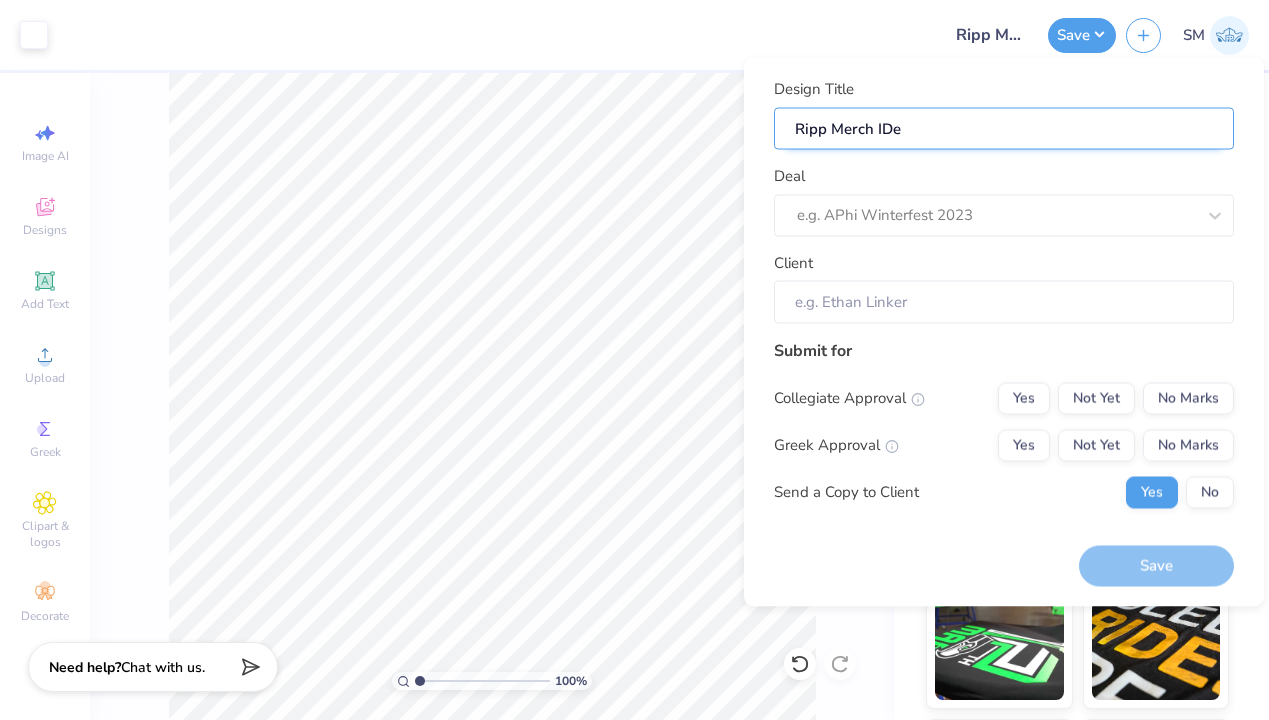 type on "Ripp Merch ID" 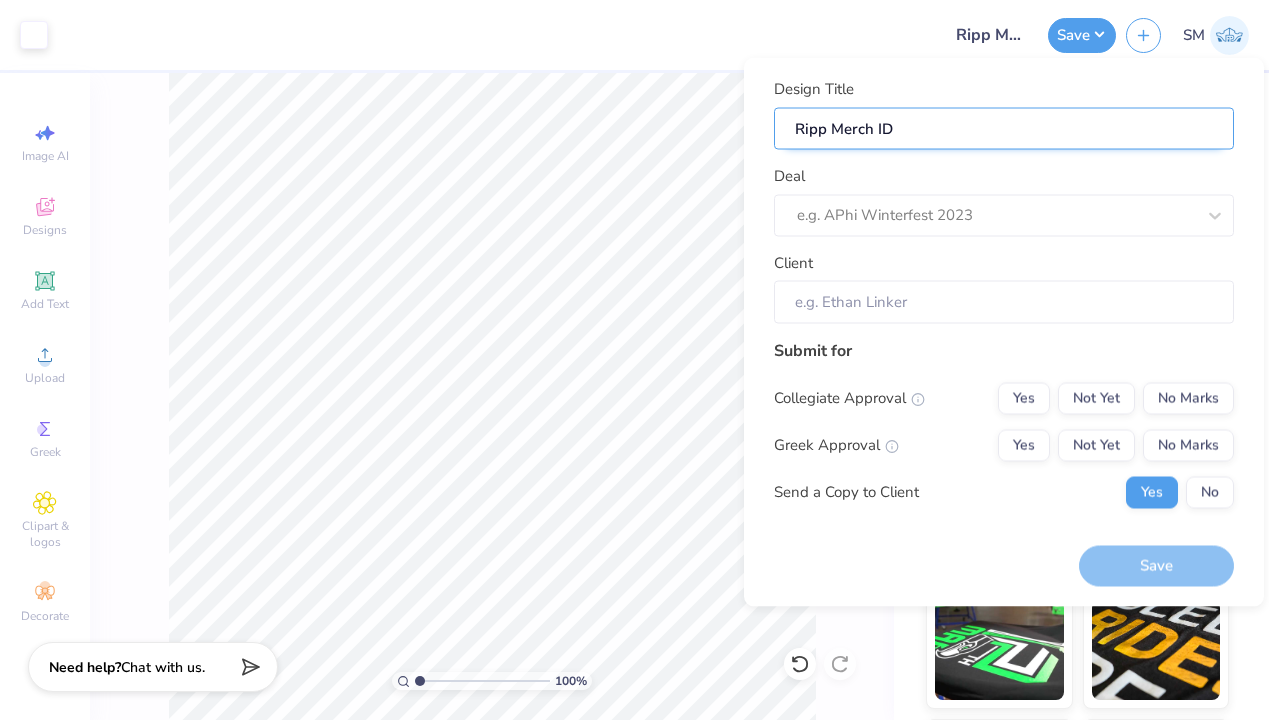 type on "Ripp Merch I" 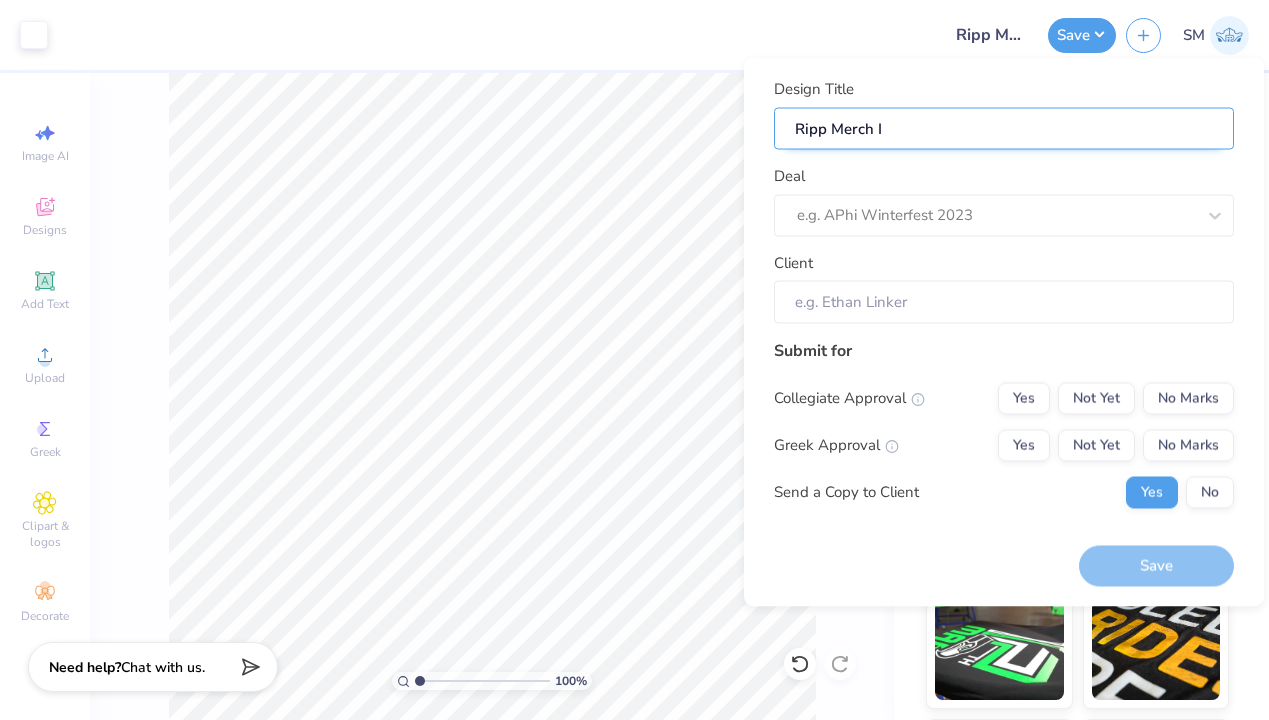 type on "Ripp Merch Id" 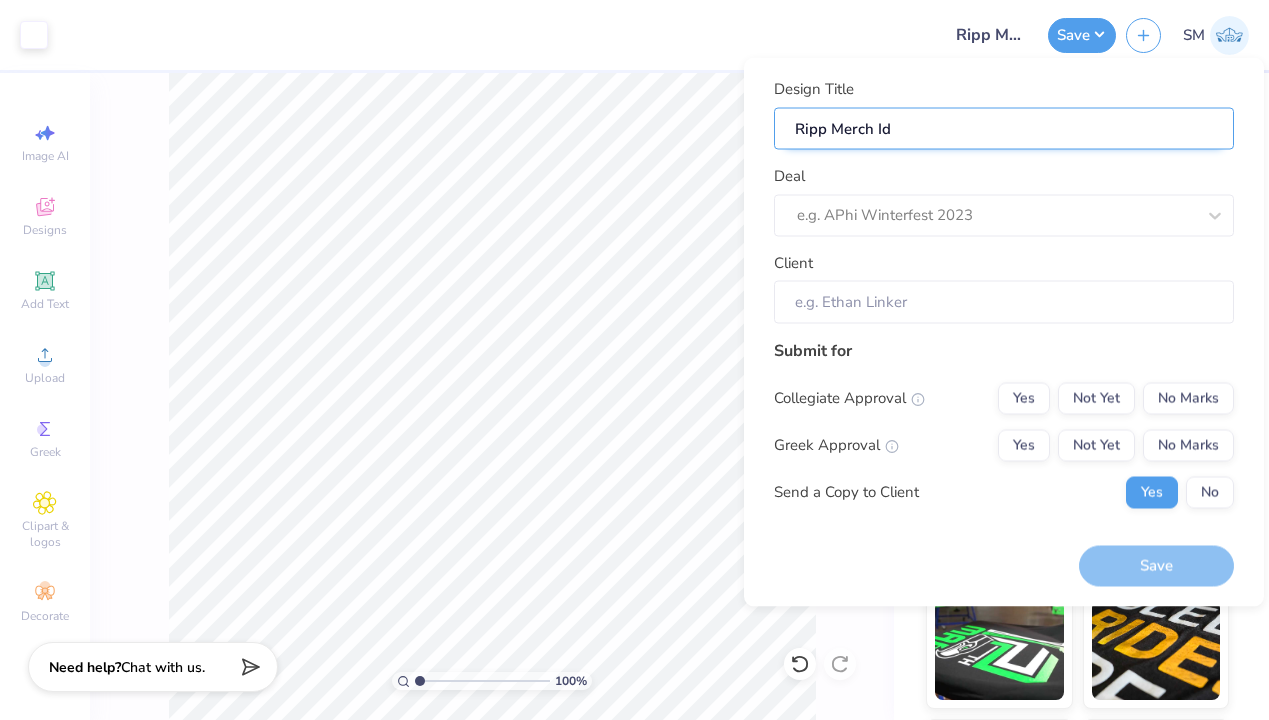 type on "Ripp Merch Ide" 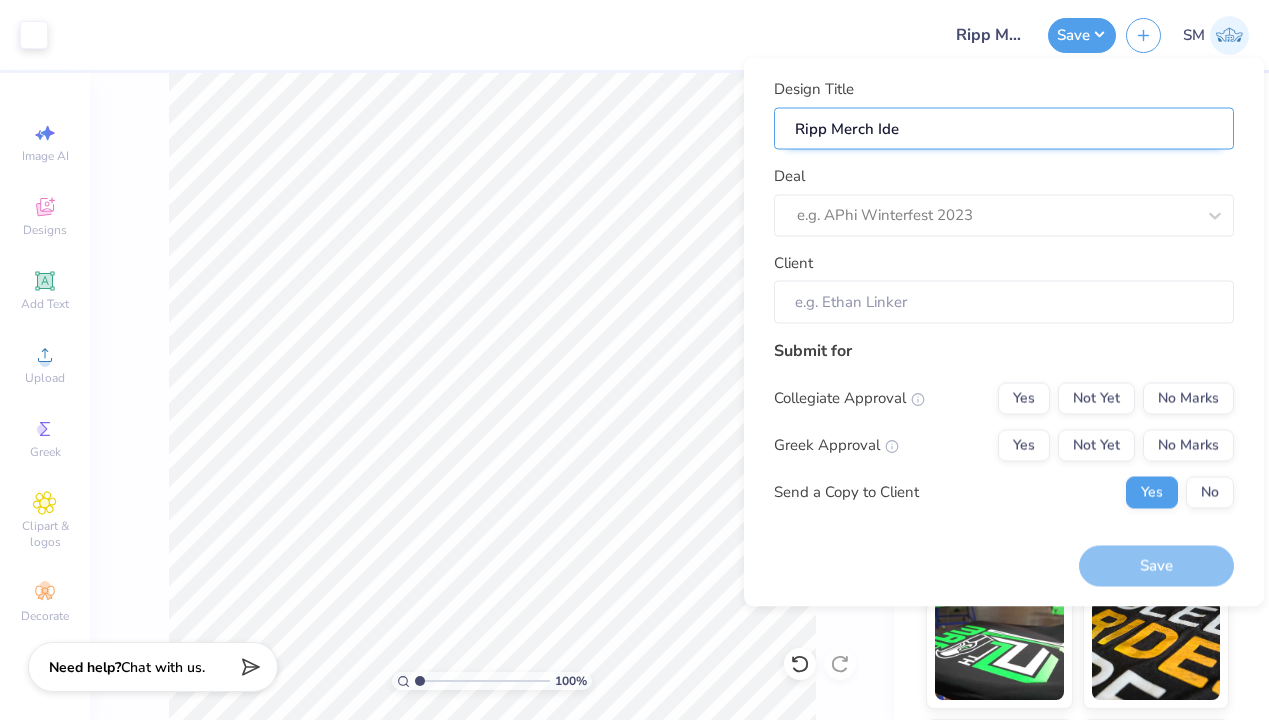 type on "Ripp Merch Idea" 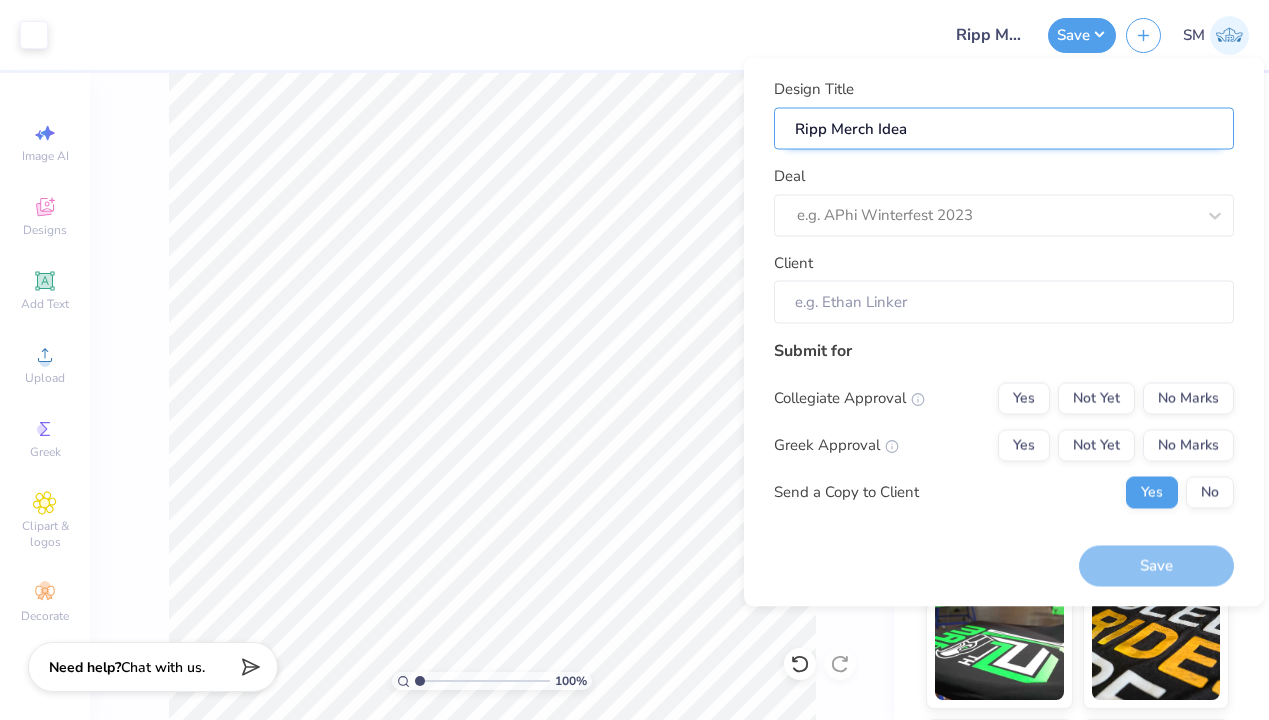 type on "Ripp Merch Ideas" 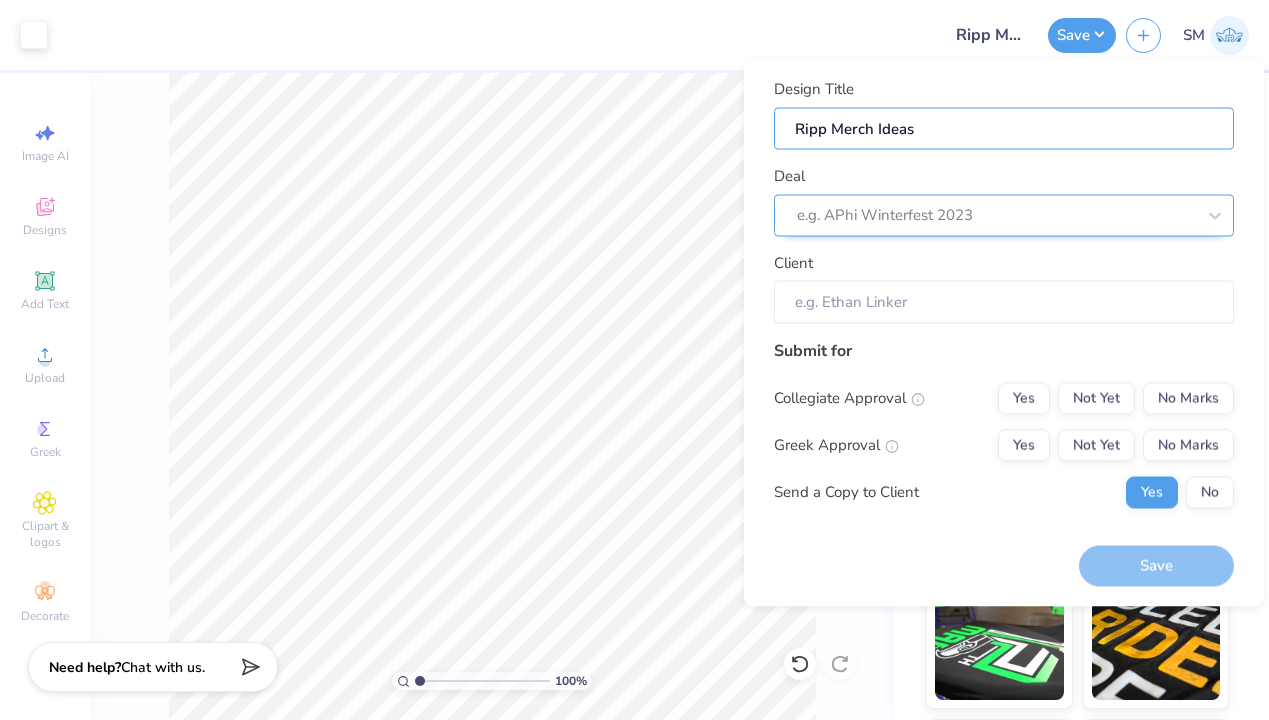 type on "Ripp Merch Ideas" 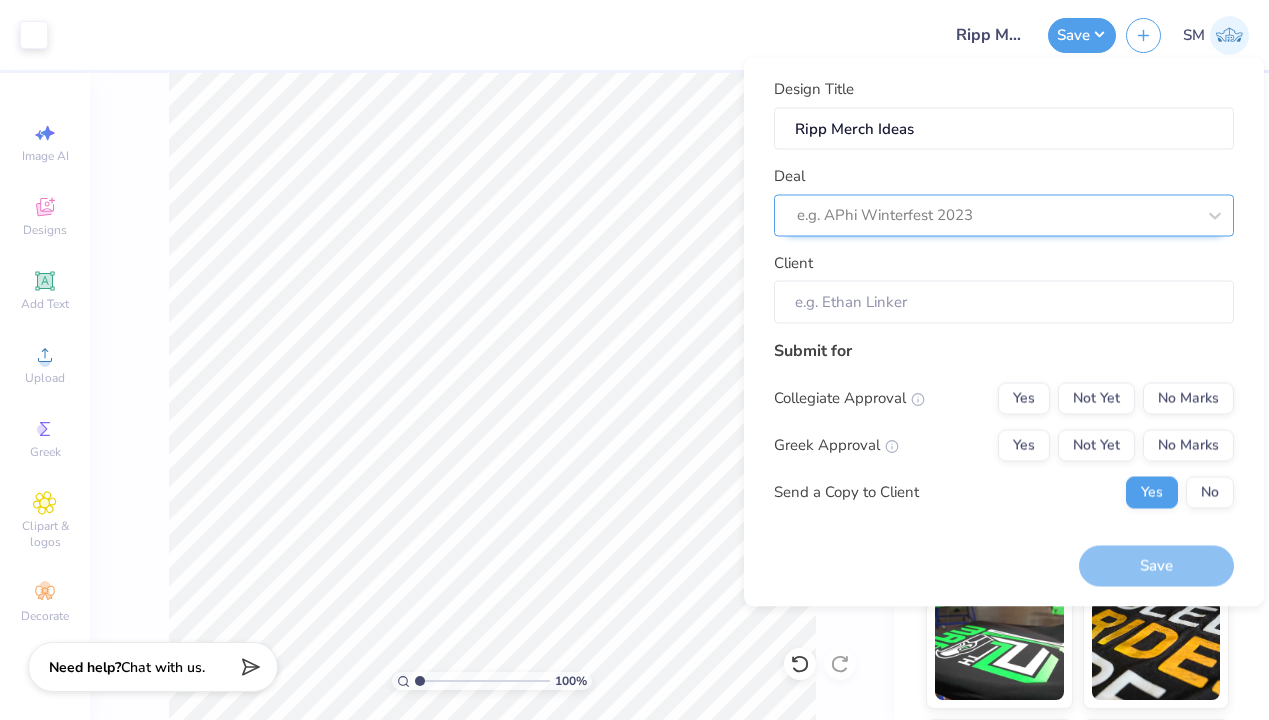 click on "e.g. APhi Winterfest 2023" at bounding box center [1004, 215] 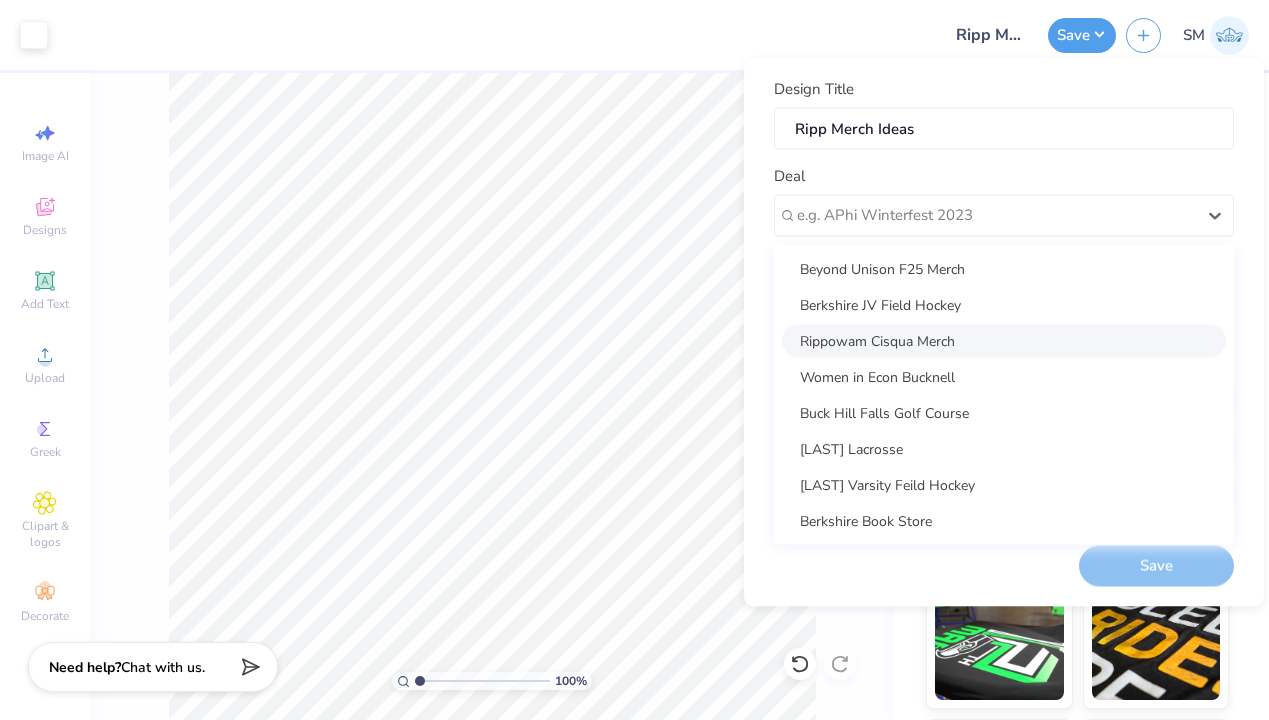 click on "Rippowam Cisqua Merch" at bounding box center (1004, 340) 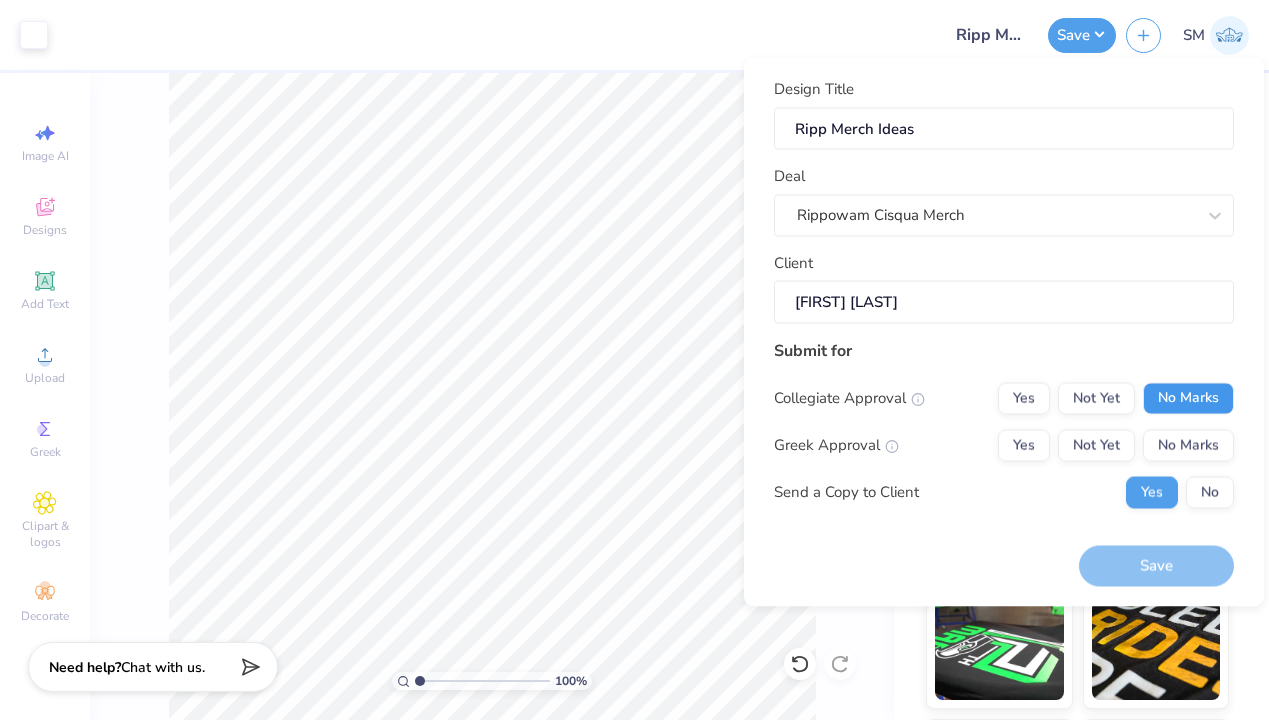 click on "No Marks" at bounding box center [1188, 398] 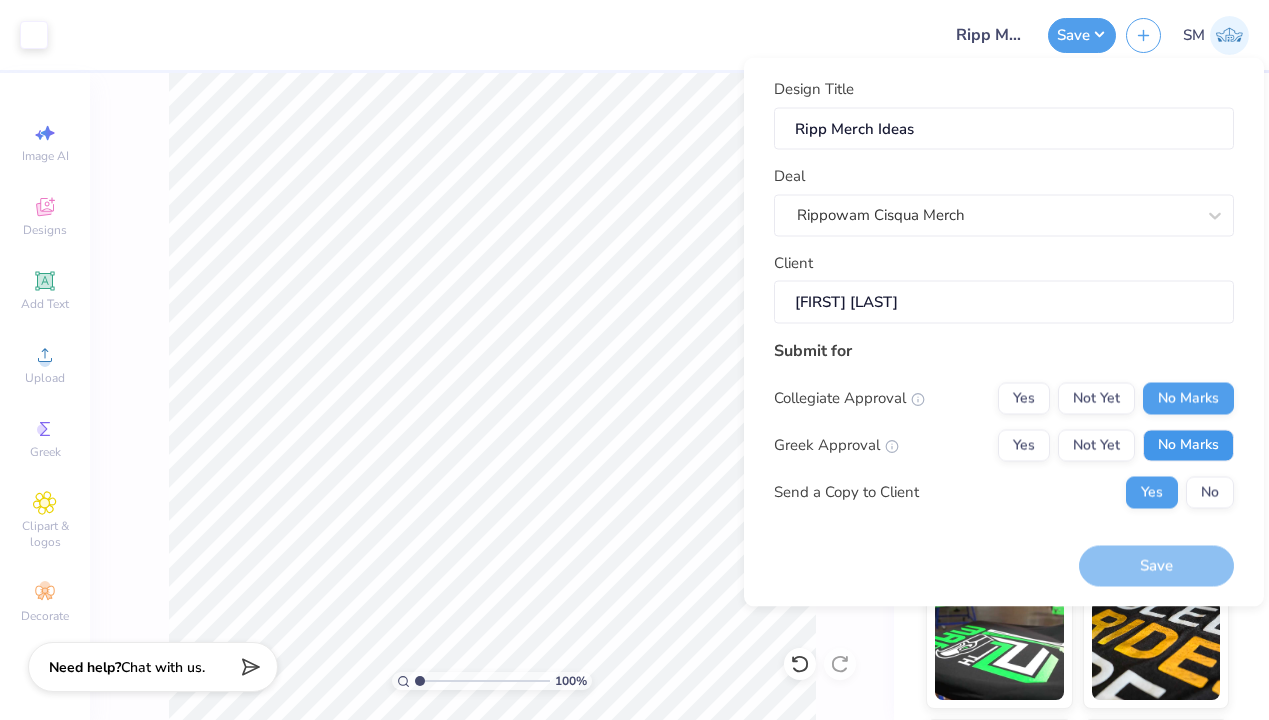 click on "No Marks" at bounding box center [1188, 445] 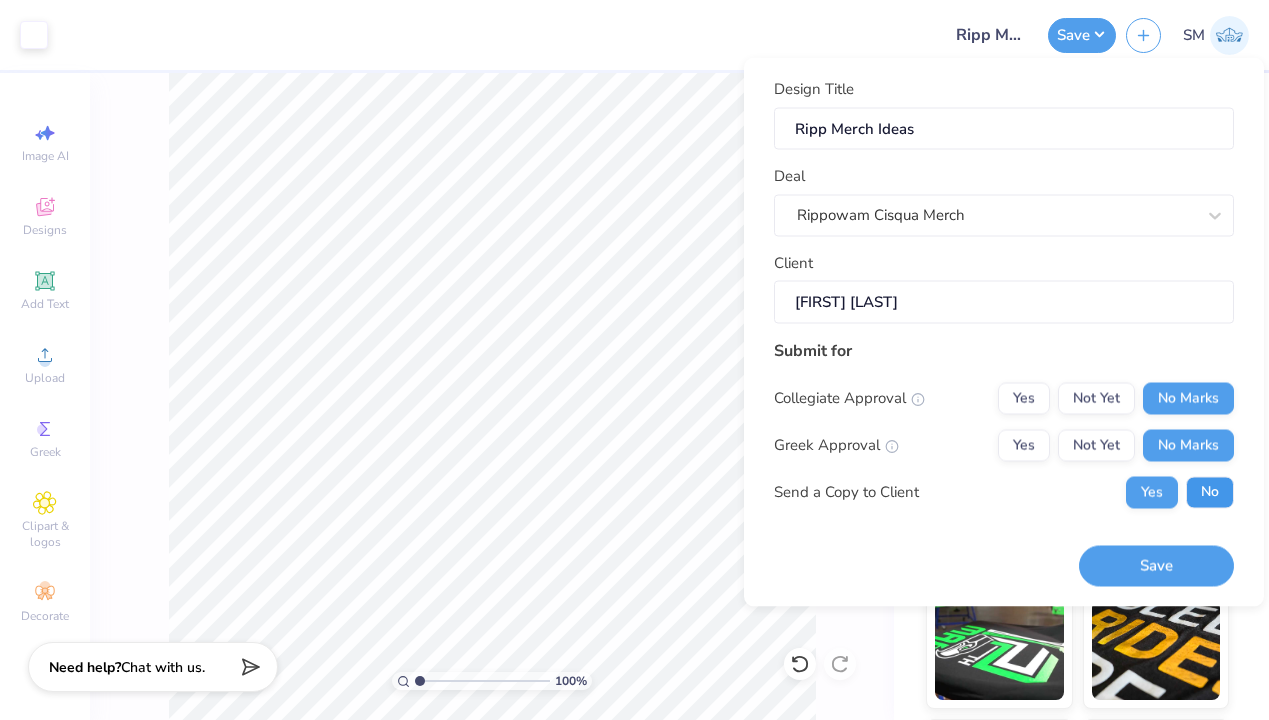 click on "No" at bounding box center (1210, 492) 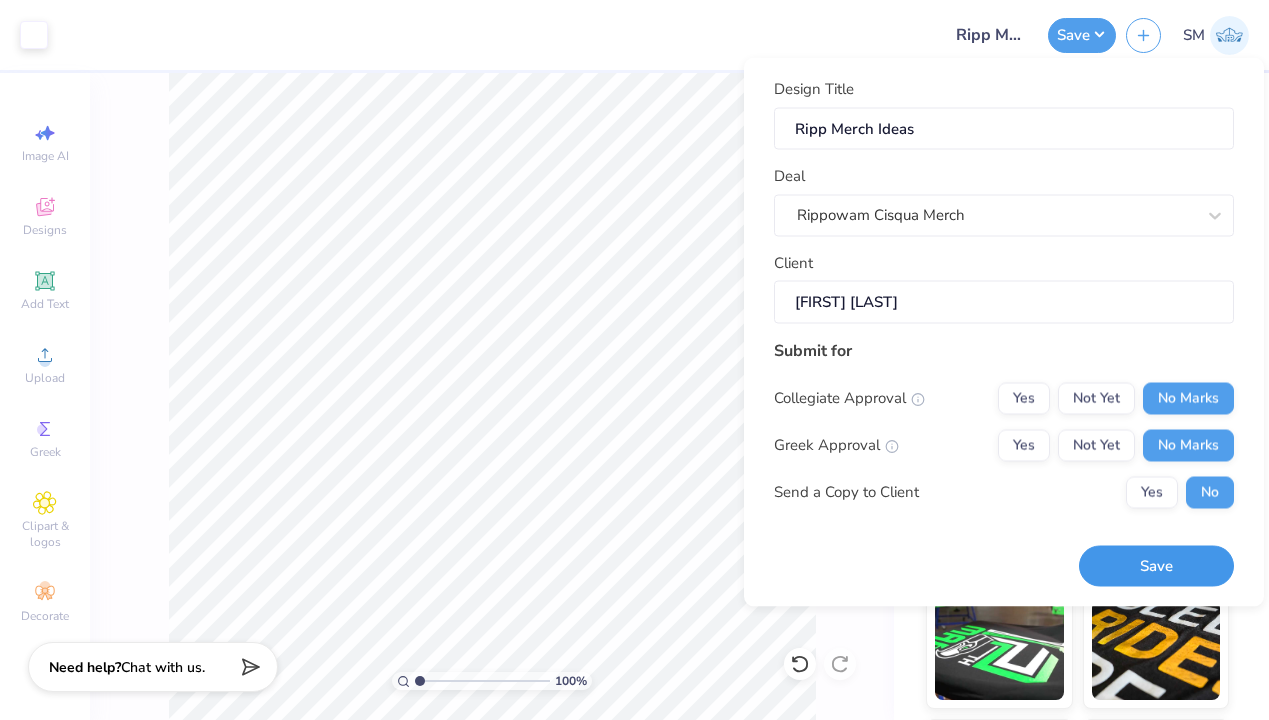 click on "Save" at bounding box center (1156, 566) 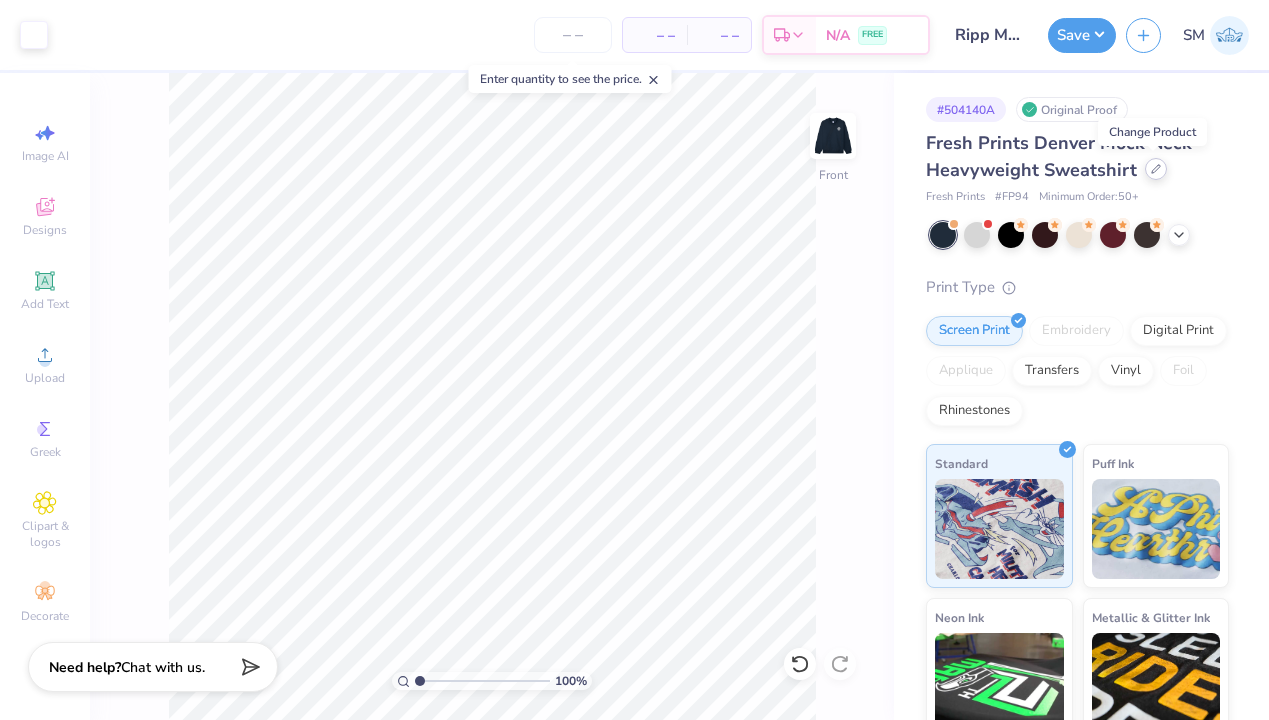 click 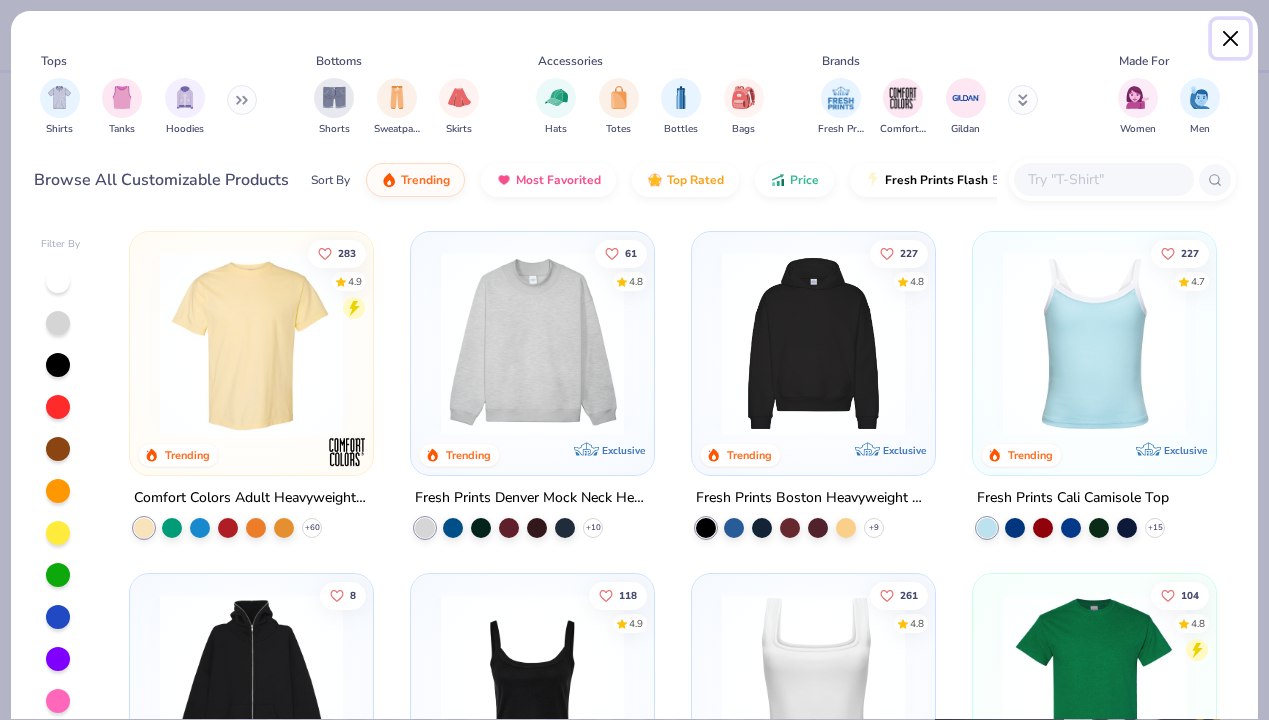 click at bounding box center (1231, 39) 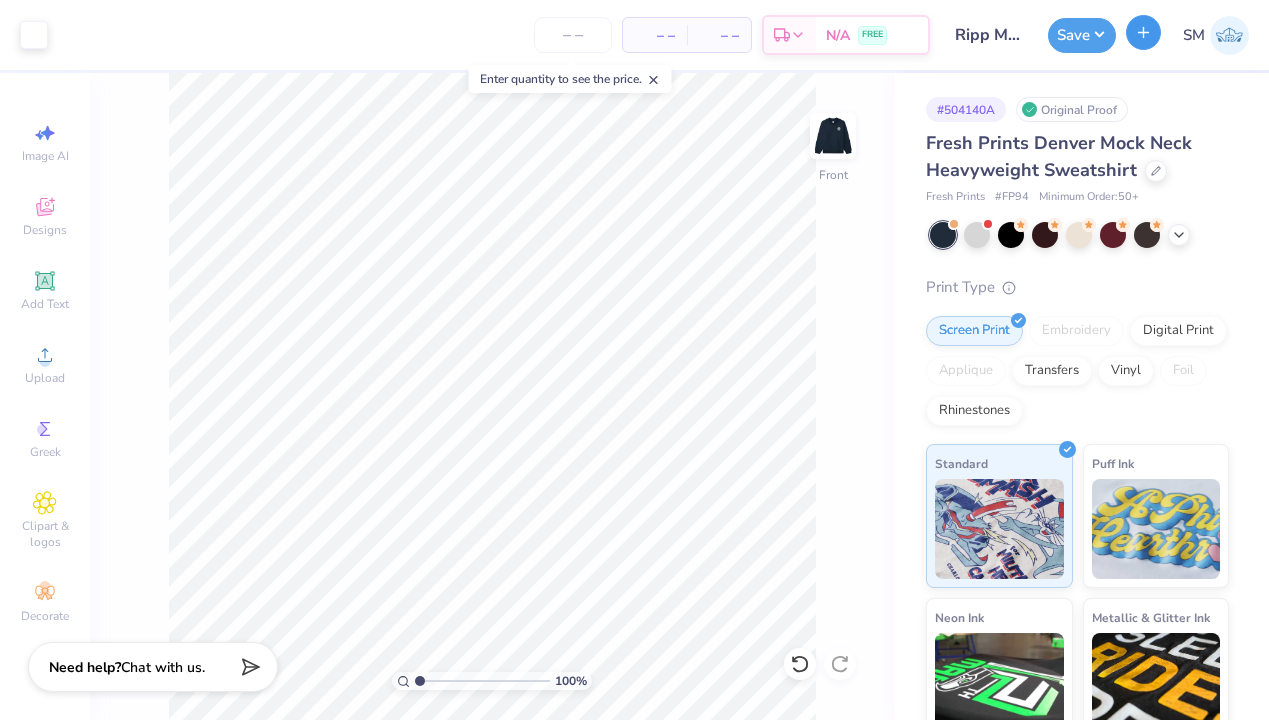 click at bounding box center (1143, 32) 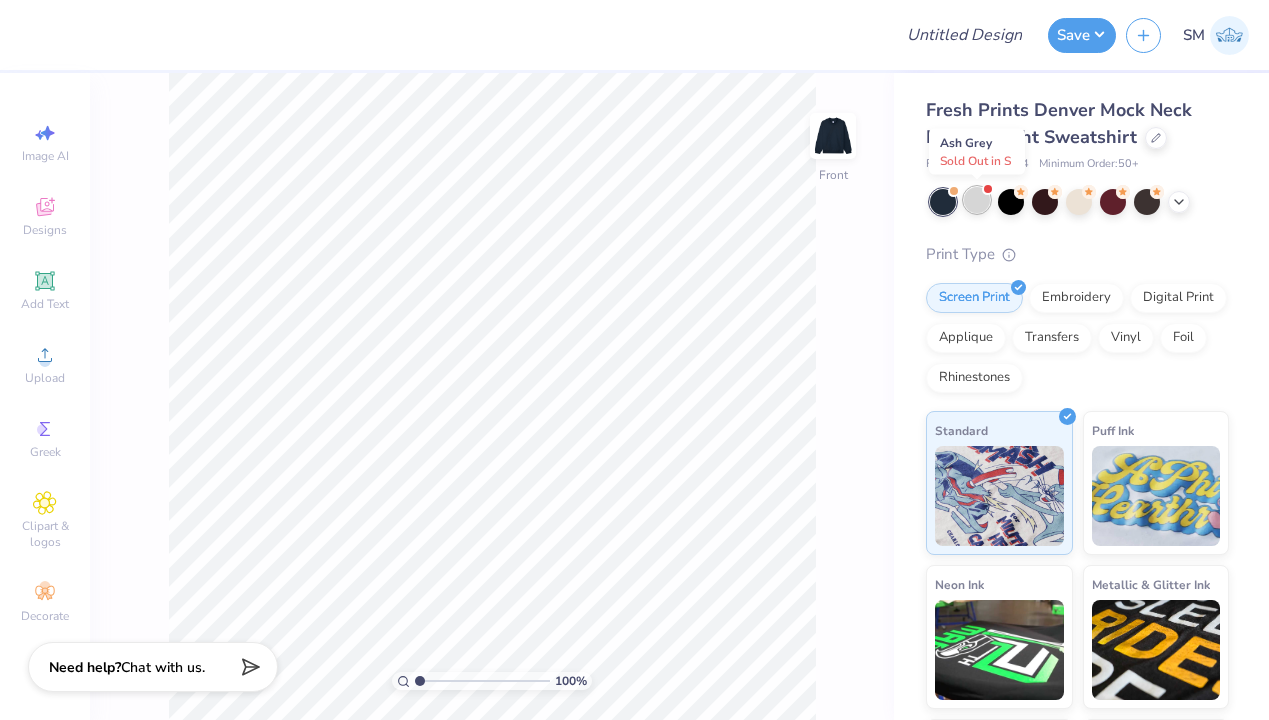 click at bounding box center [977, 200] 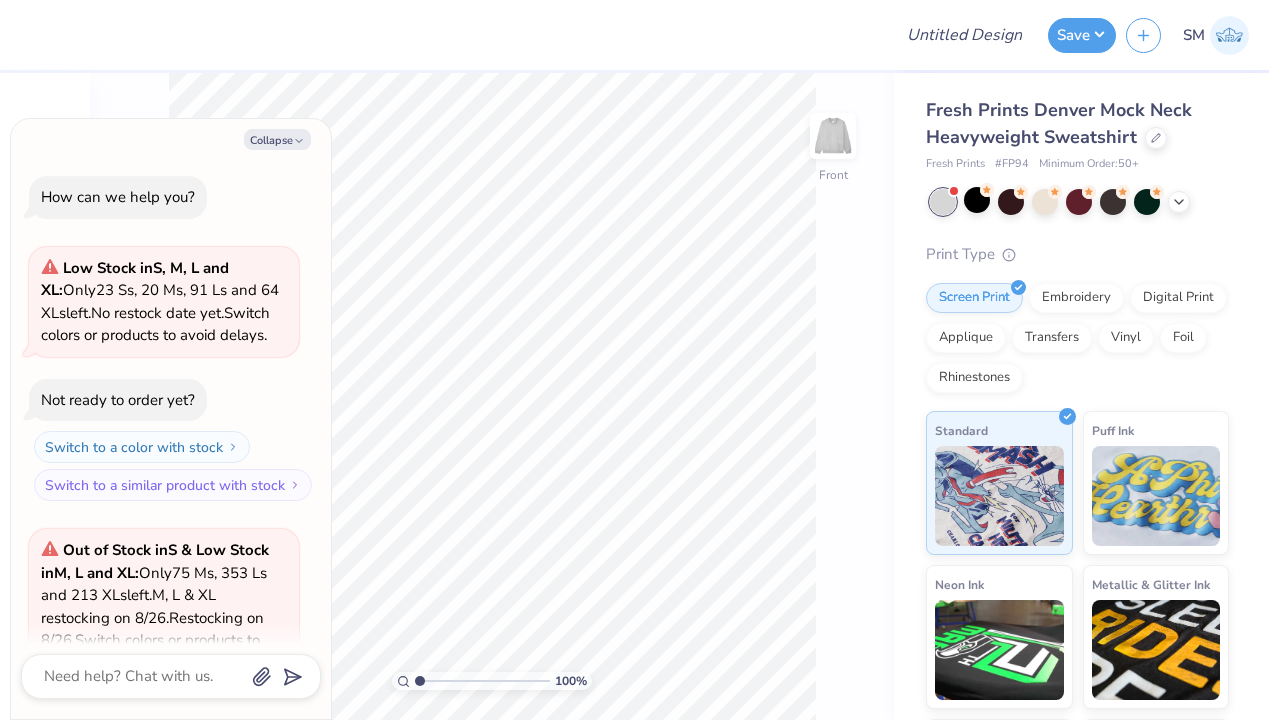 scroll, scrollTop: 200, scrollLeft: 0, axis: vertical 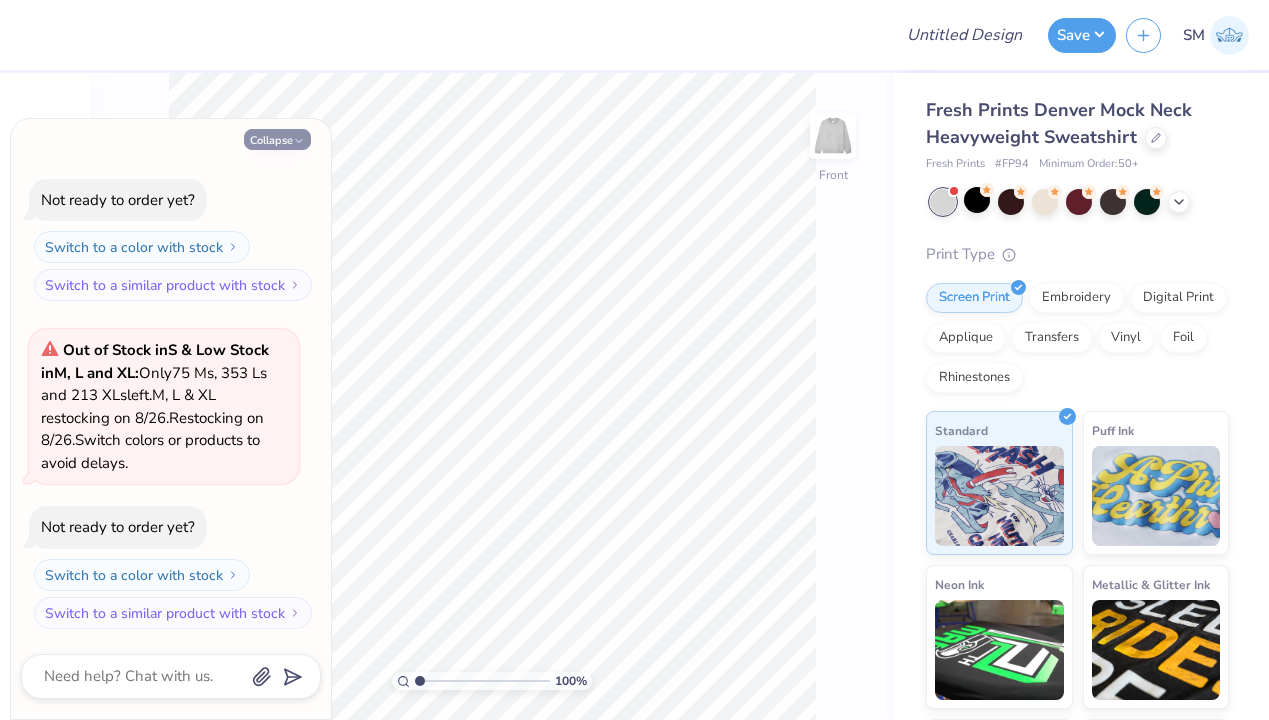 click 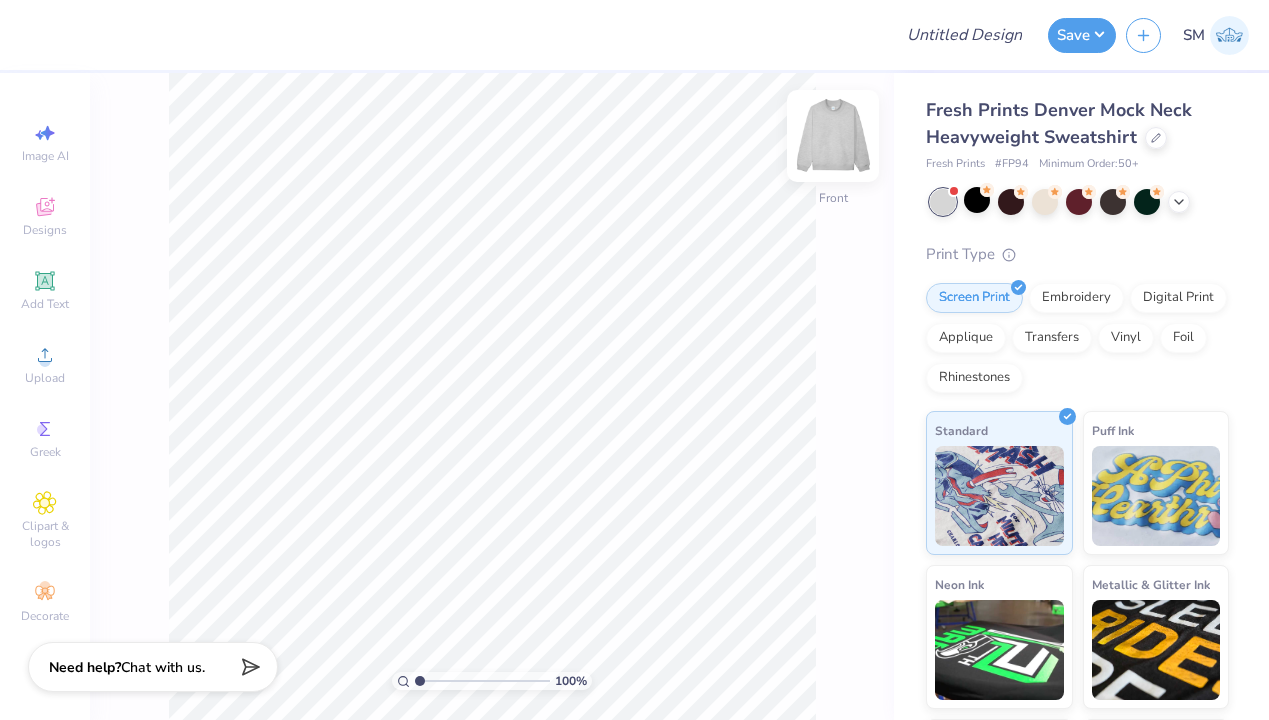 click at bounding box center [833, 136] 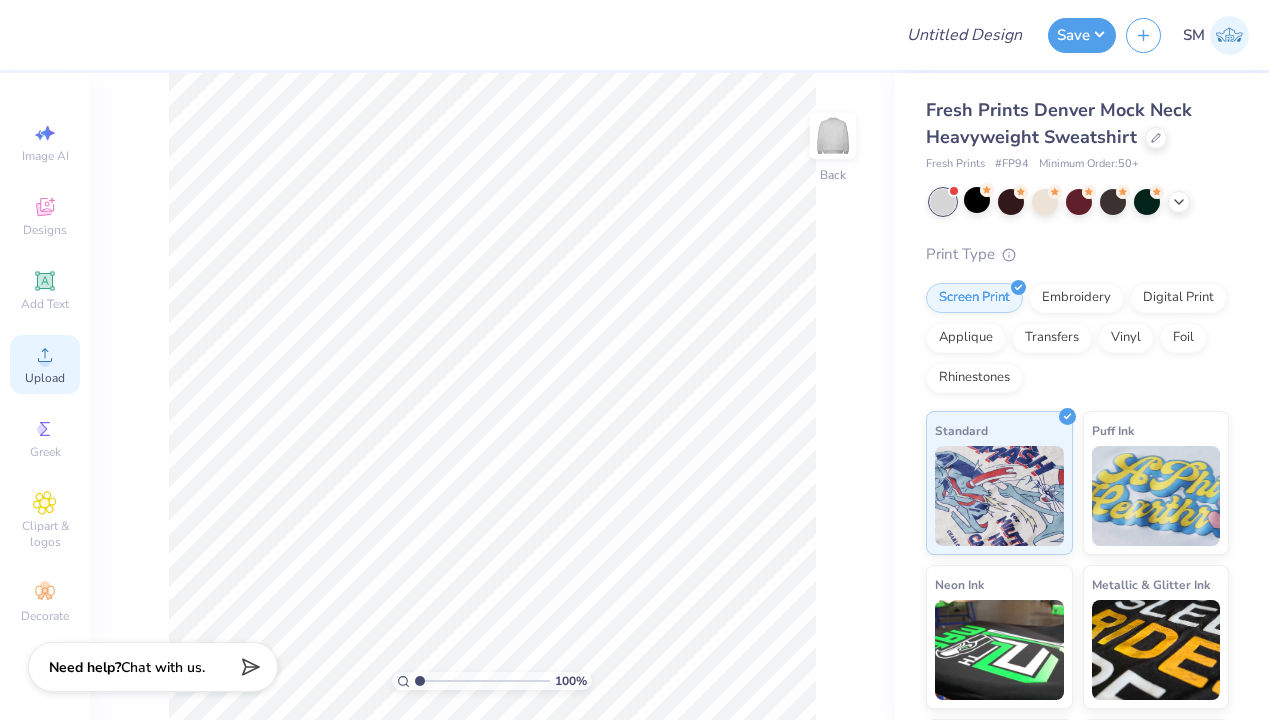 click 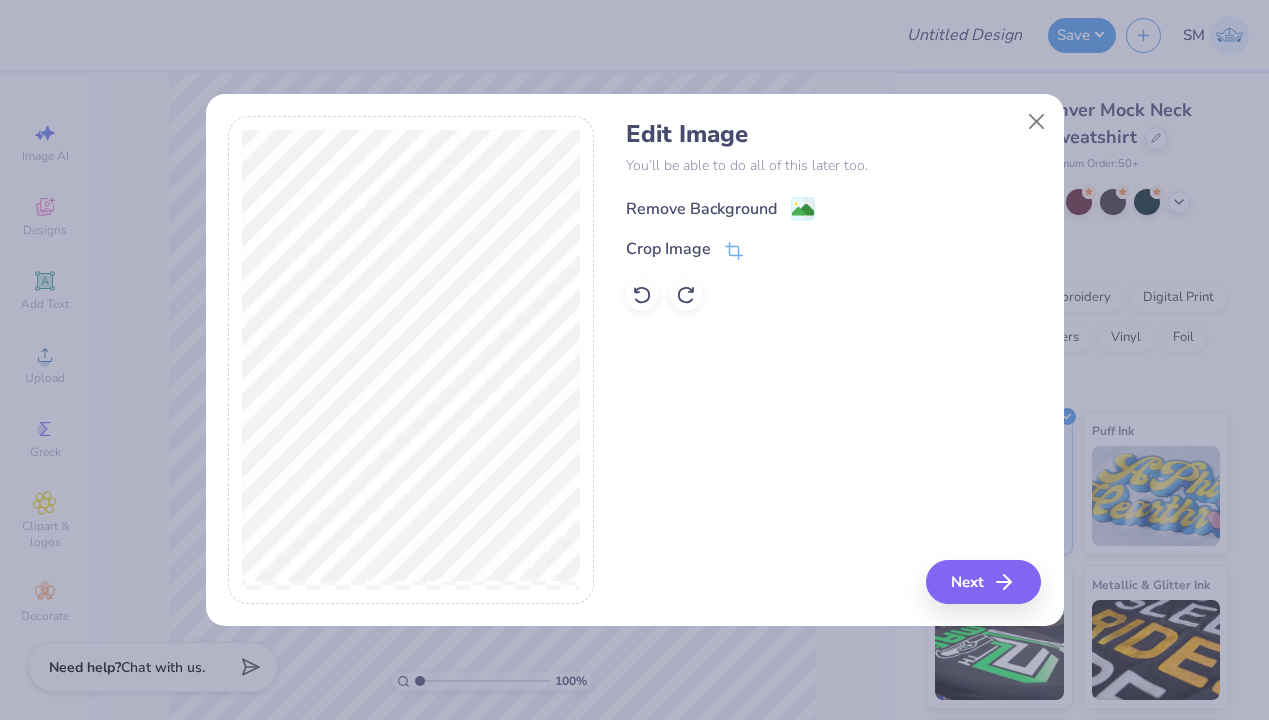 click on "Remove Background" at bounding box center [720, 208] 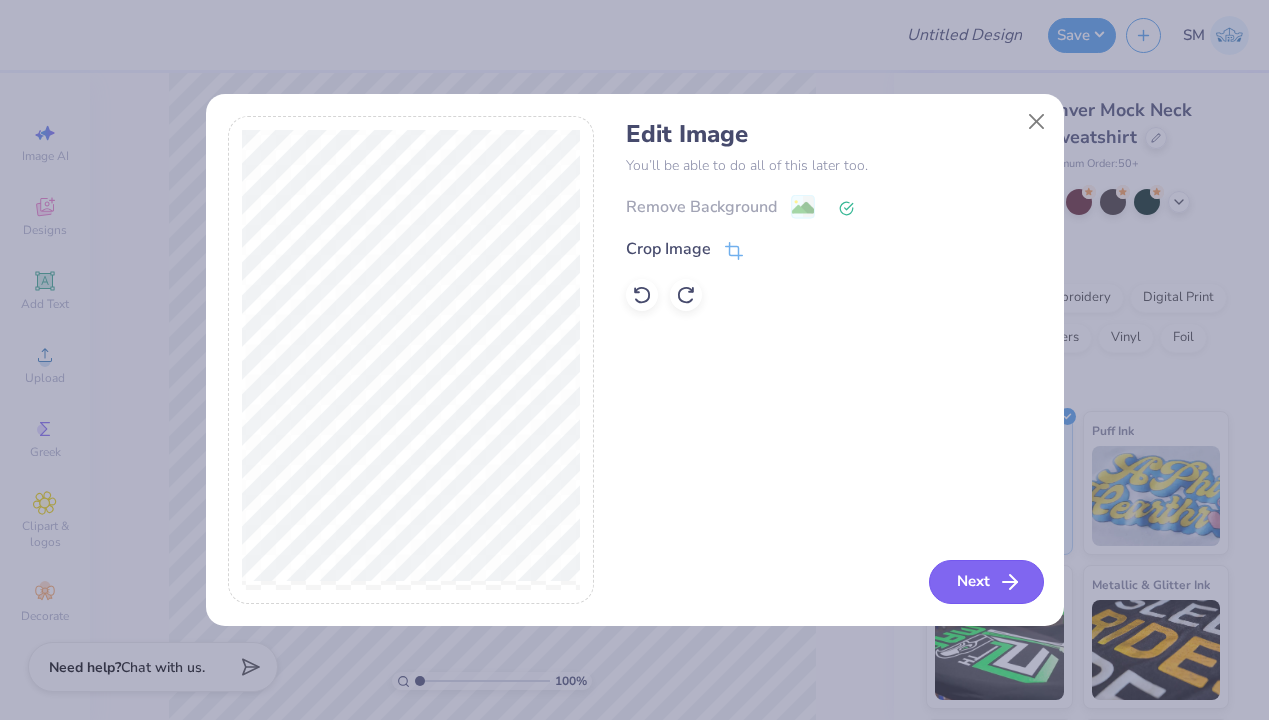 click on "Next" at bounding box center (986, 582) 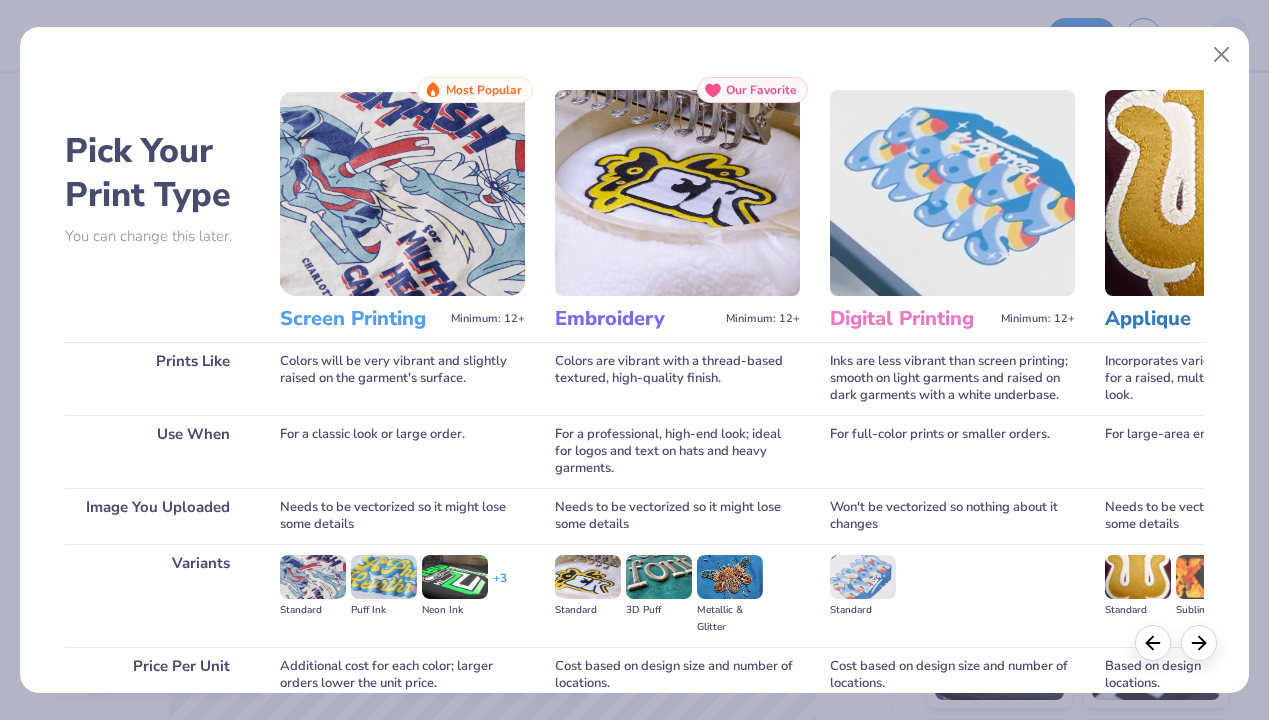 scroll, scrollTop: 177, scrollLeft: 0, axis: vertical 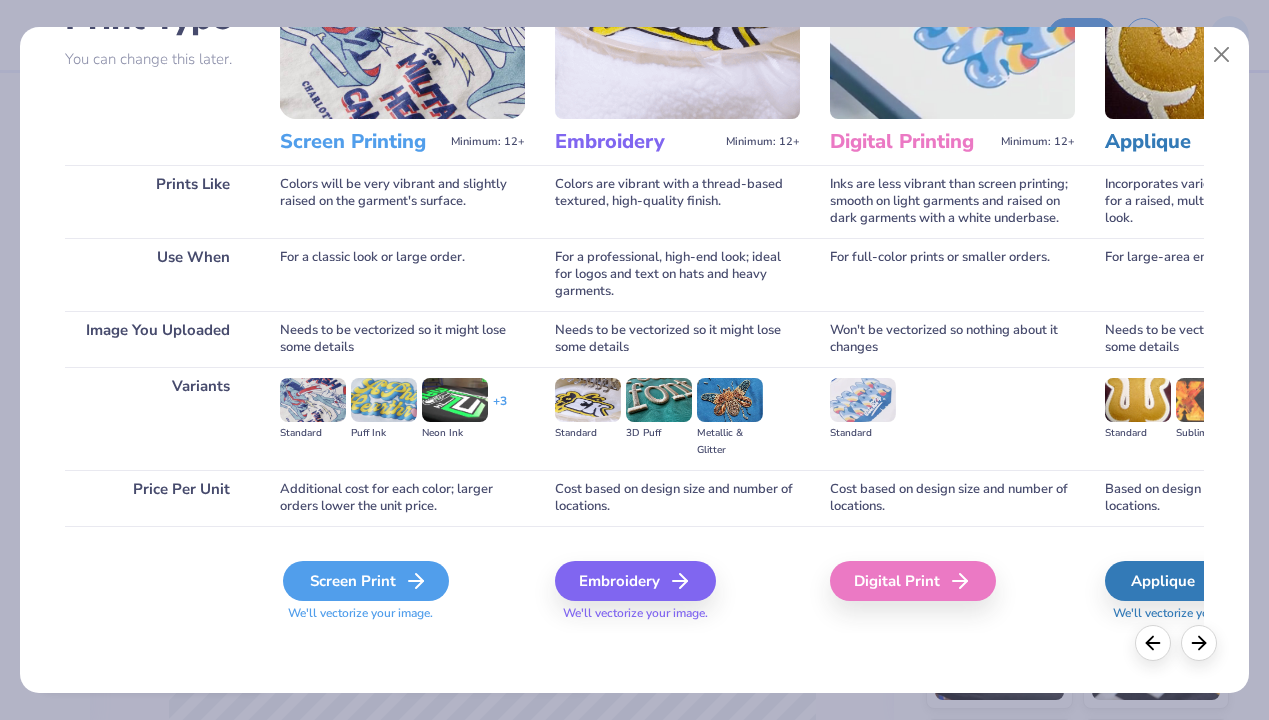 click on "Screen Print" at bounding box center (366, 581) 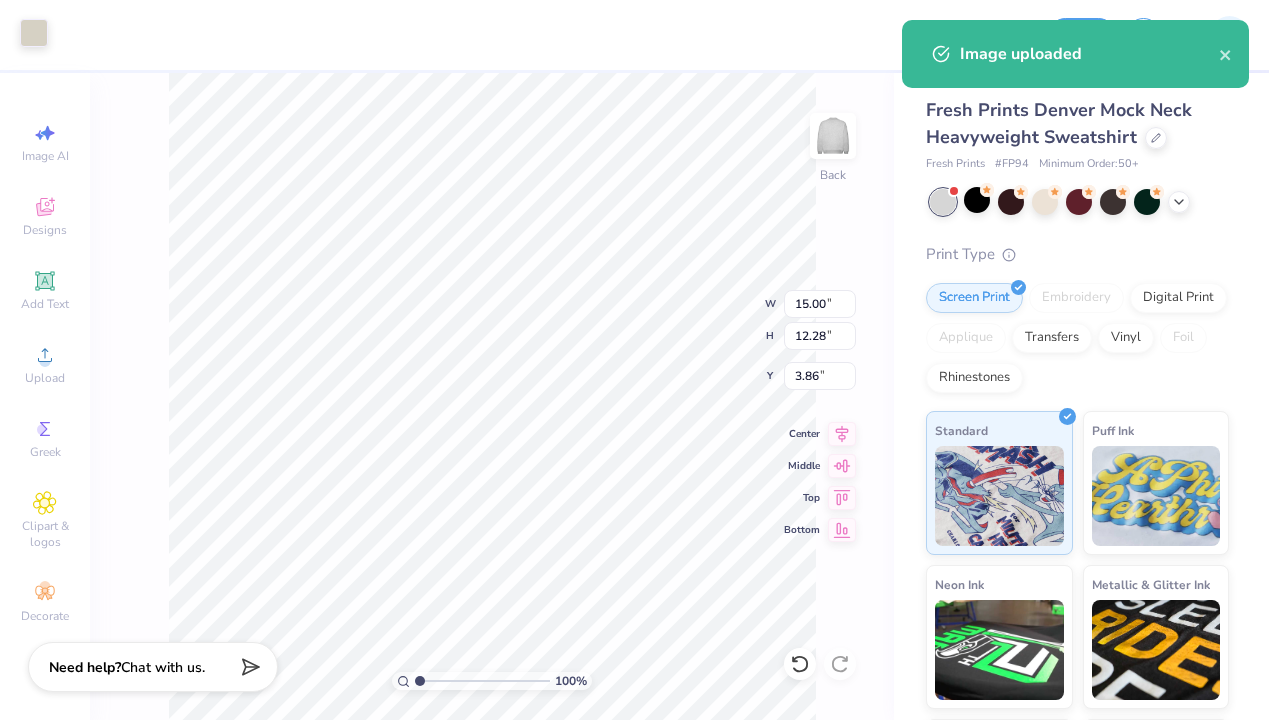 click at bounding box center [34, 33] 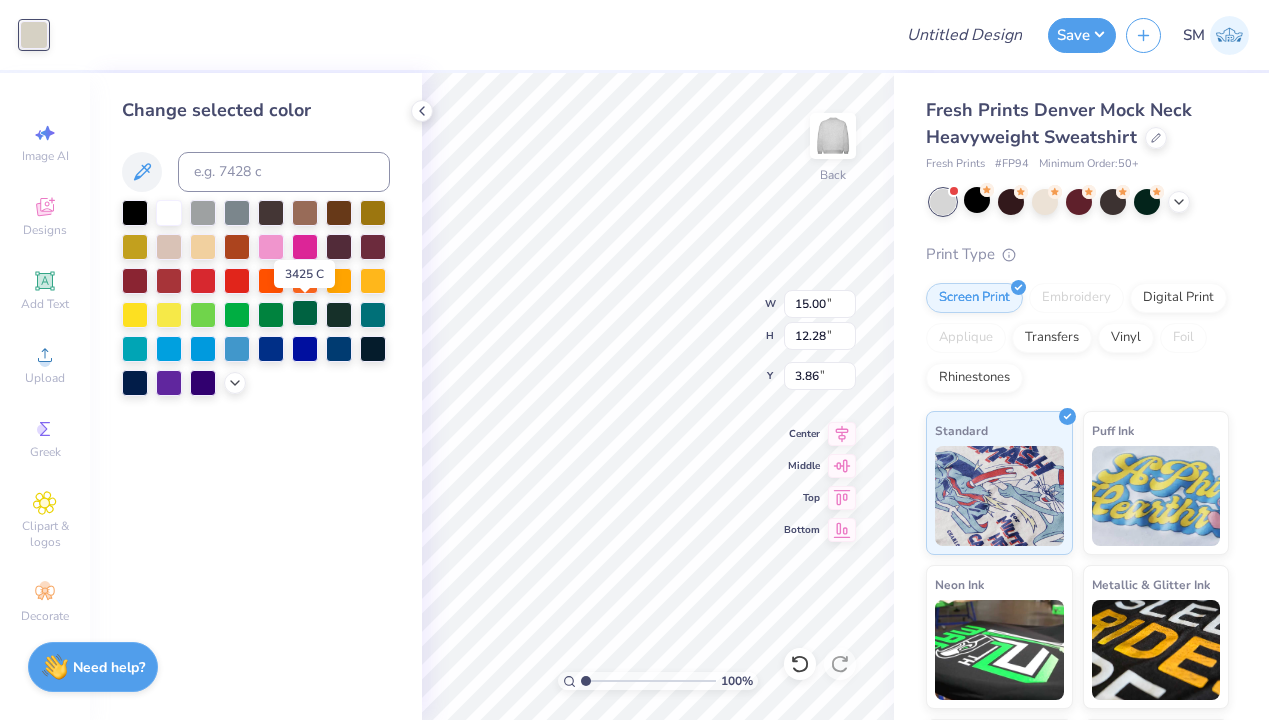 click at bounding box center (305, 313) 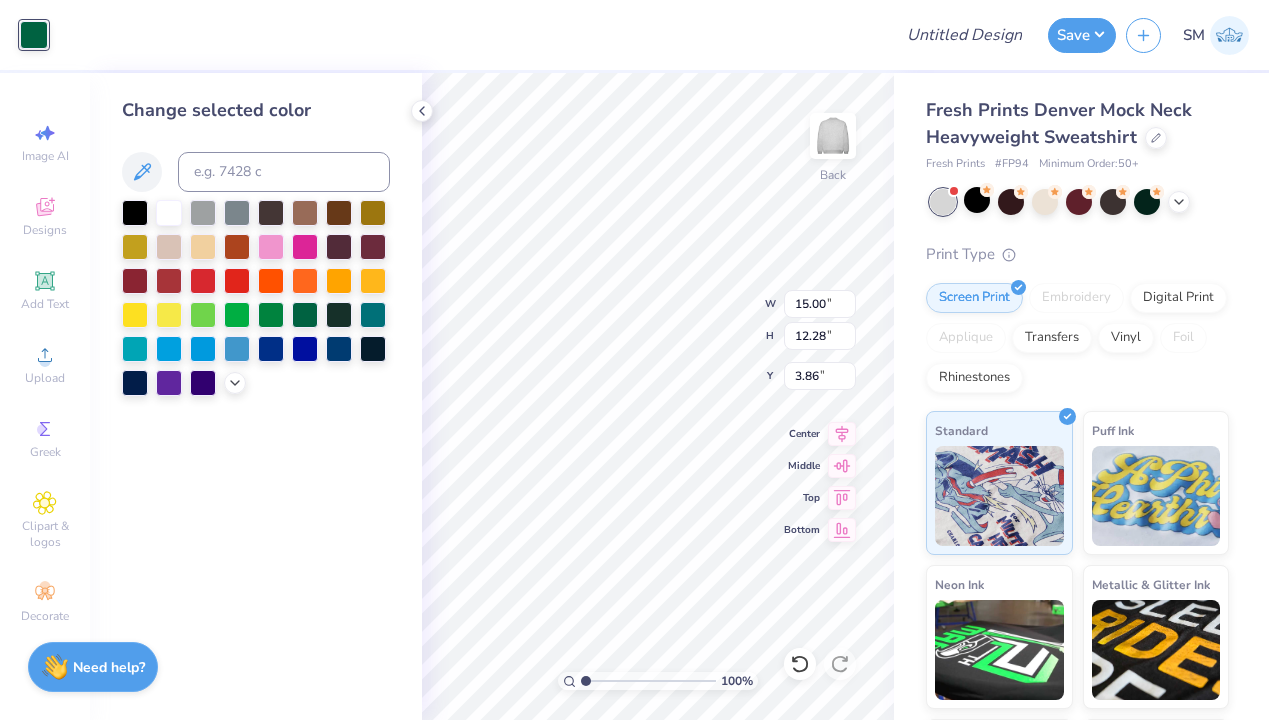 type on "3.03" 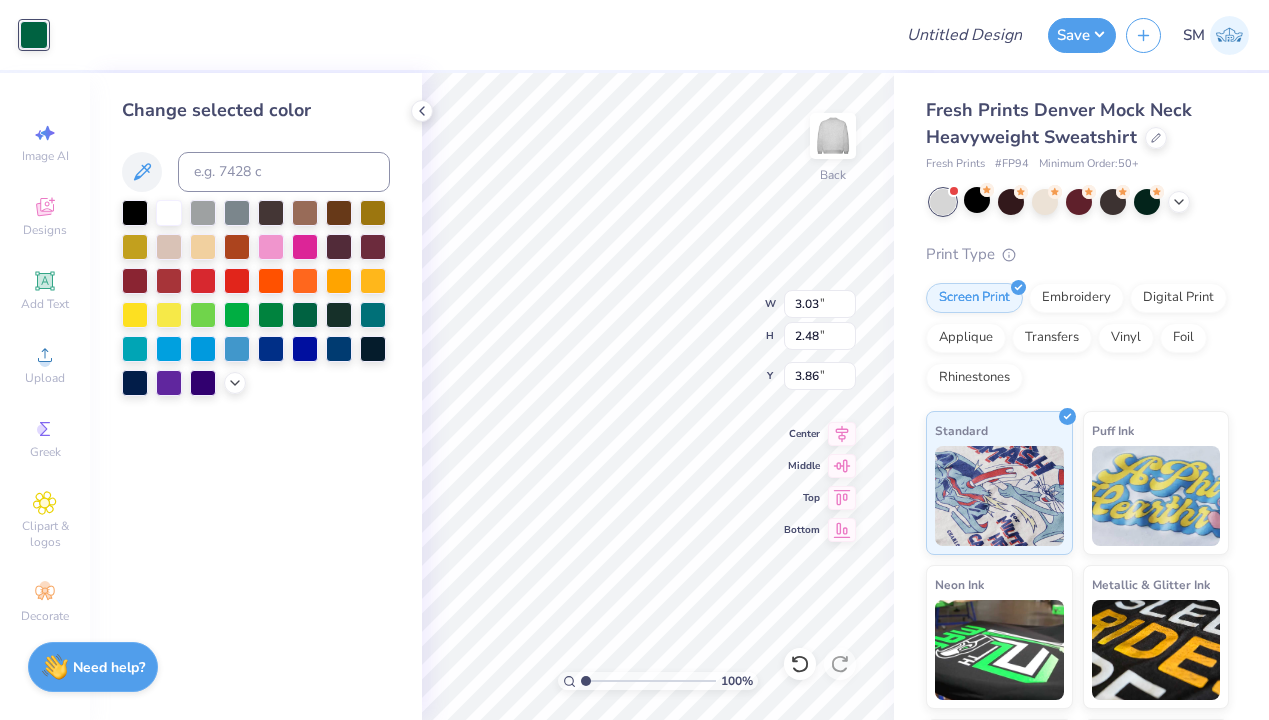 type on "1.00" 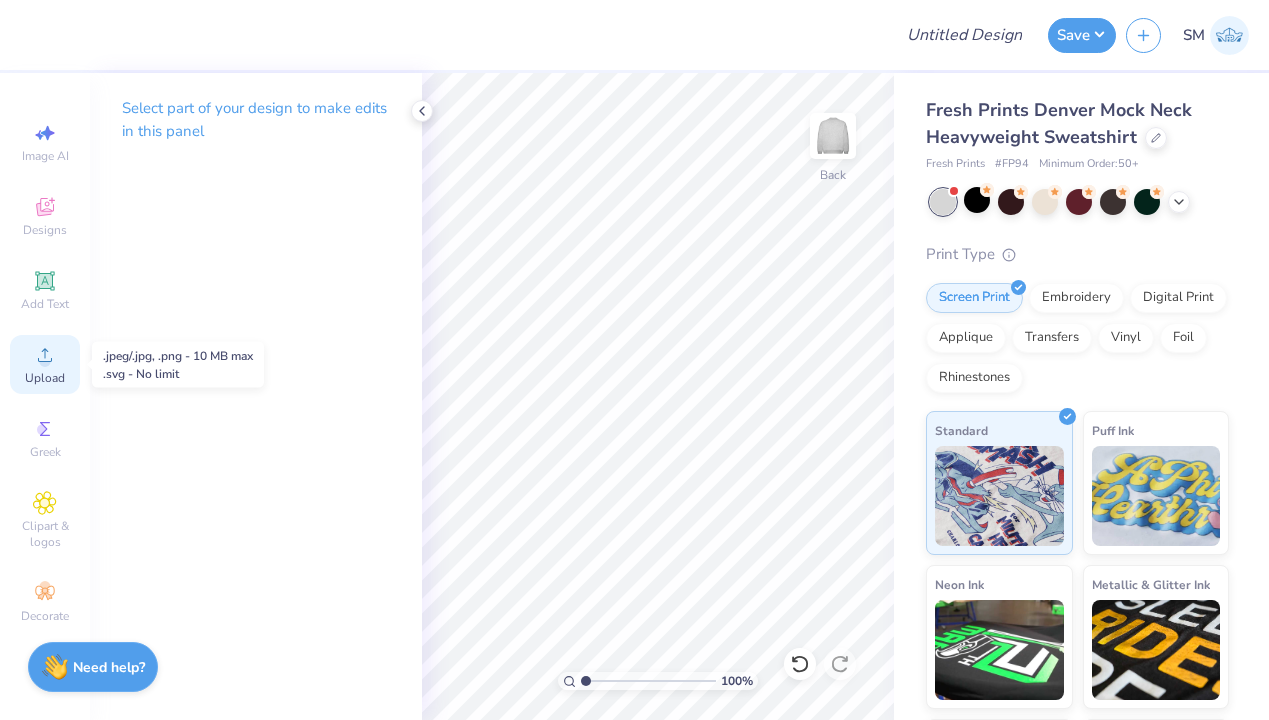 click 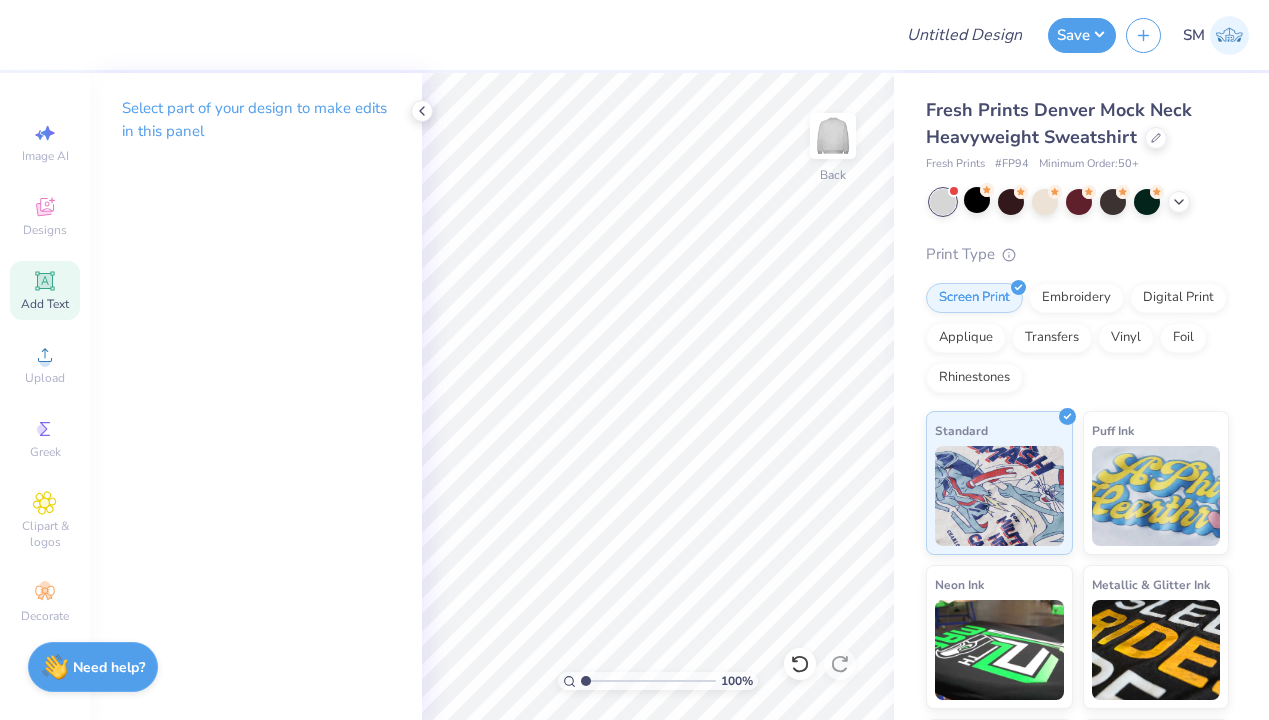 click on "Add Text" at bounding box center (45, 304) 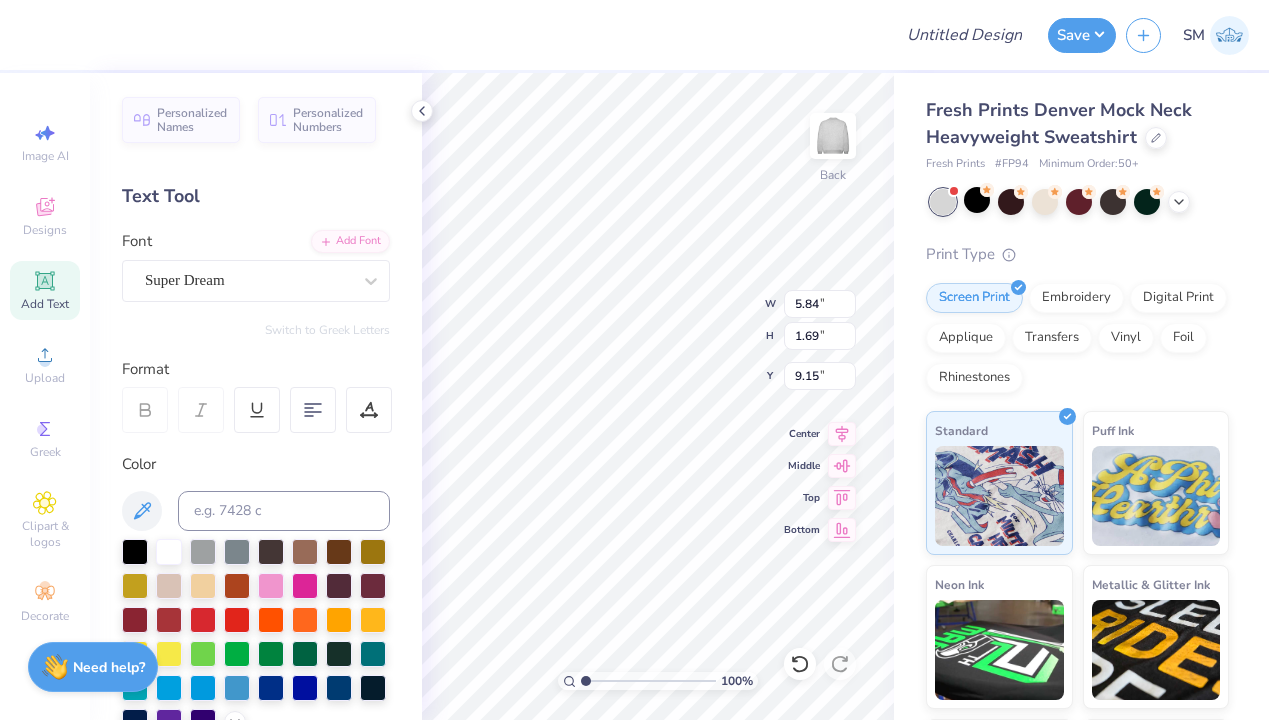 scroll, scrollTop: 0, scrollLeft: 1, axis: horizontal 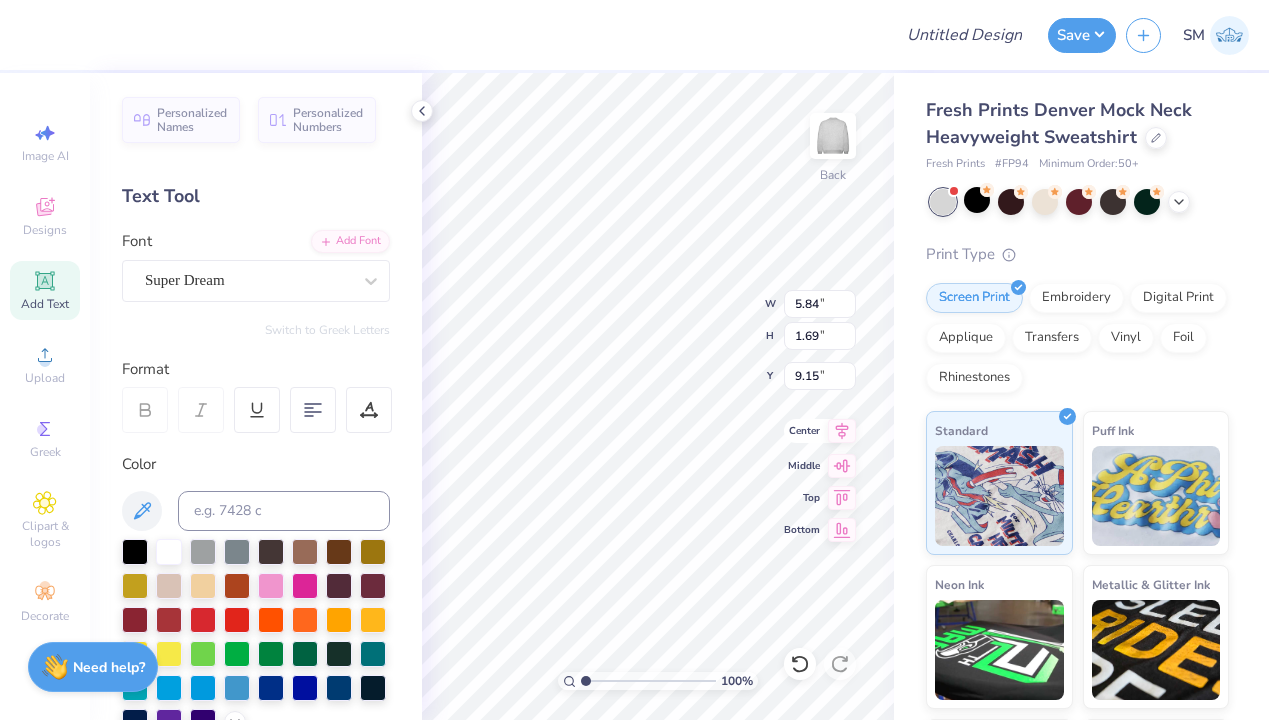 type on "[LAST]
SCHOOL" 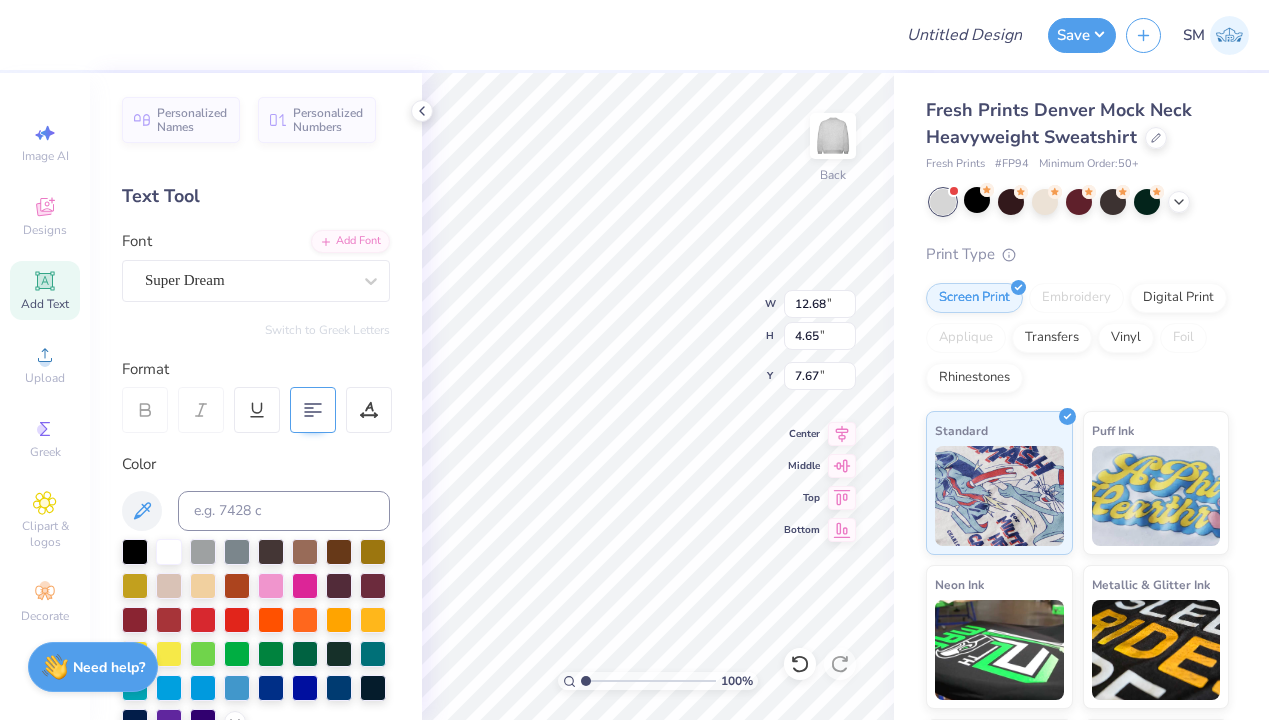 click 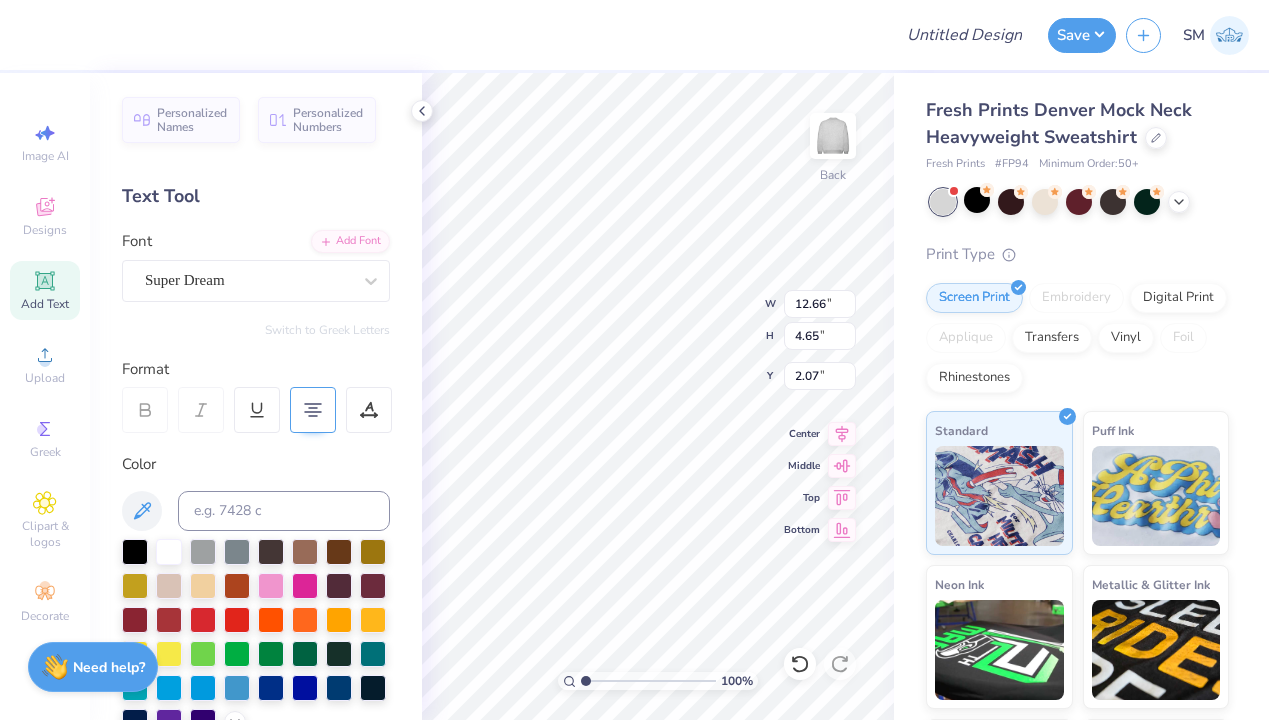 type on "2.07" 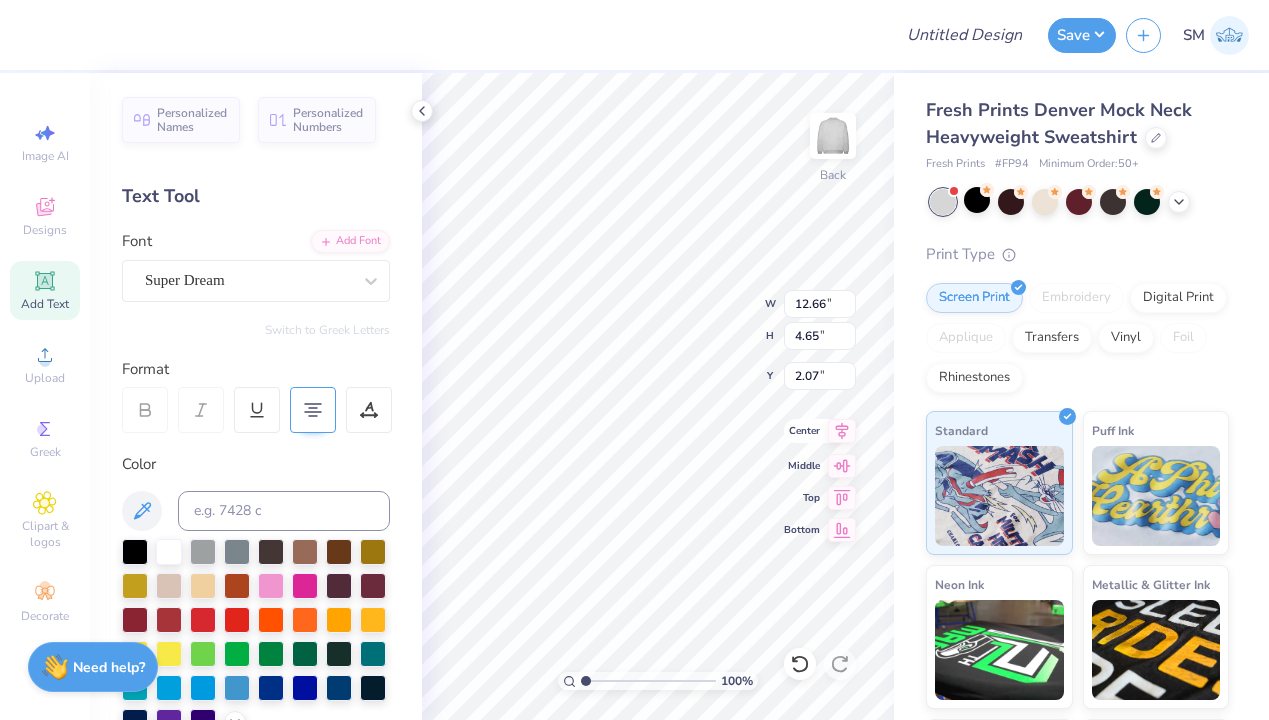 click 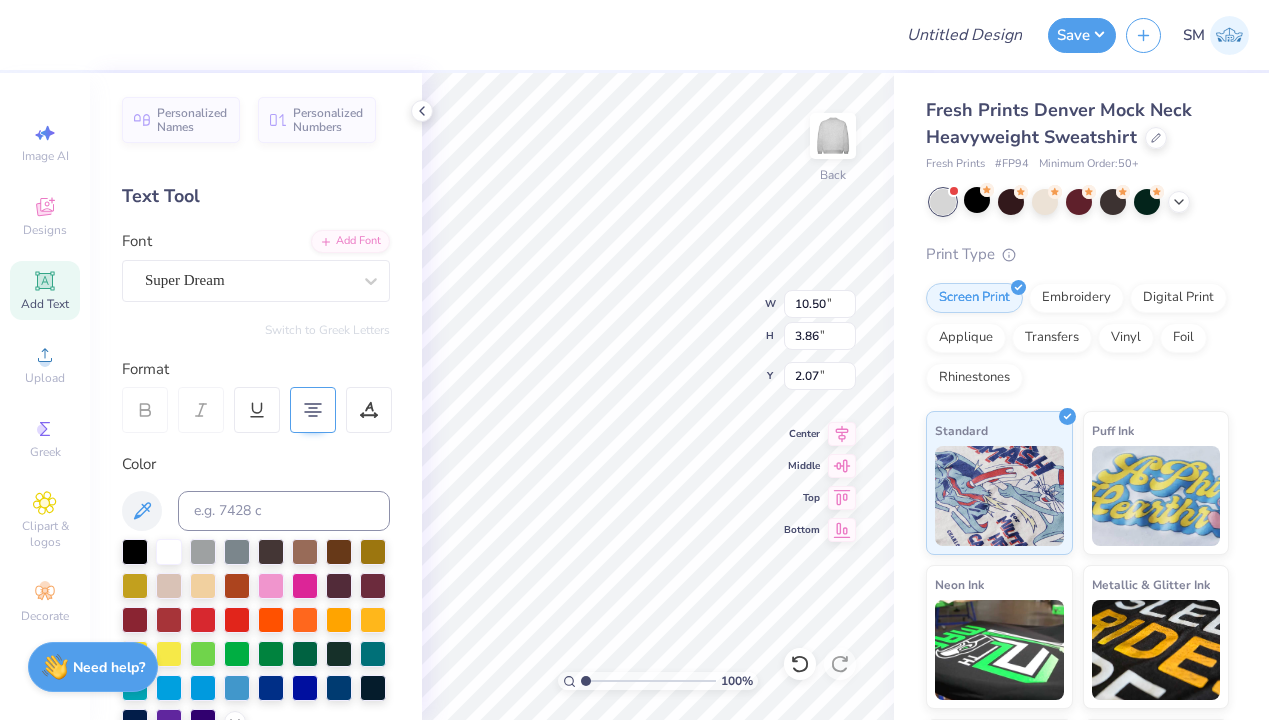 type on "10.50" 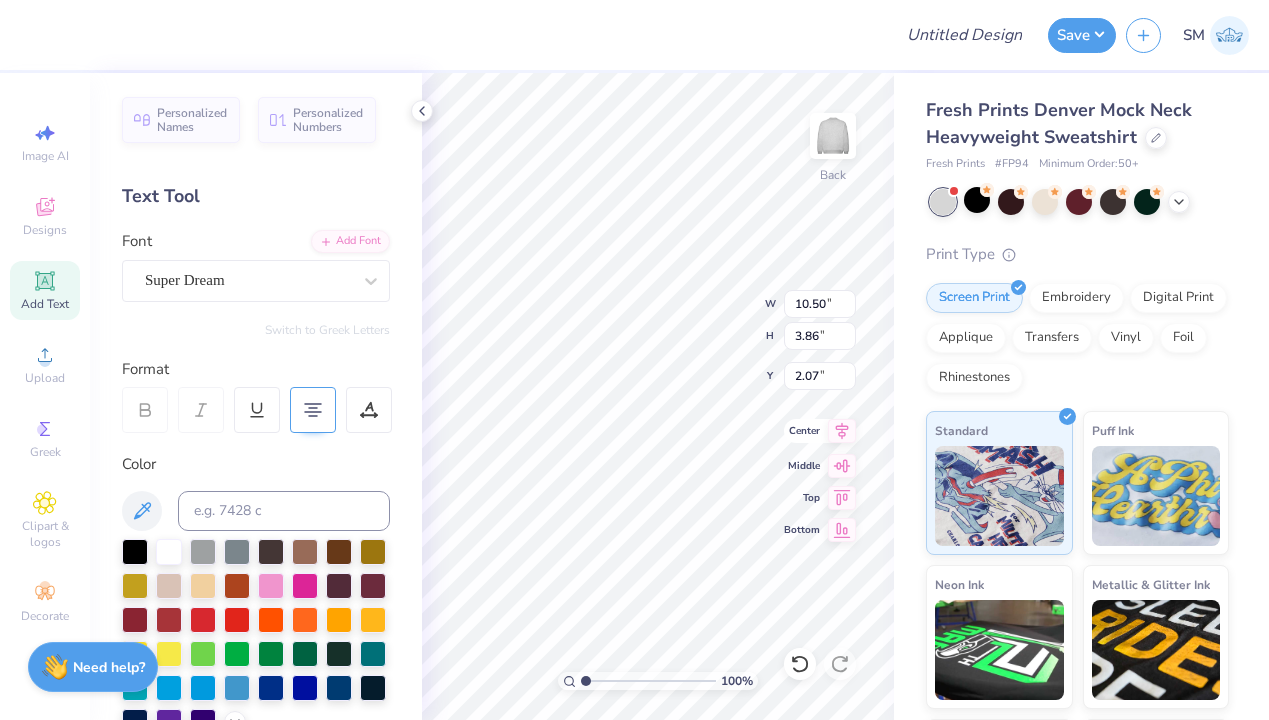 click 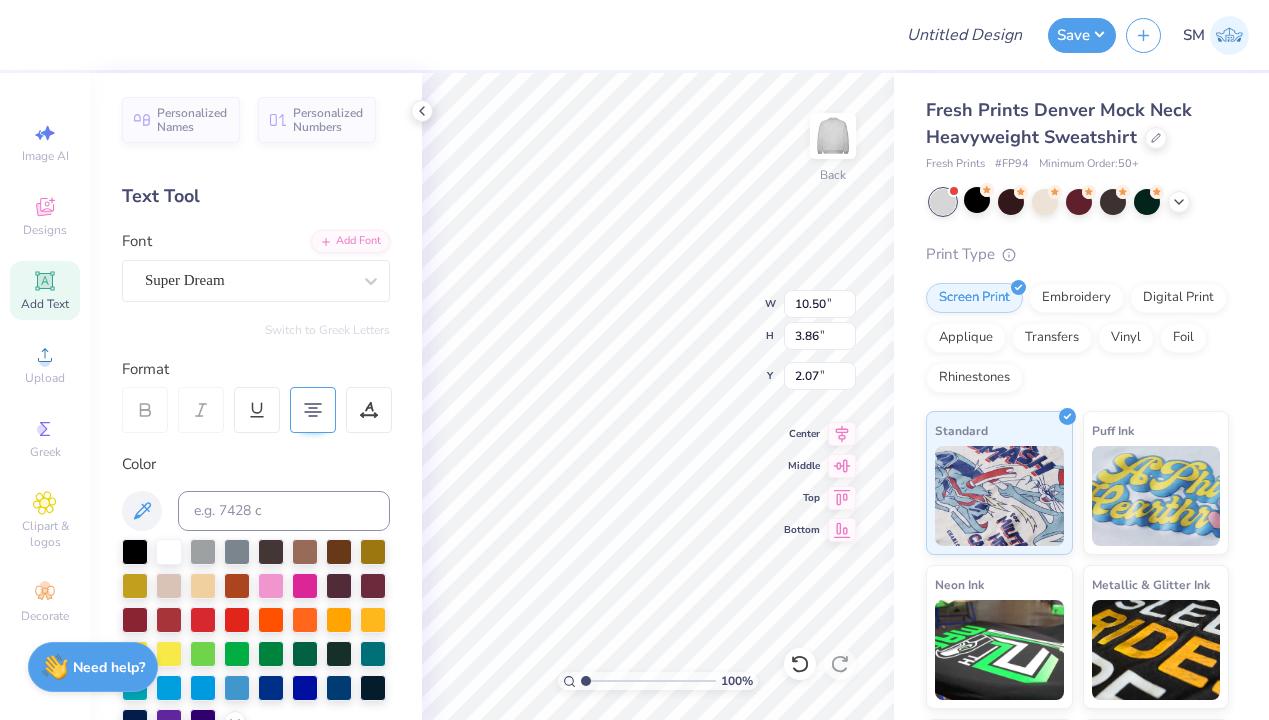 type on "2.33" 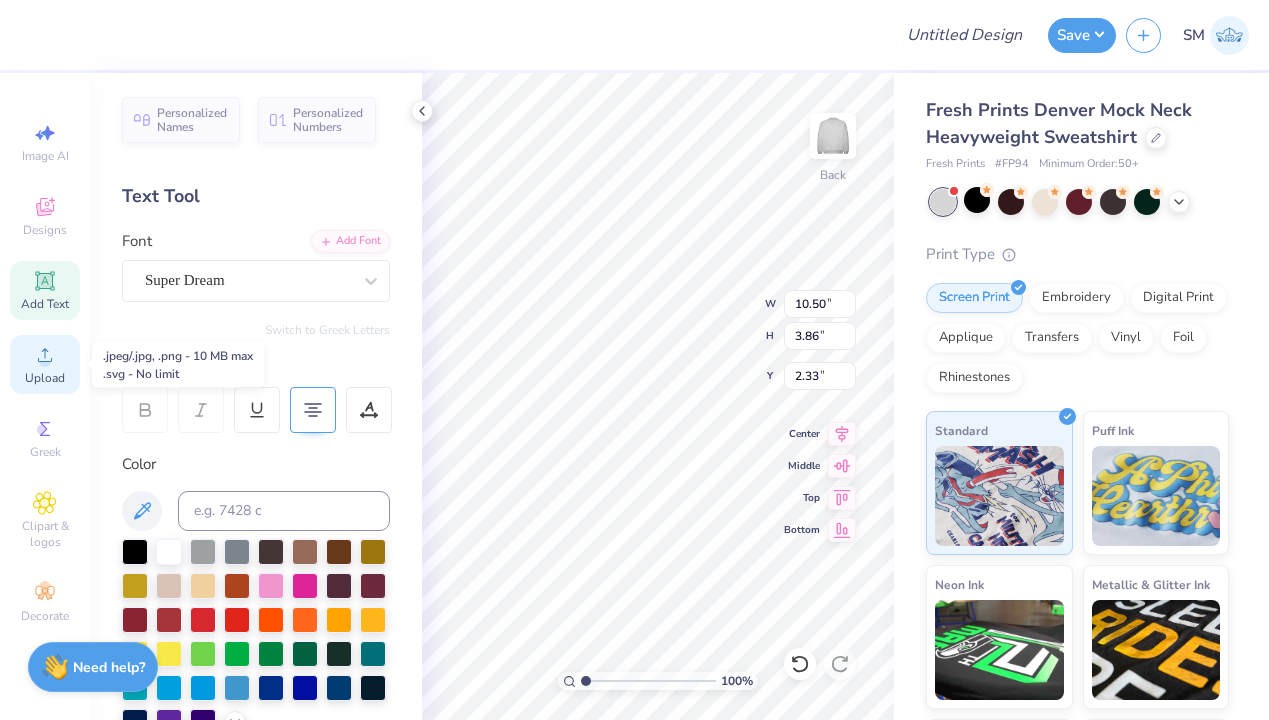 click 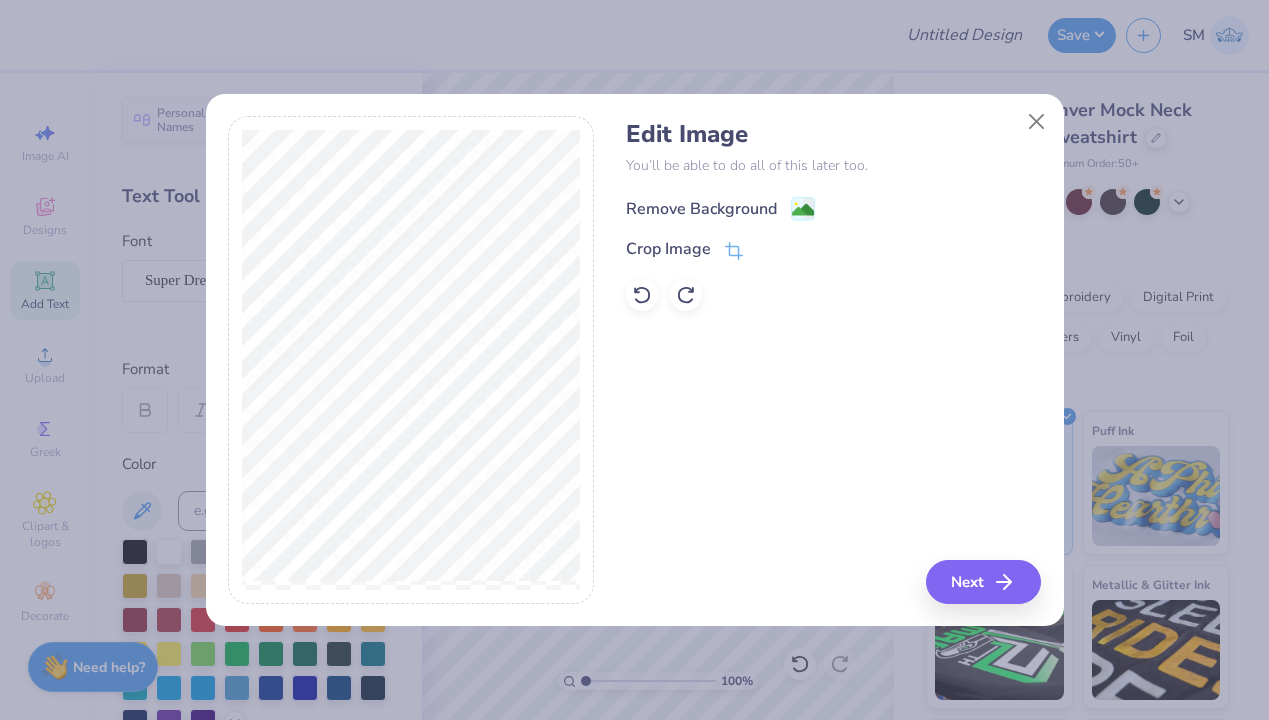click on "Remove Background" at bounding box center (701, 209) 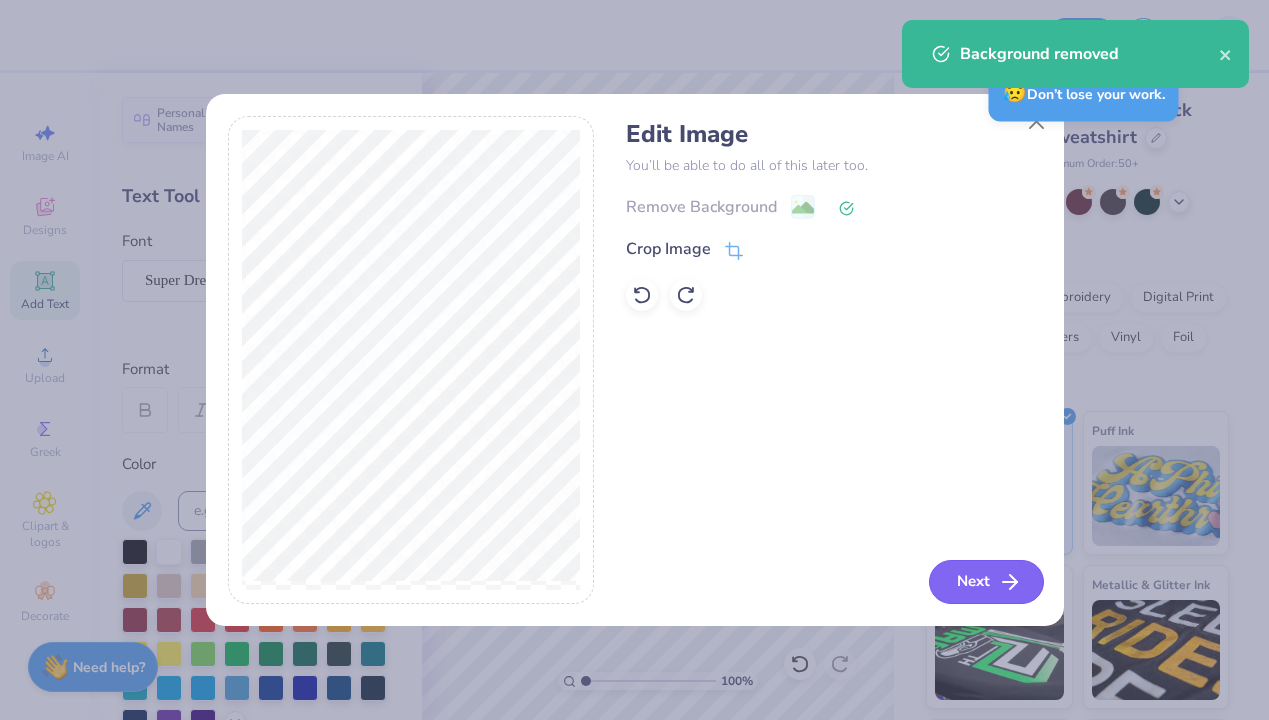 click 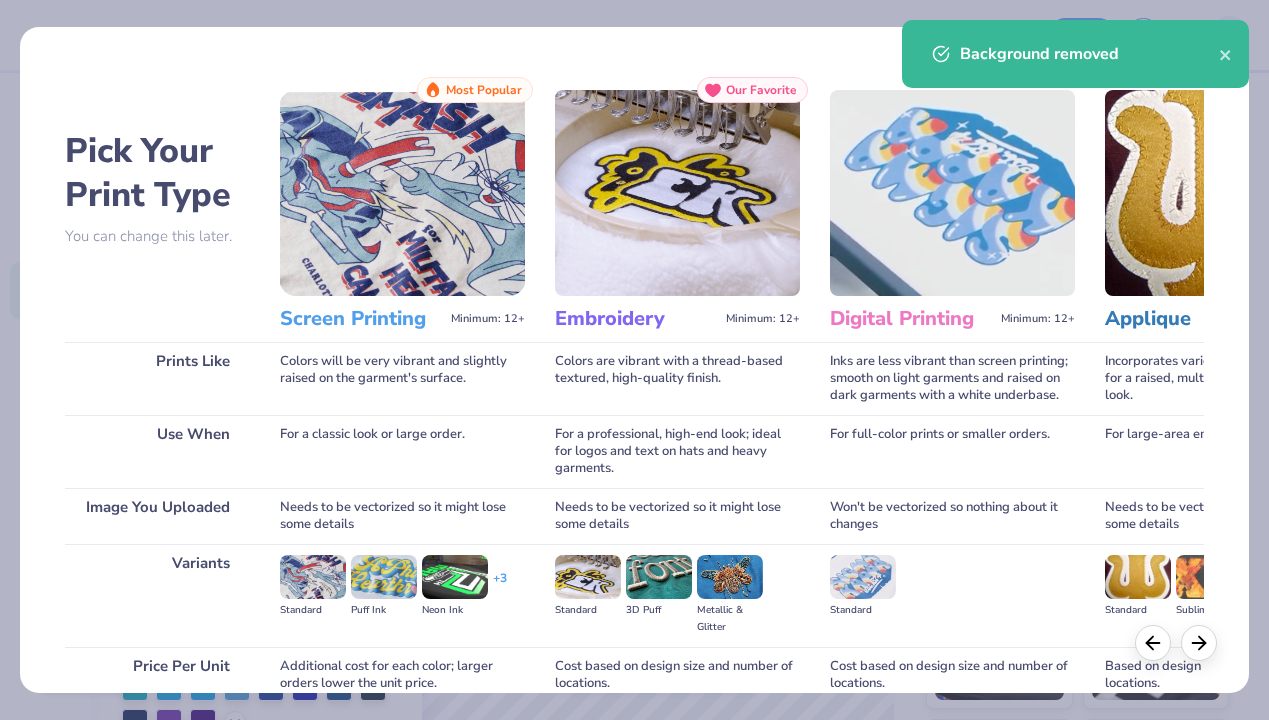 scroll, scrollTop: 177, scrollLeft: 0, axis: vertical 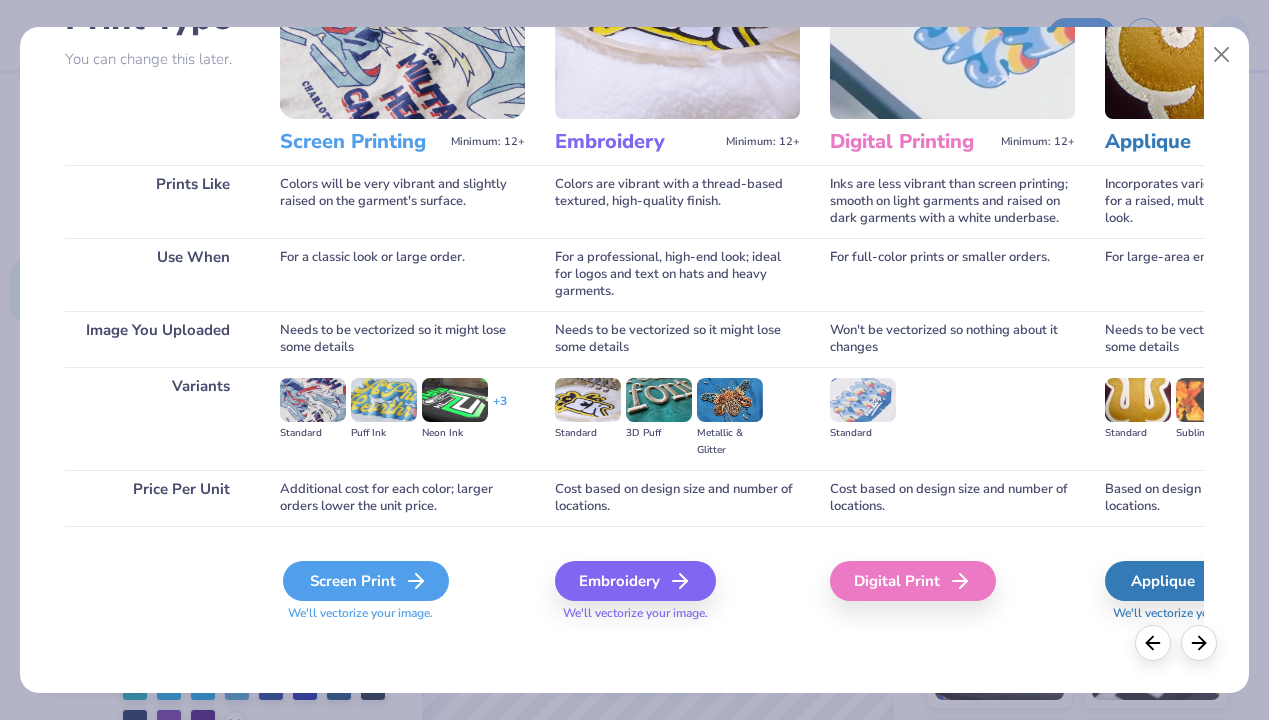 click on "Screen Print" at bounding box center [366, 581] 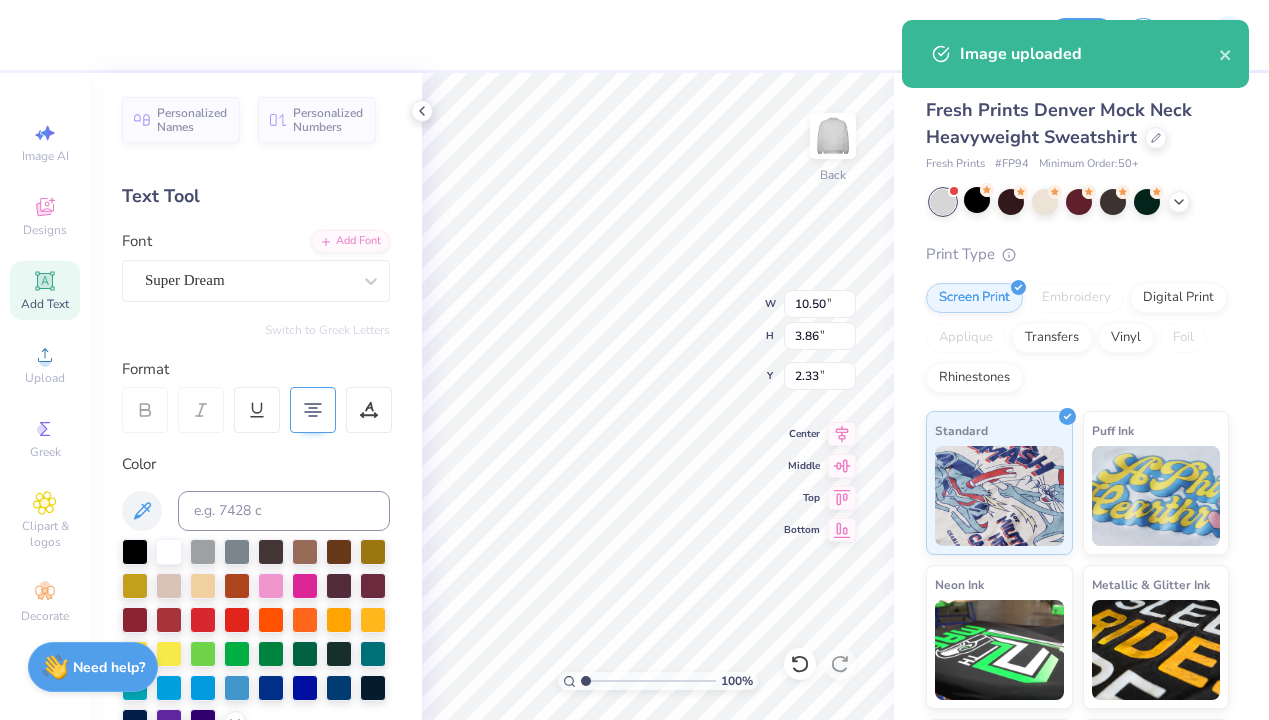 type on "15.00" 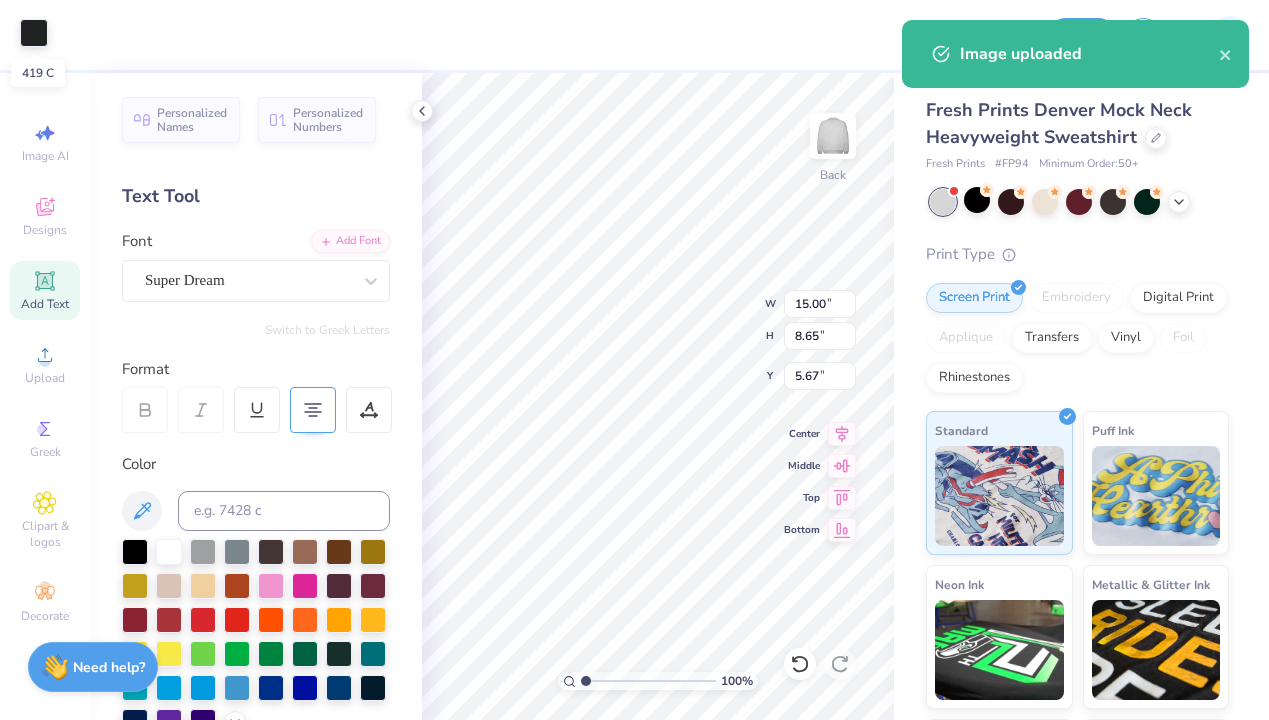 click at bounding box center (34, 33) 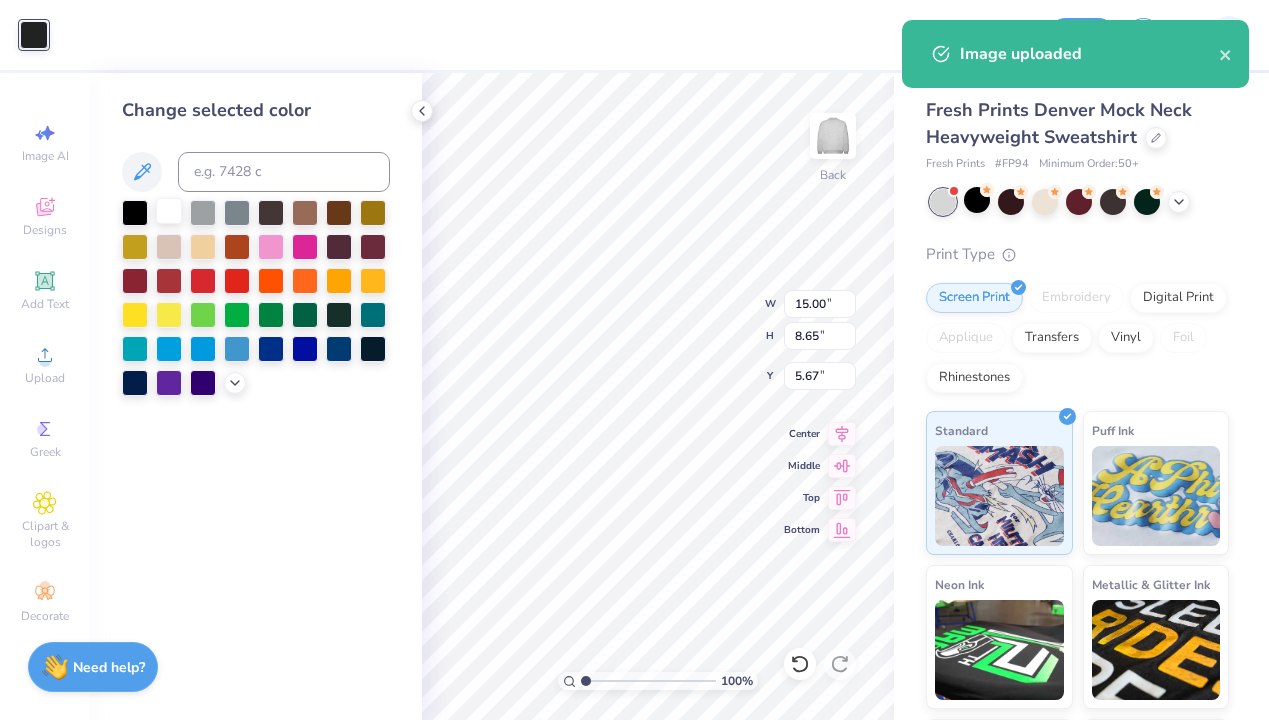 click at bounding box center (169, 211) 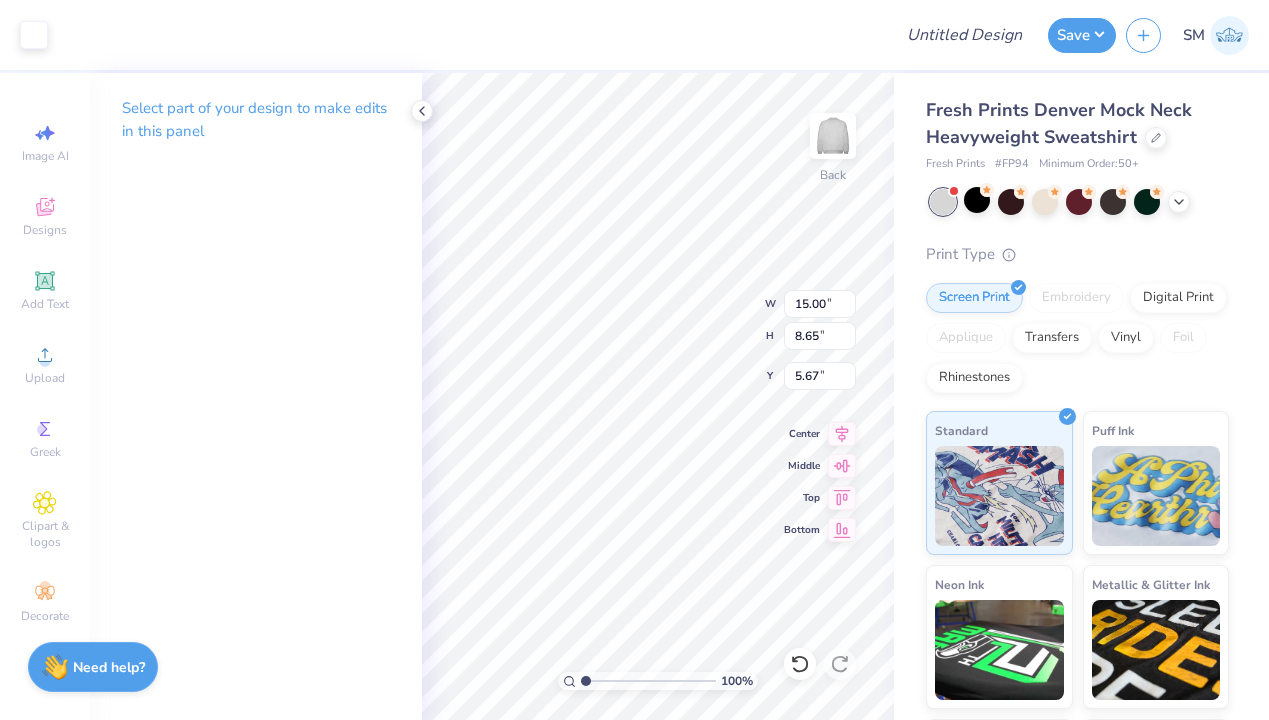 type on "9.10" 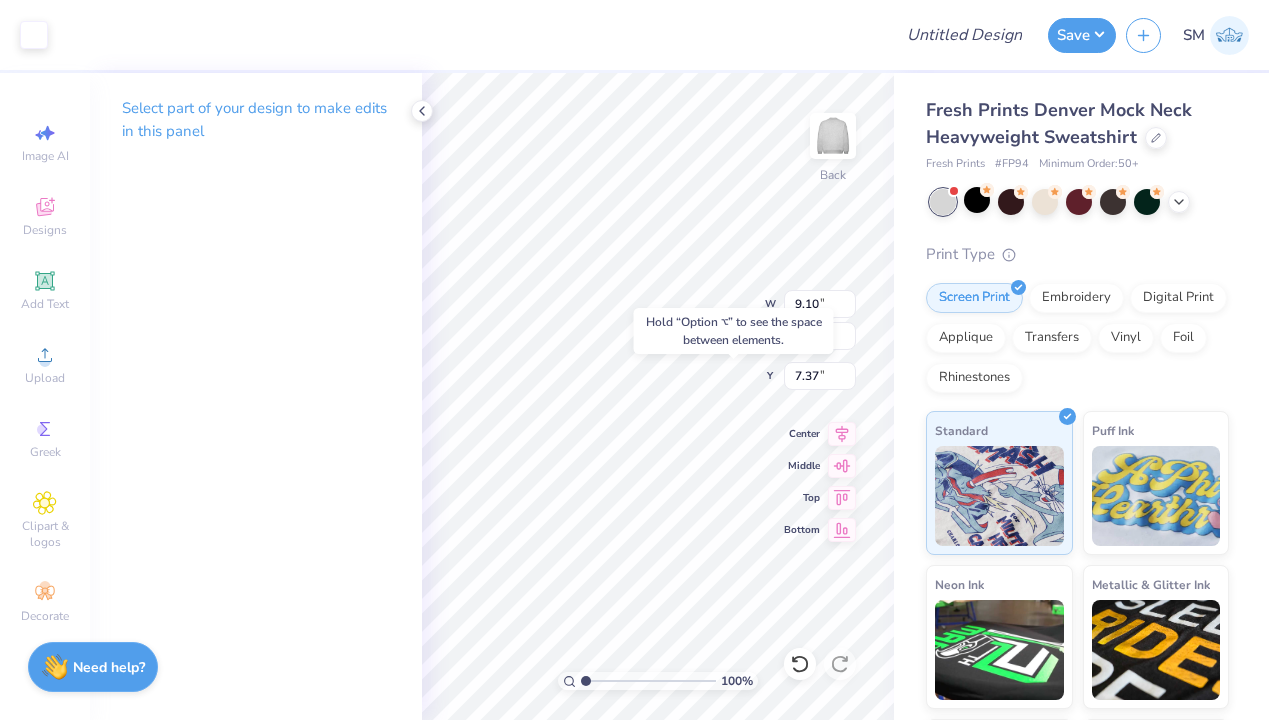 type on "7.37" 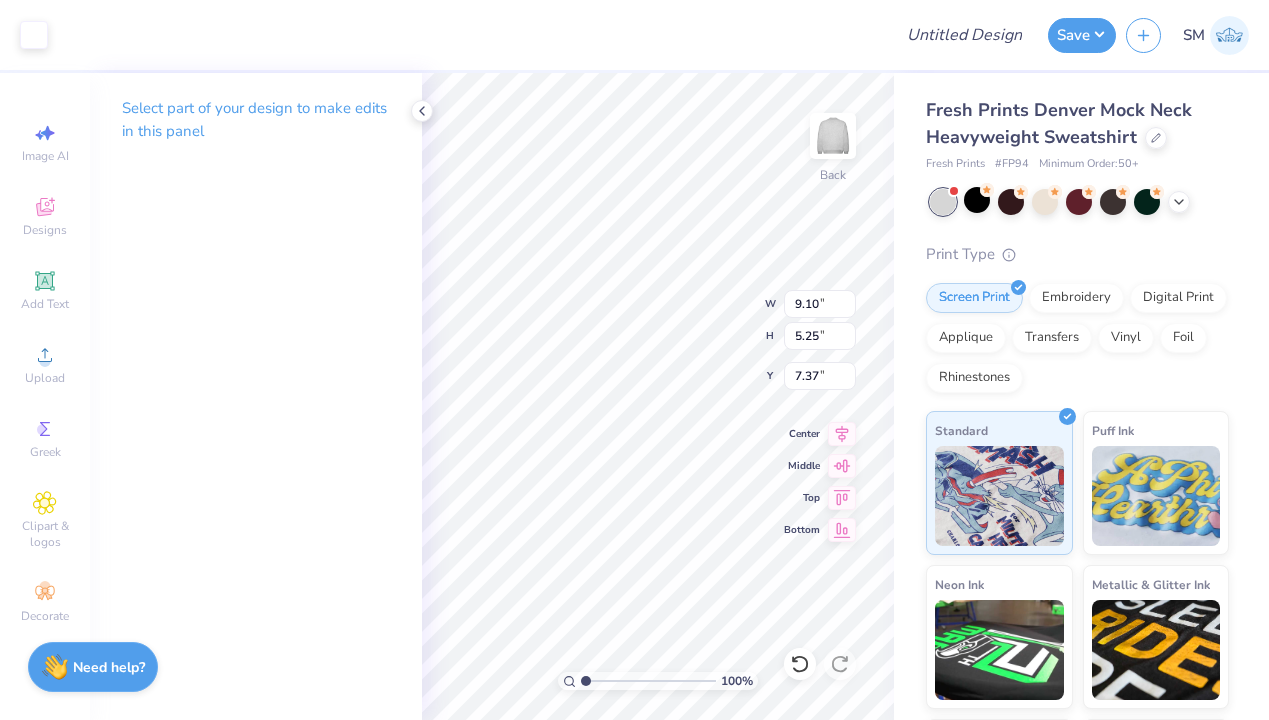 type on "10.49" 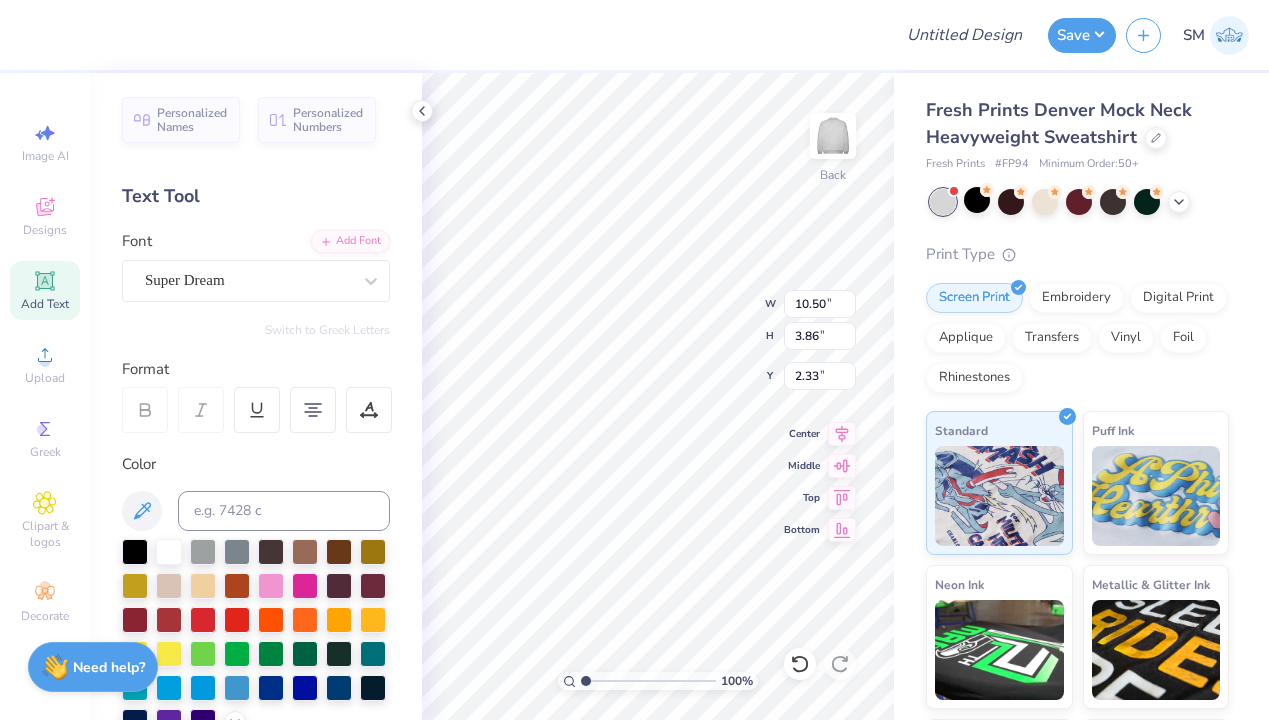 type on "7.09" 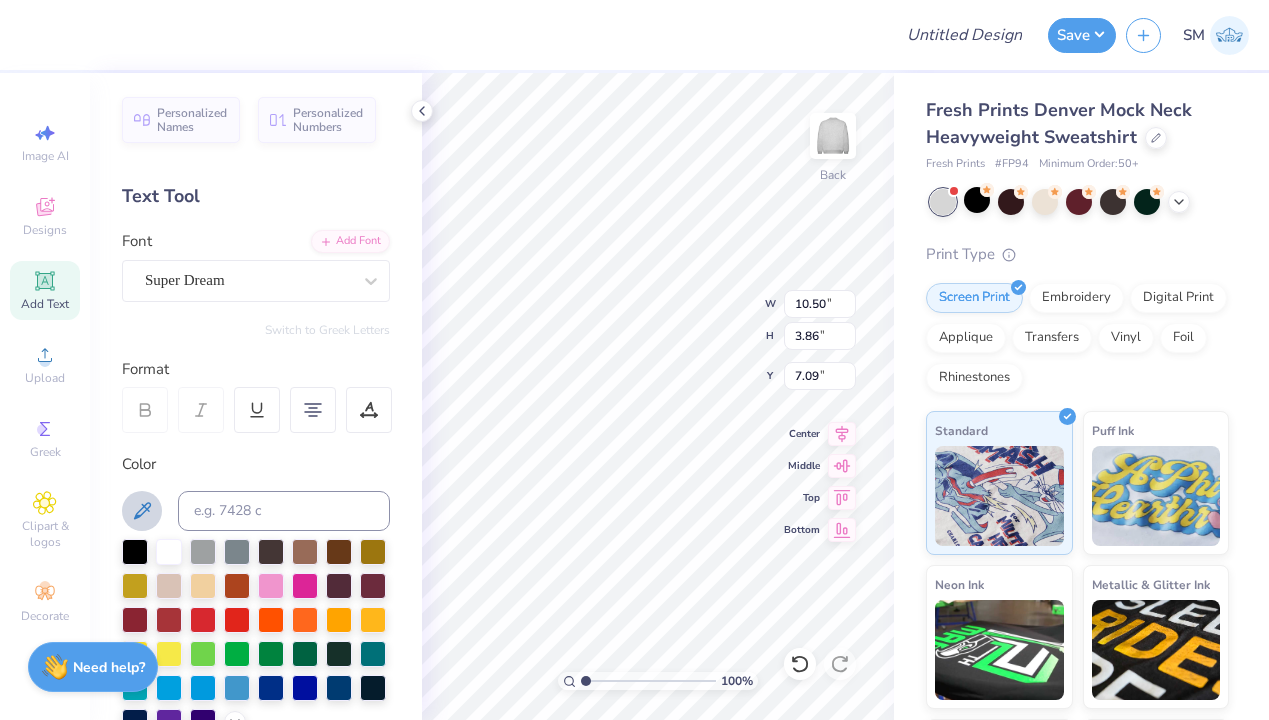 click 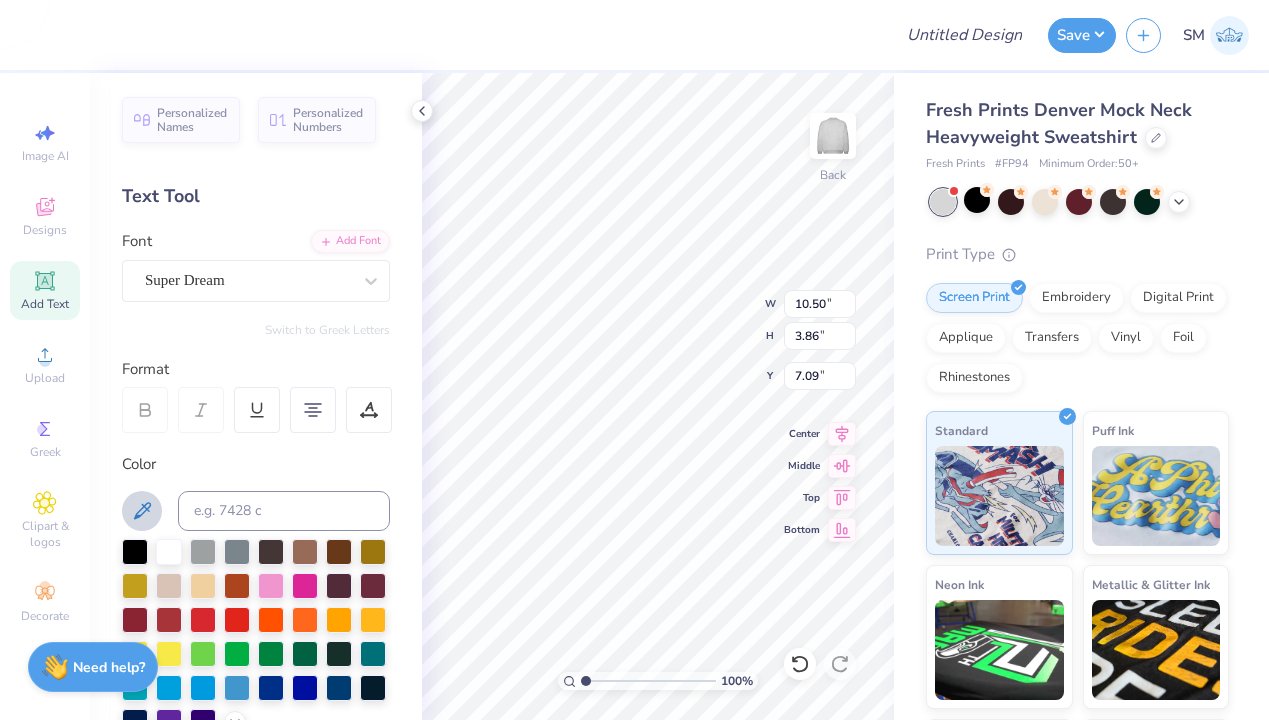 click 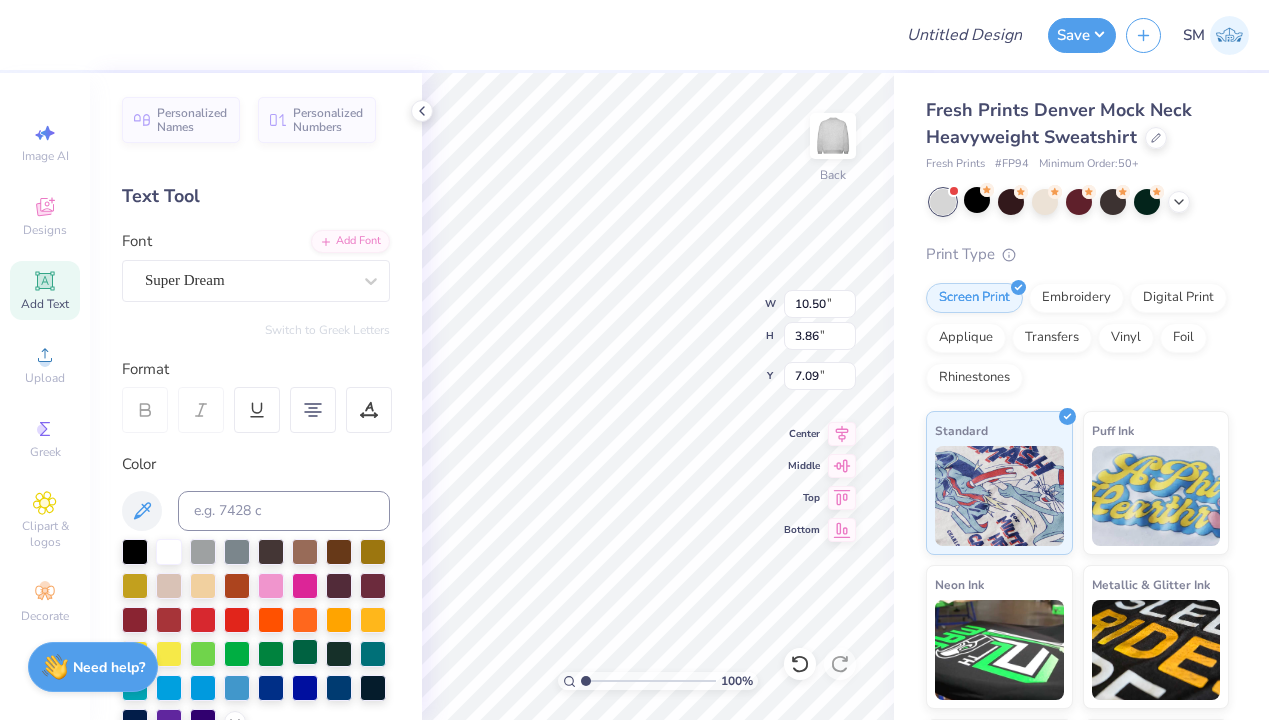 click at bounding box center [305, 652] 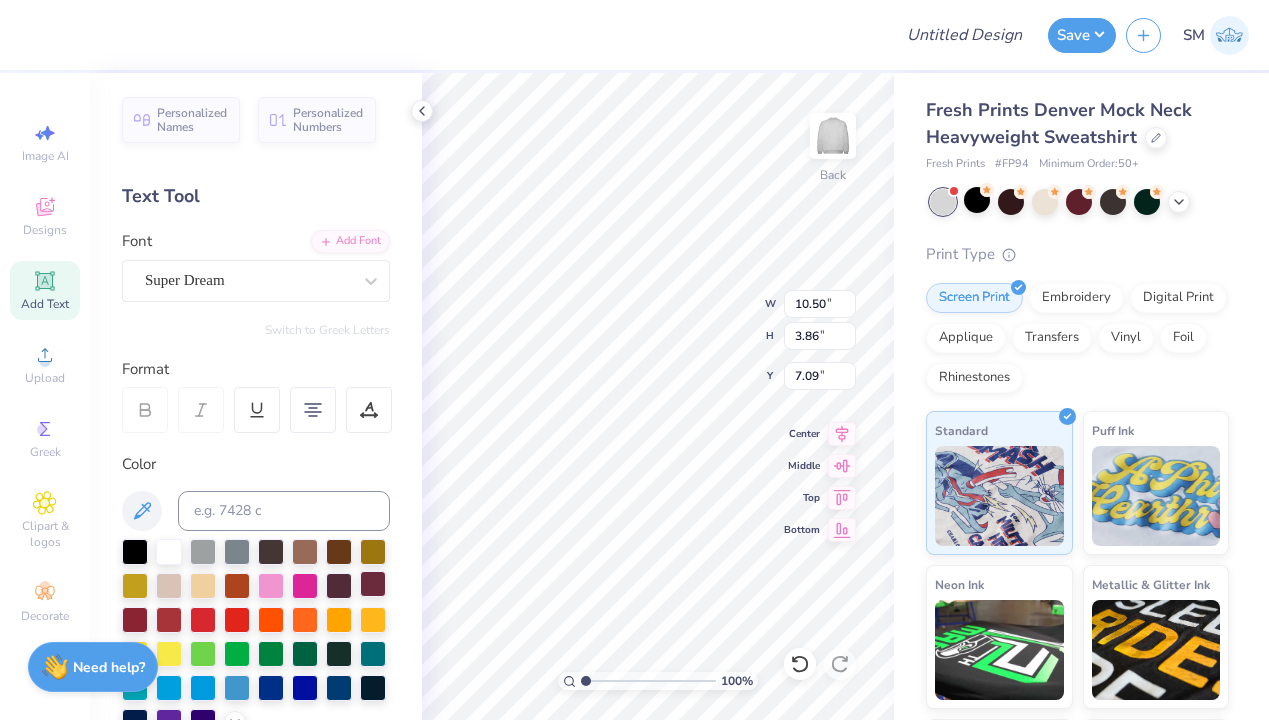 type on "10.49" 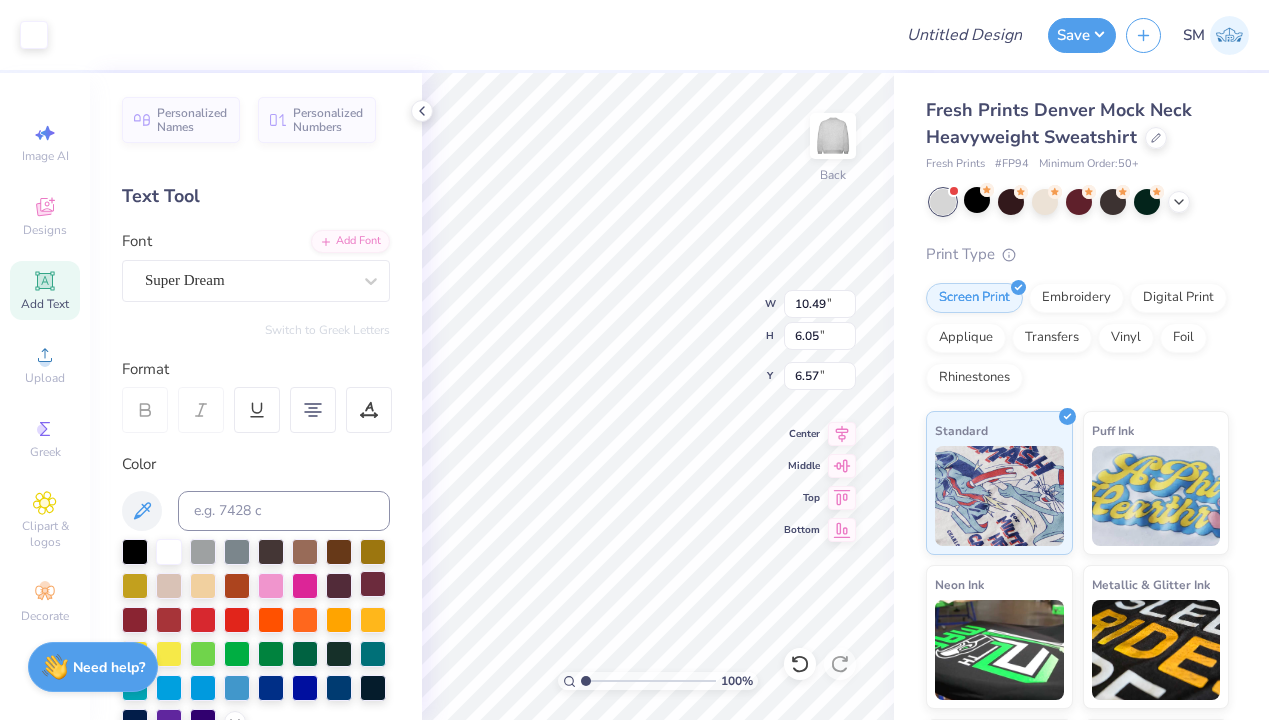 type on "9.31" 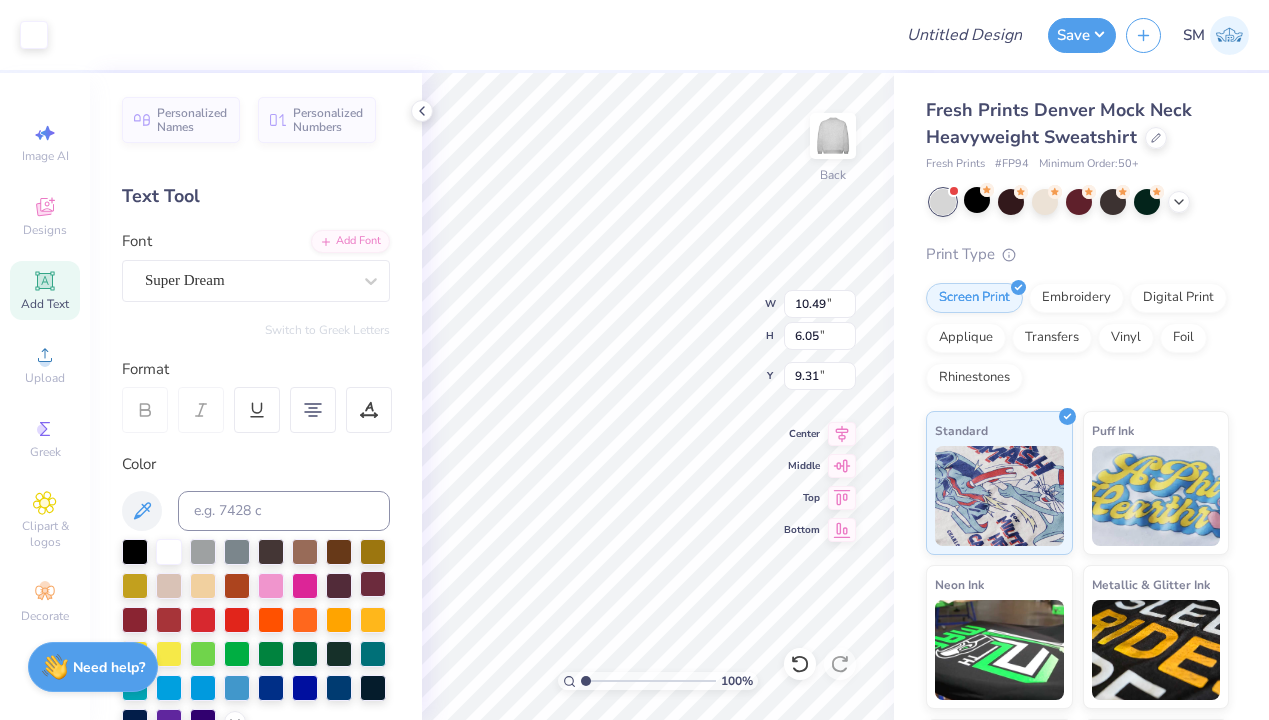 type on "10.50" 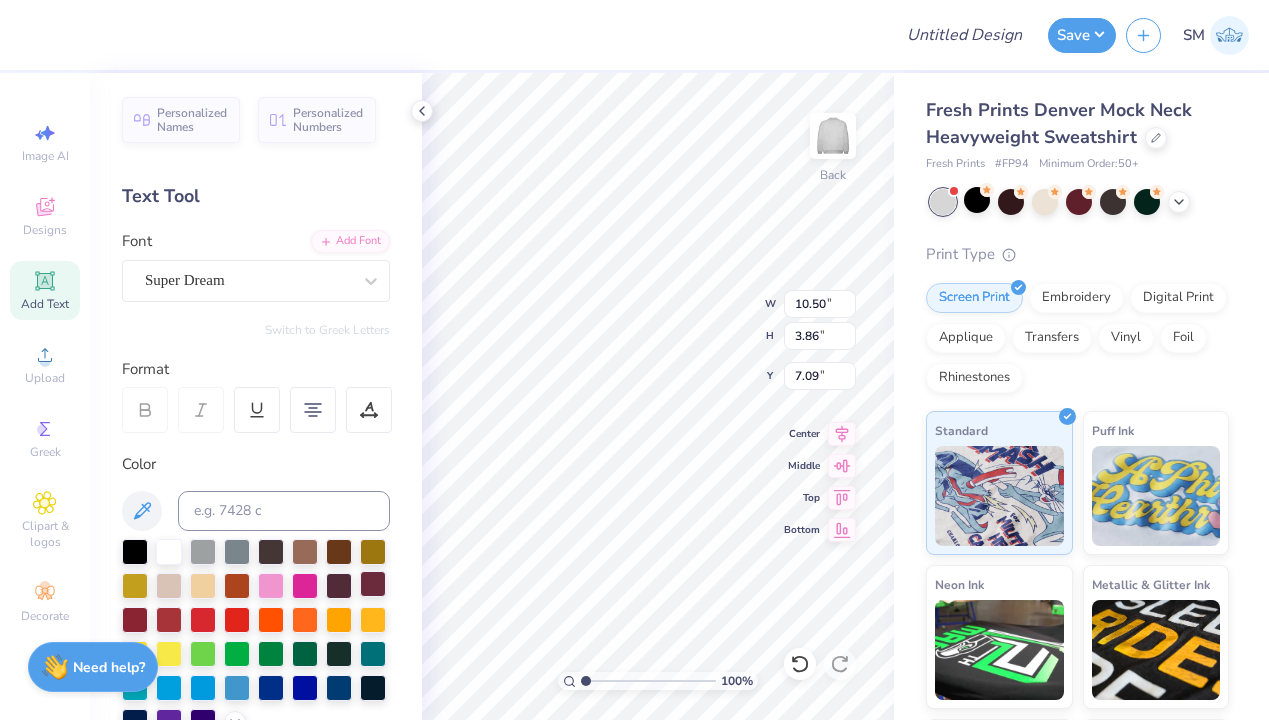 type on "2.50" 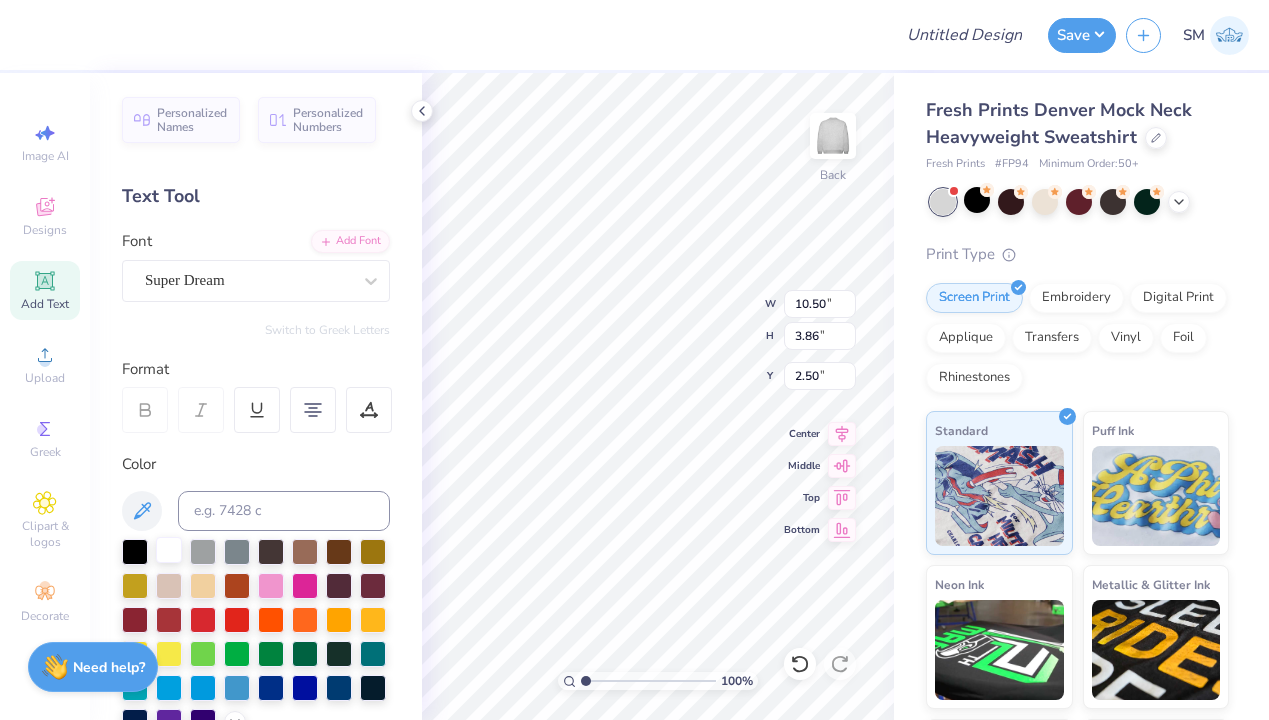 click at bounding box center (169, 550) 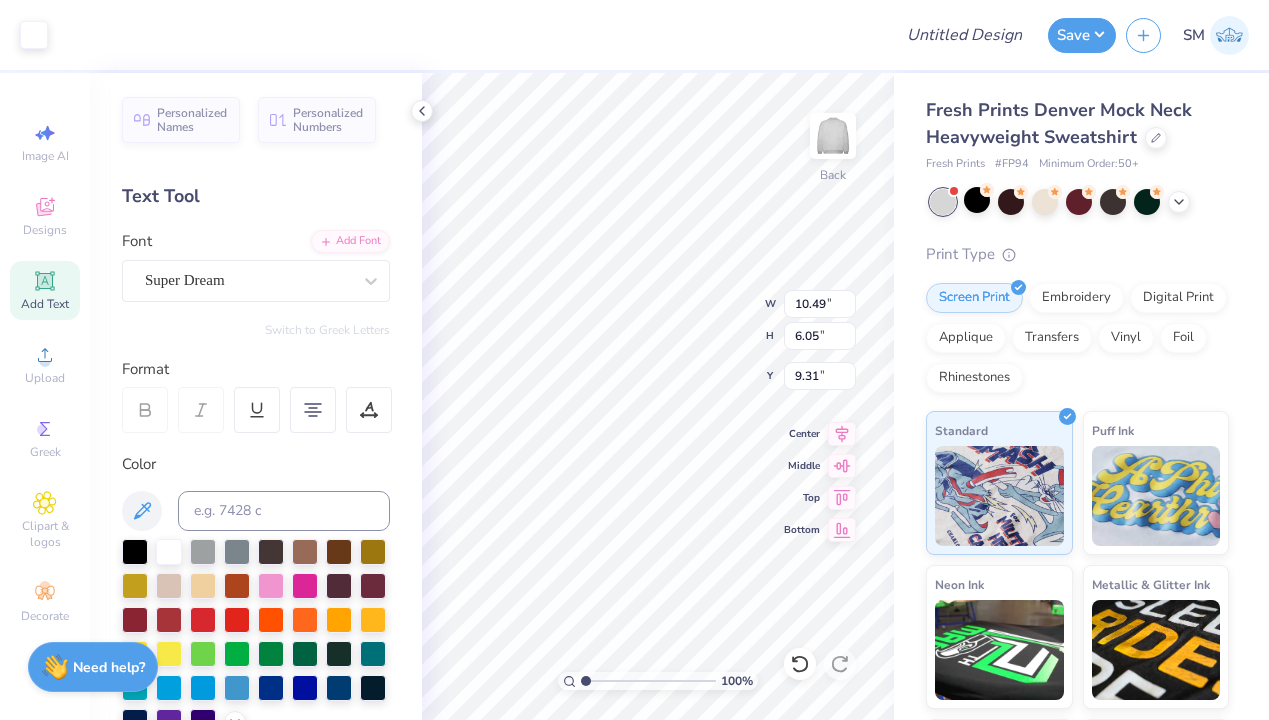 type on "6.97" 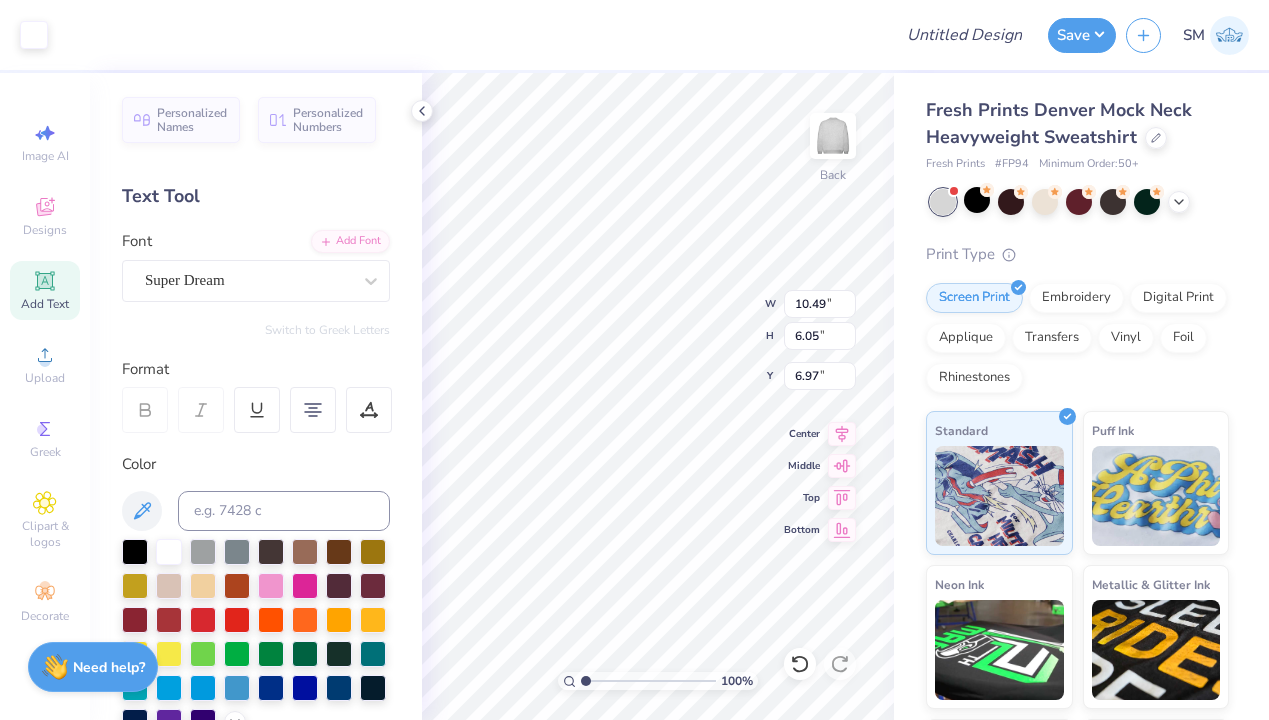 type on "10.50" 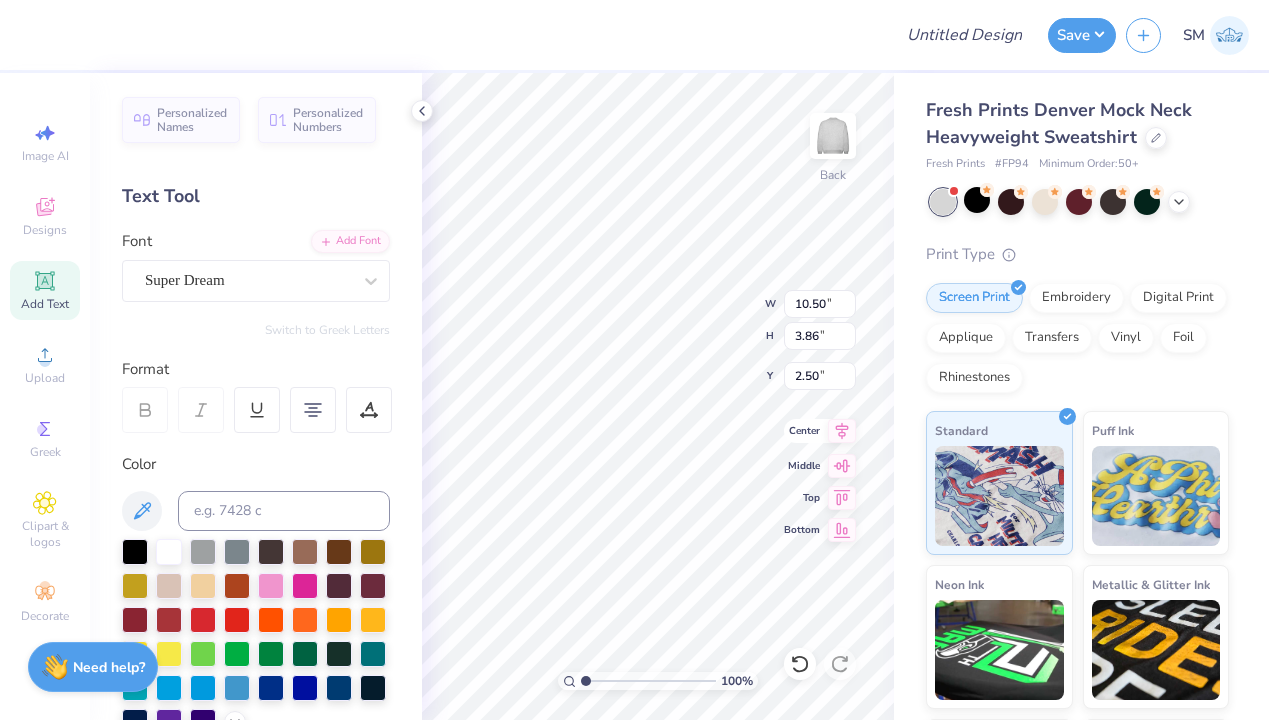 click 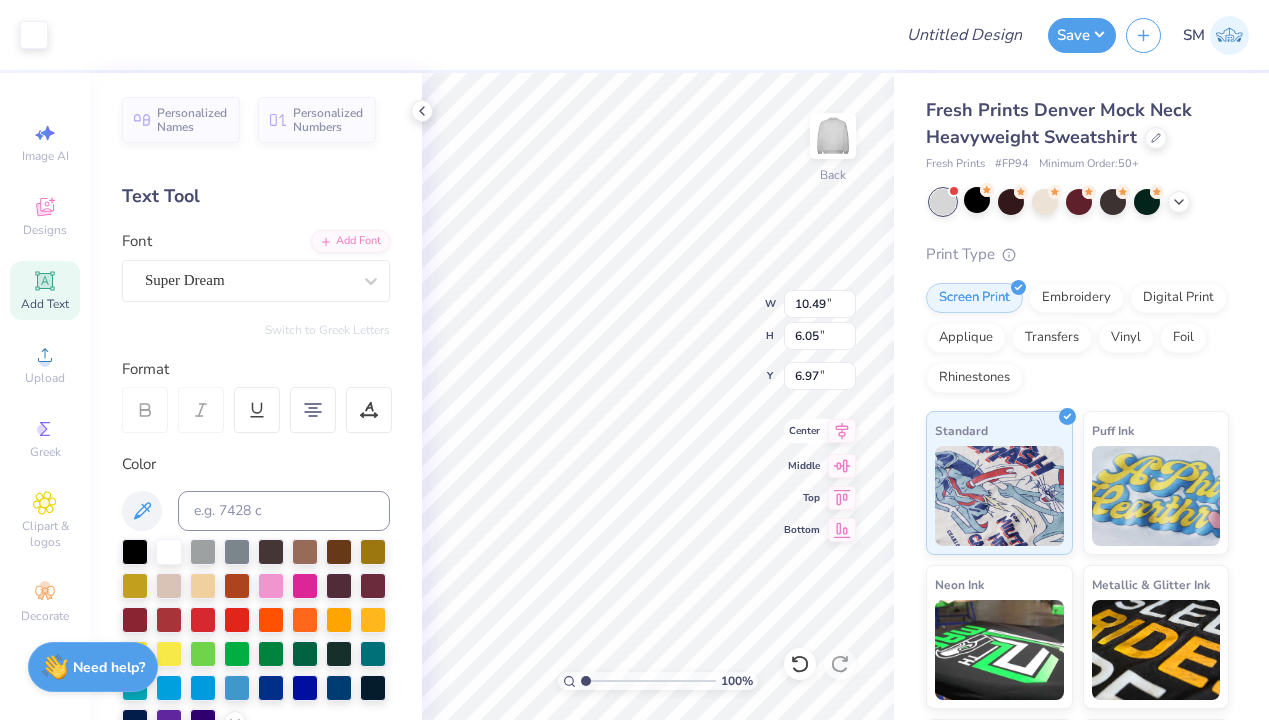 type on "2.95" 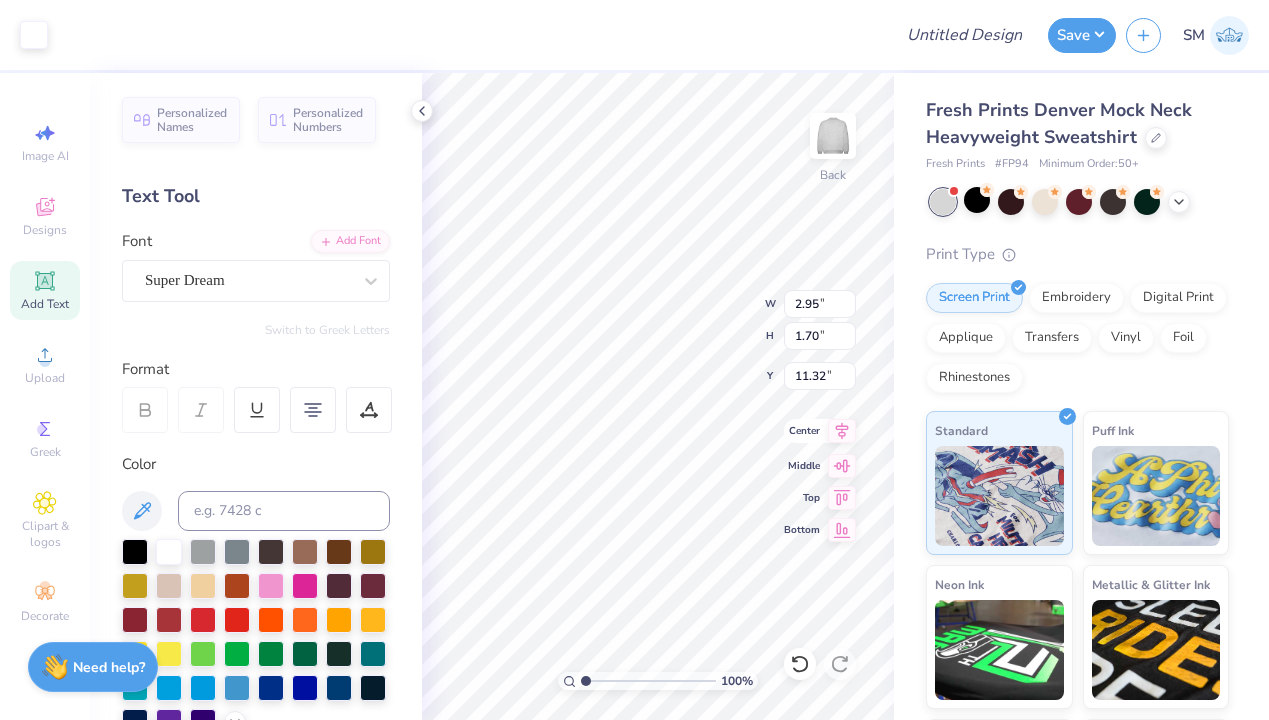 type on "6.70" 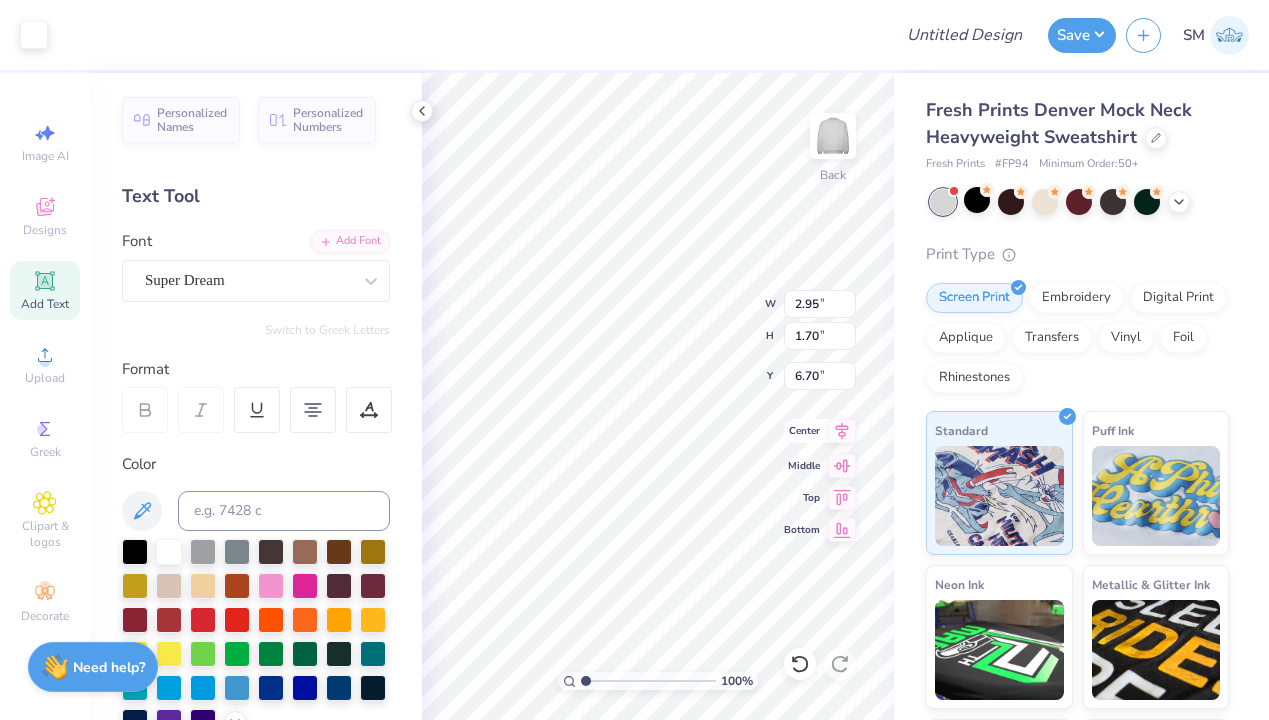 click 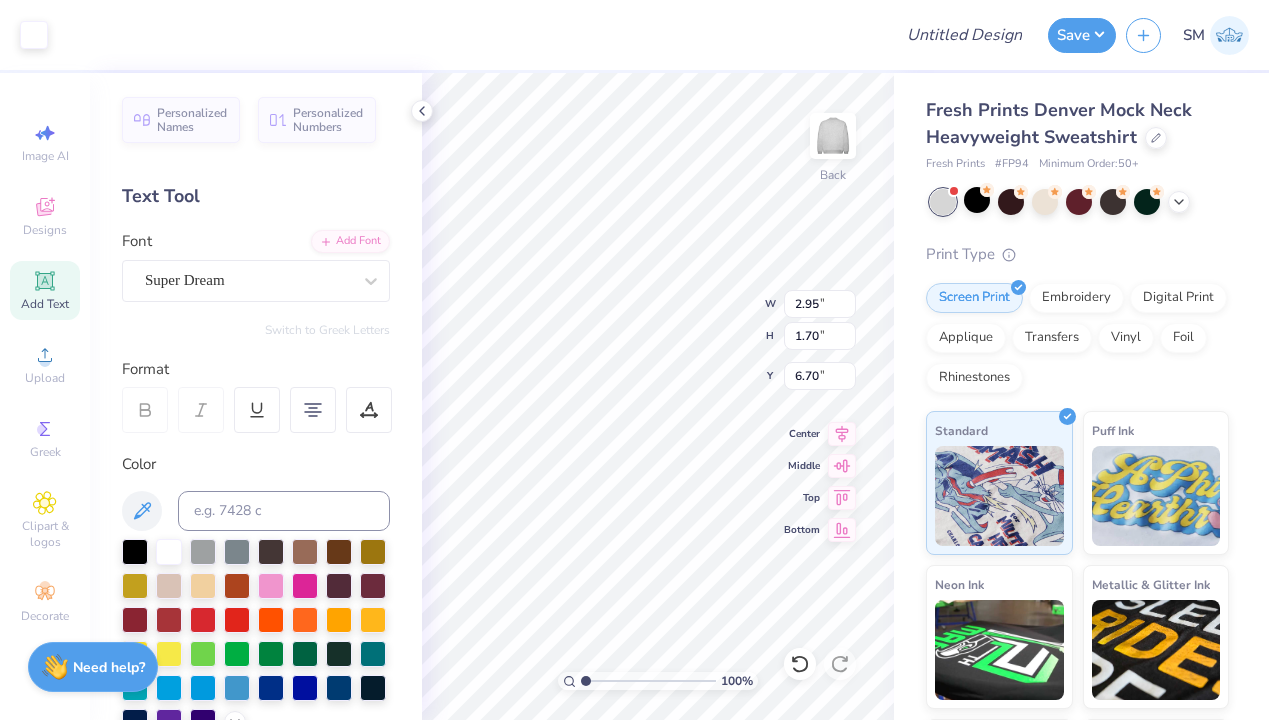 type on "6.85" 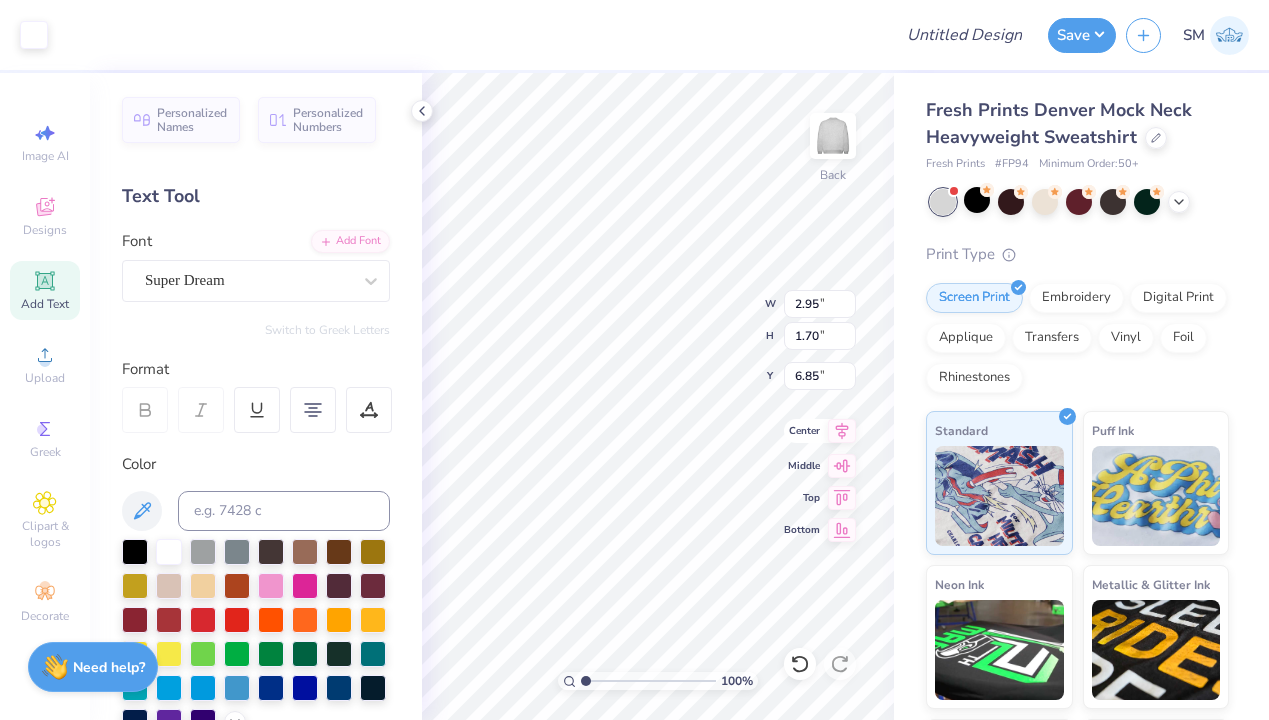 click 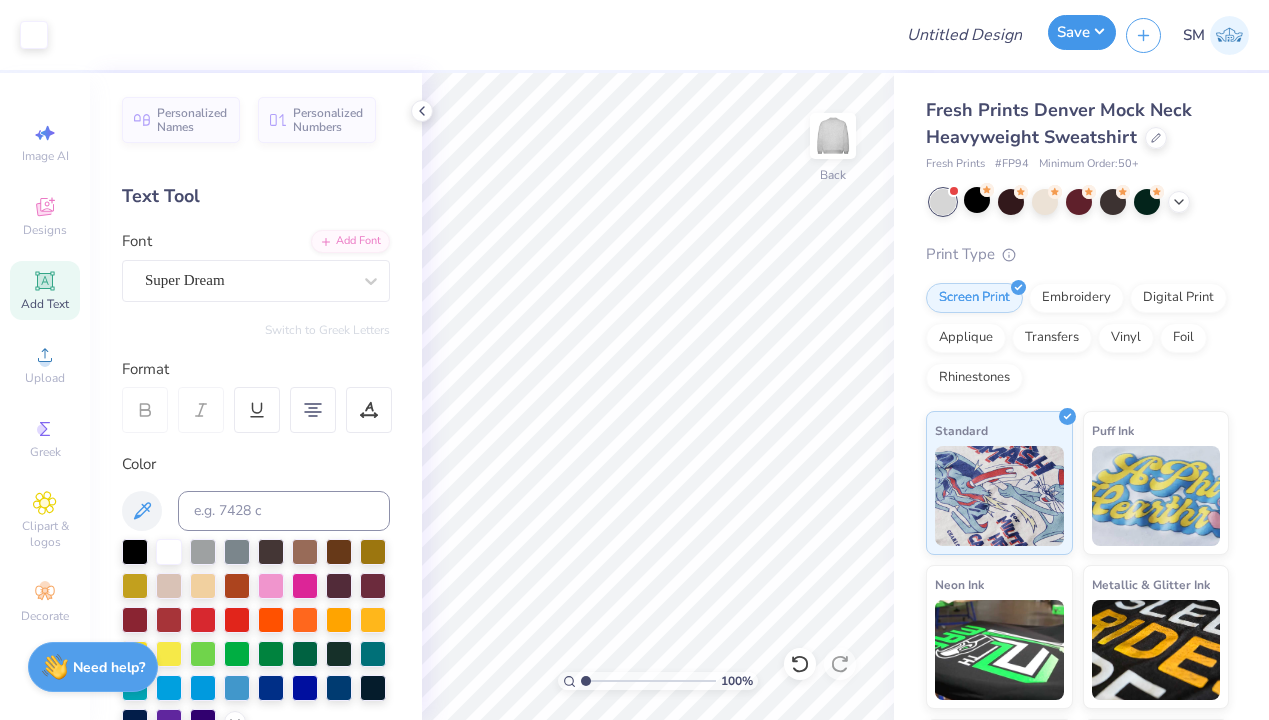click on "Save" at bounding box center (1082, 32) 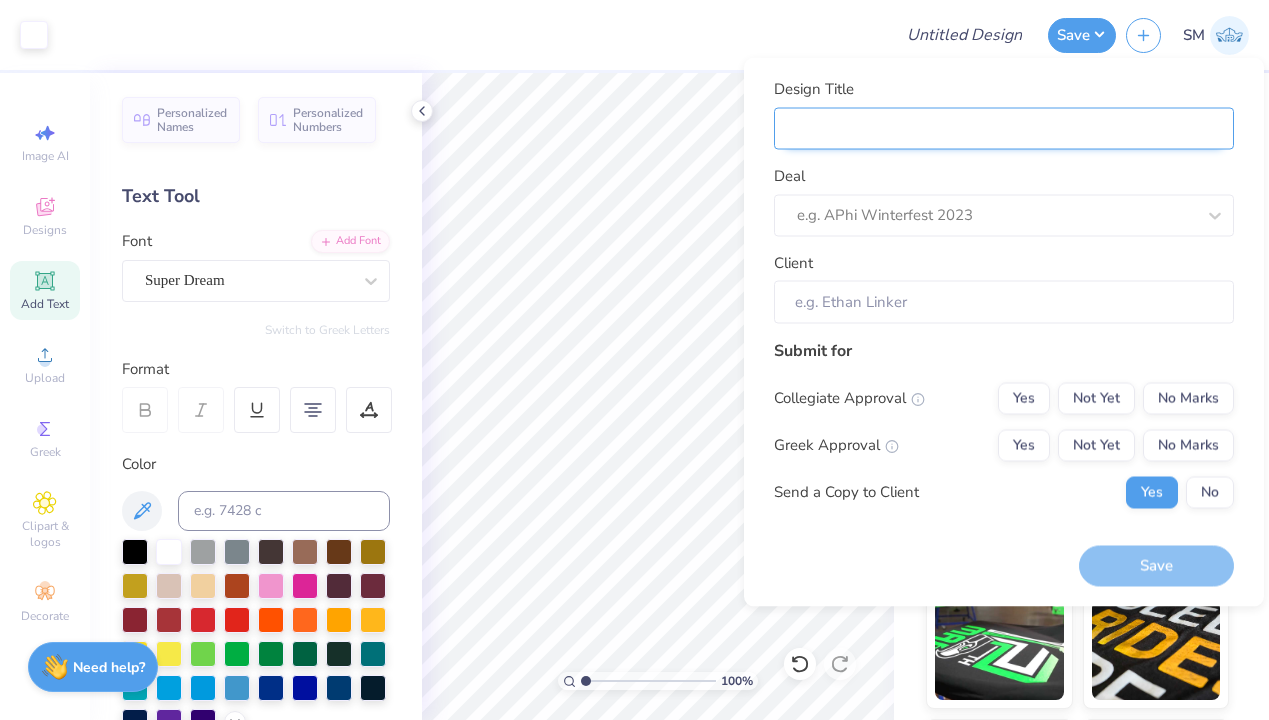 click on "Design Title" at bounding box center (1004, 128) 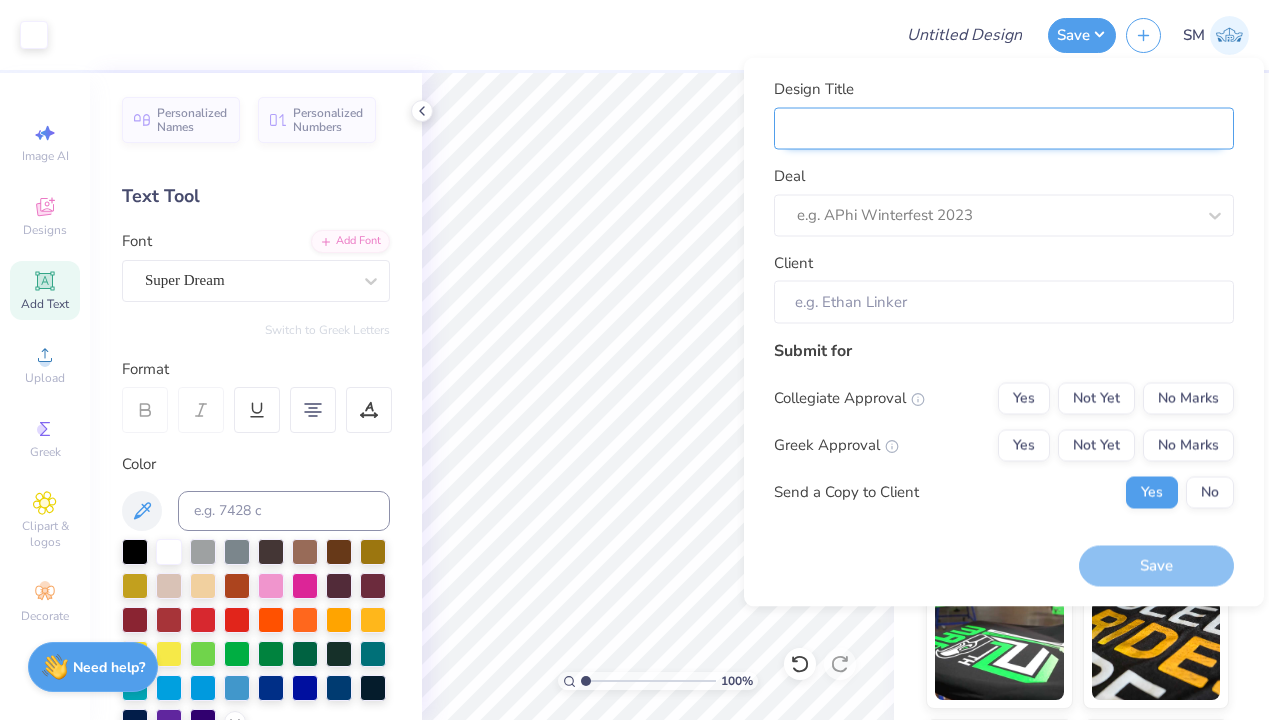 type on "B" 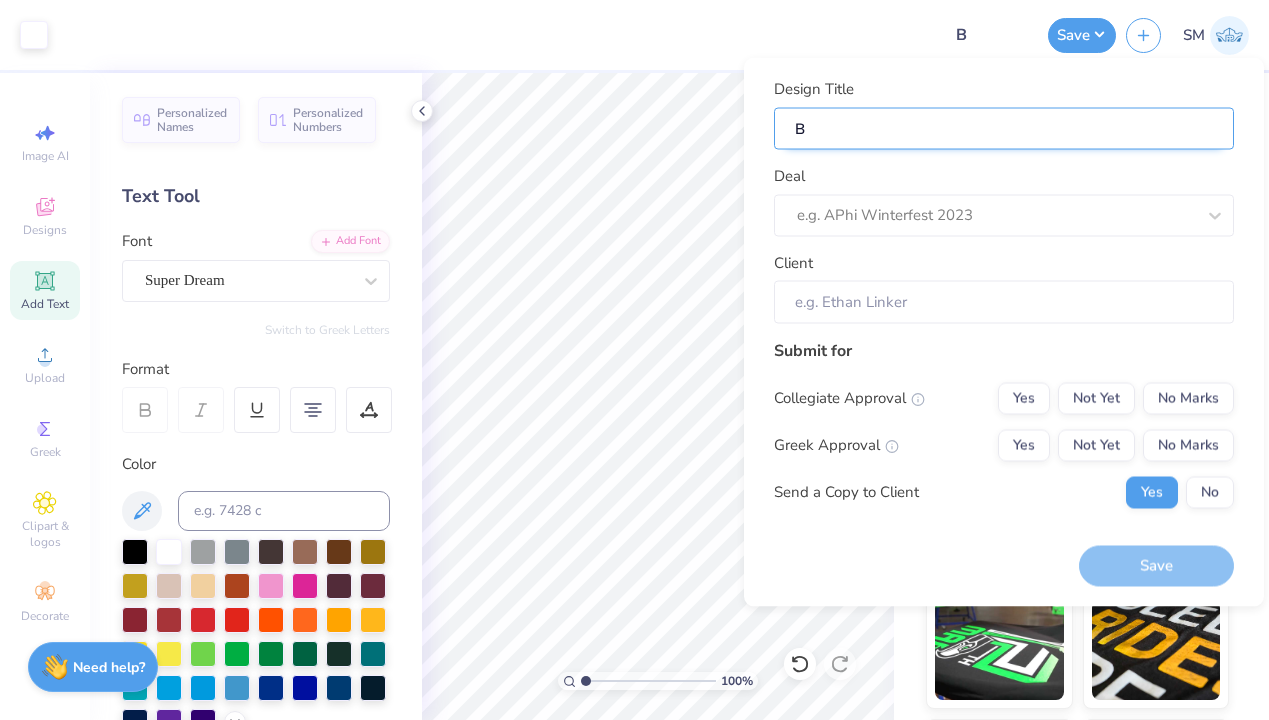 type on "Be" 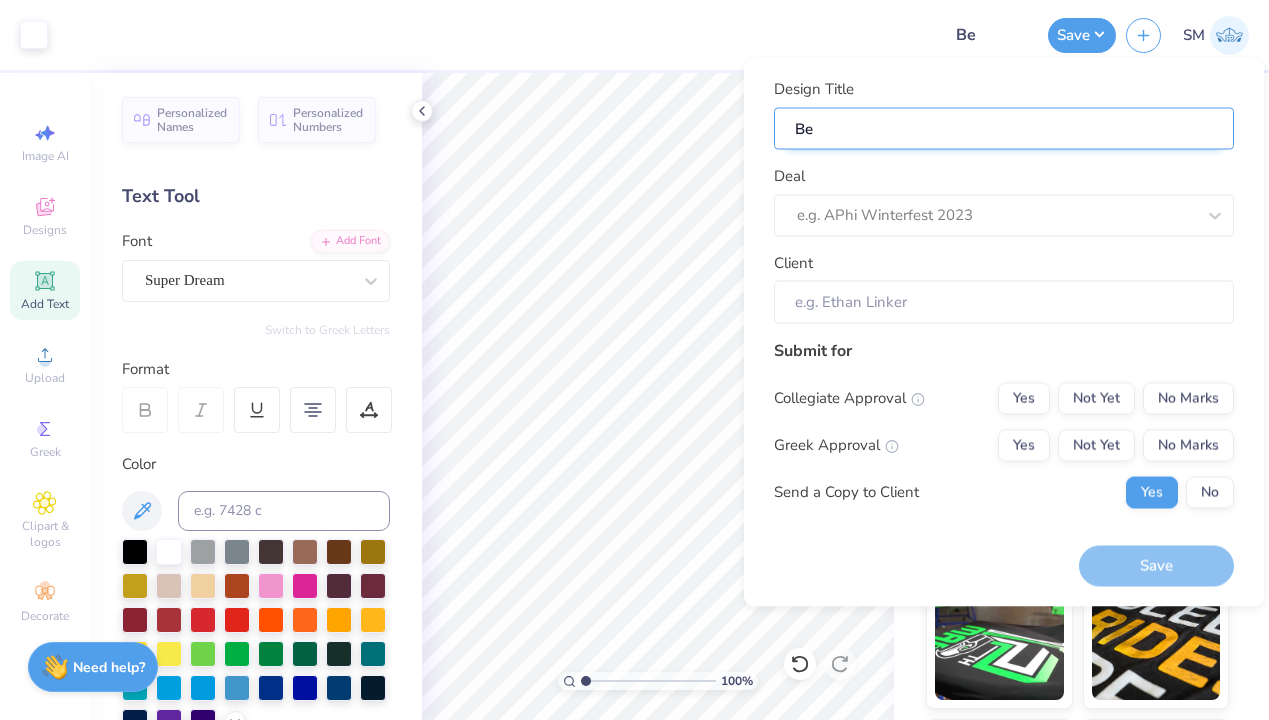 type on "[LAST]" 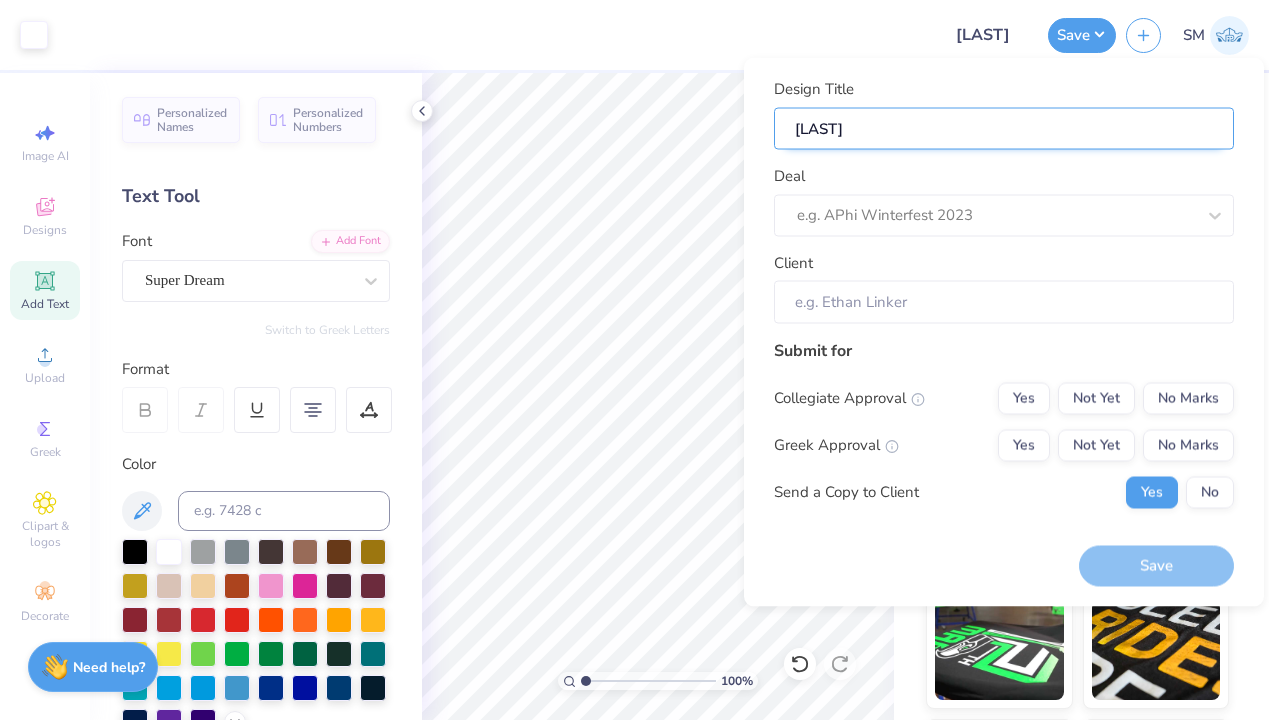 type on "Berk" 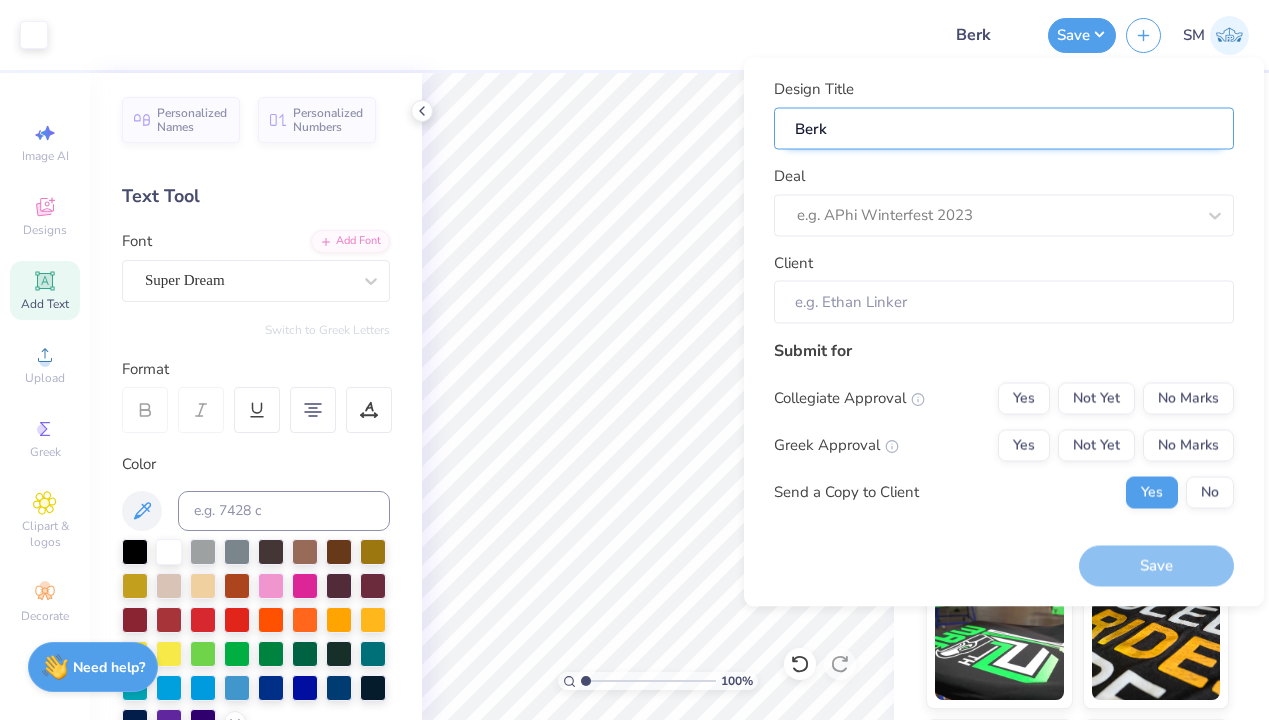 type on "Berks" 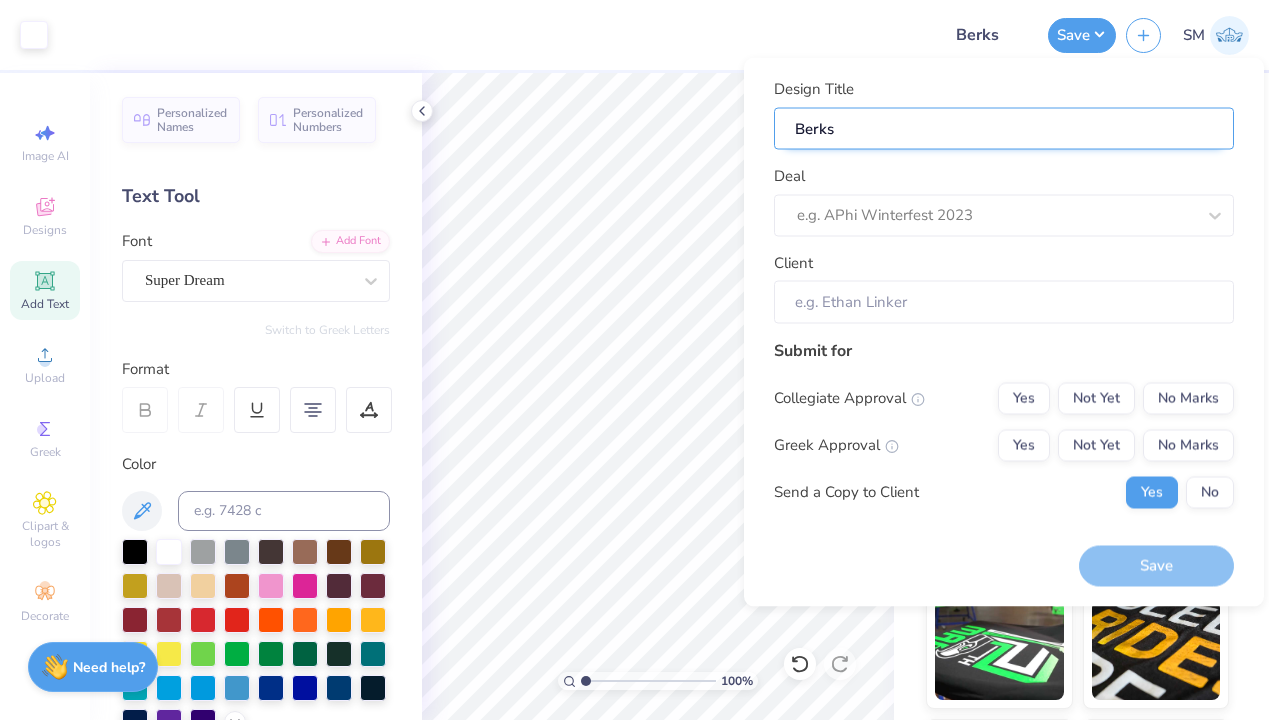 type on "Berksh" 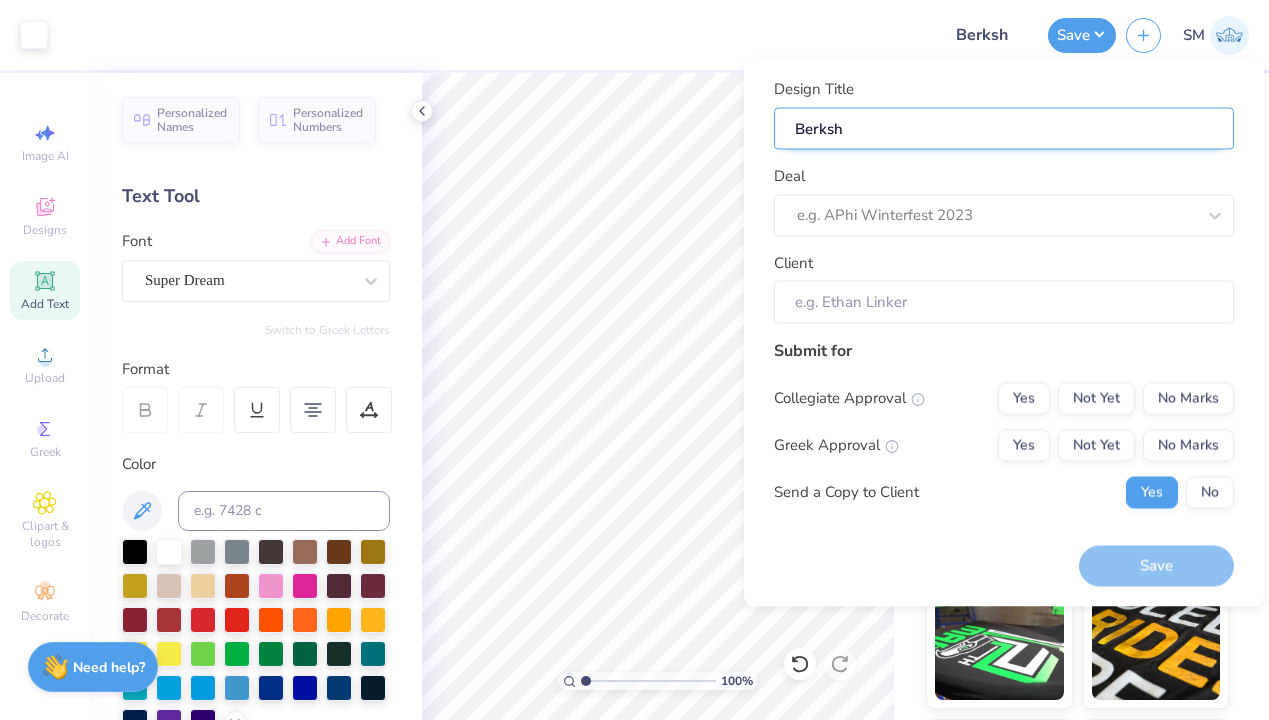 type on "Berkshr" 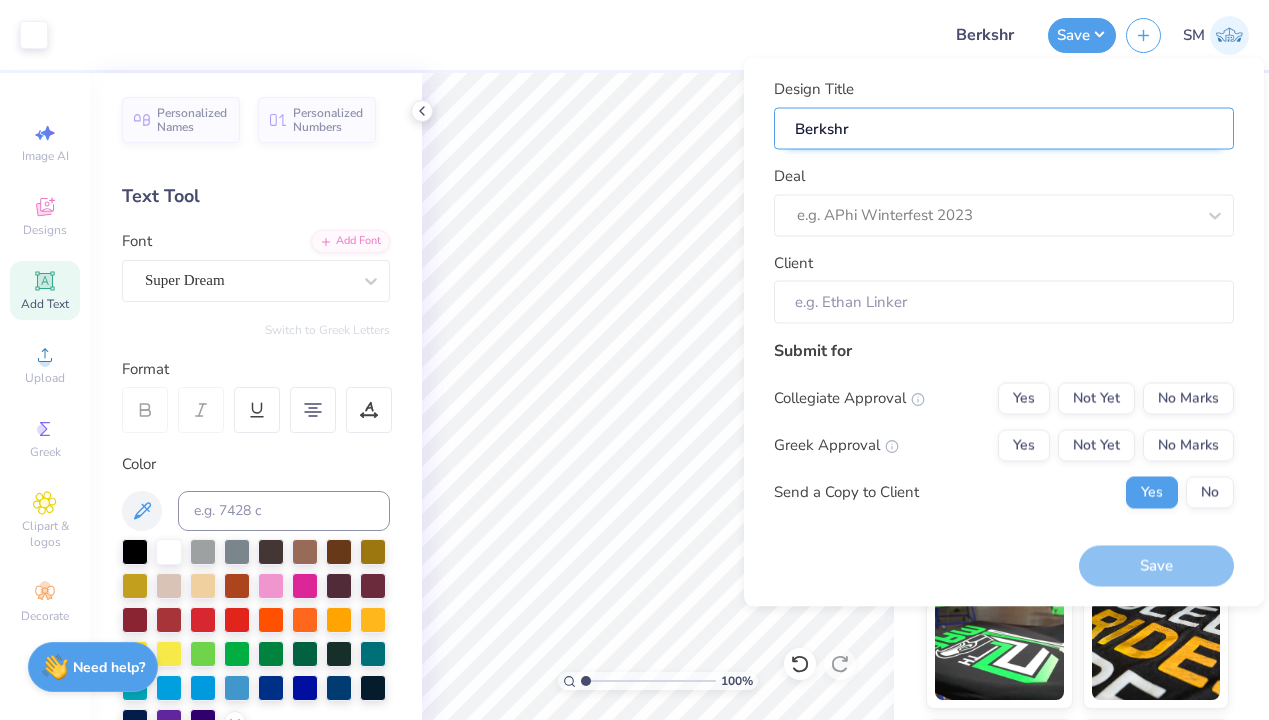 type on "[LAST]" 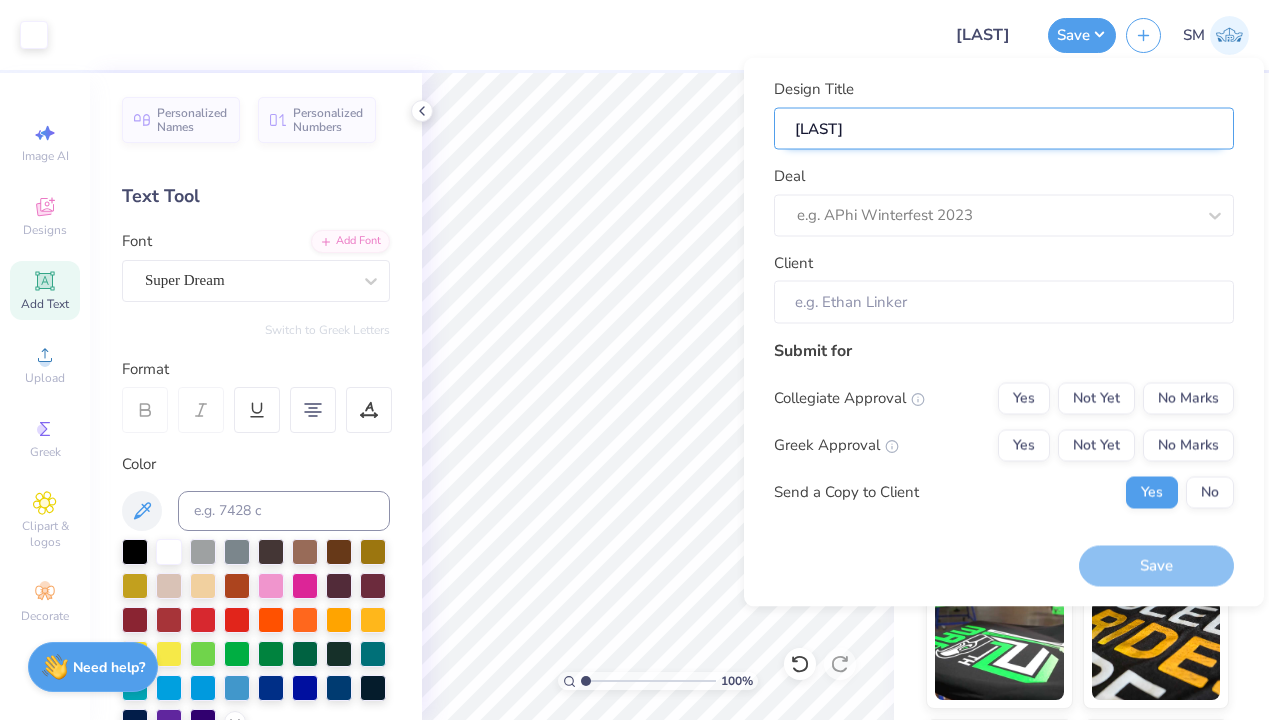 type on "[LAST]" 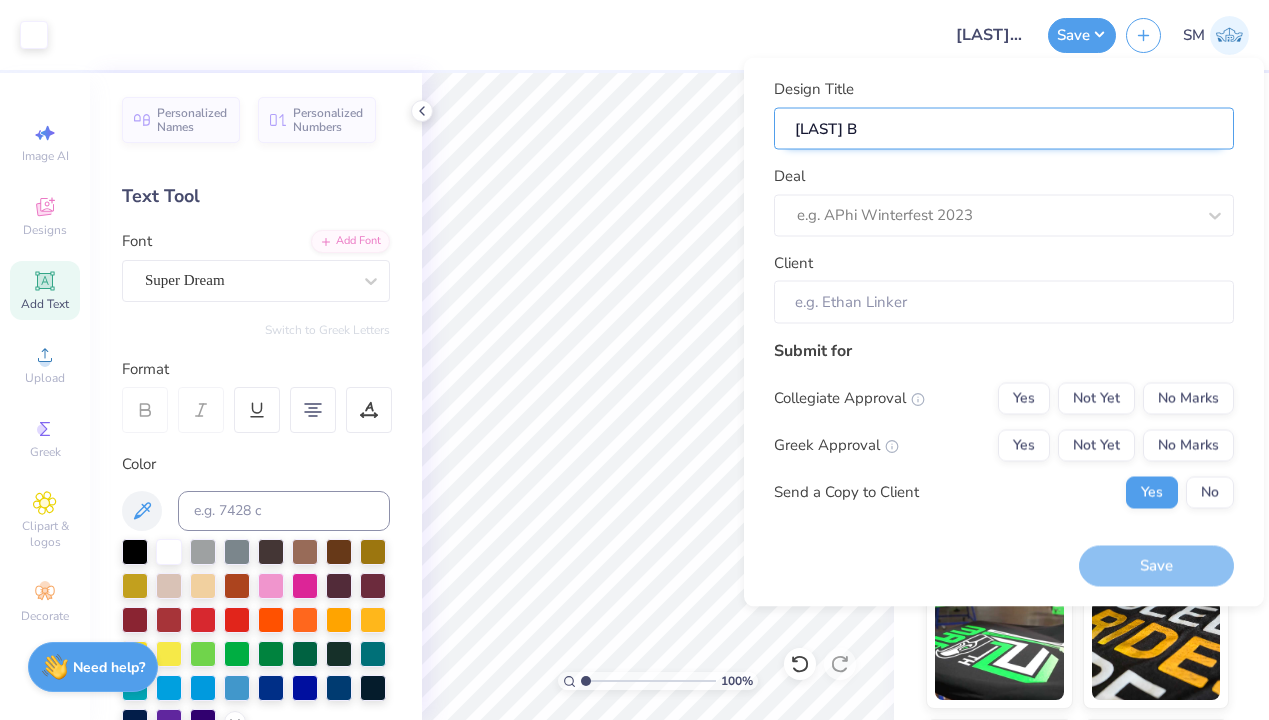type on "[LAST]" 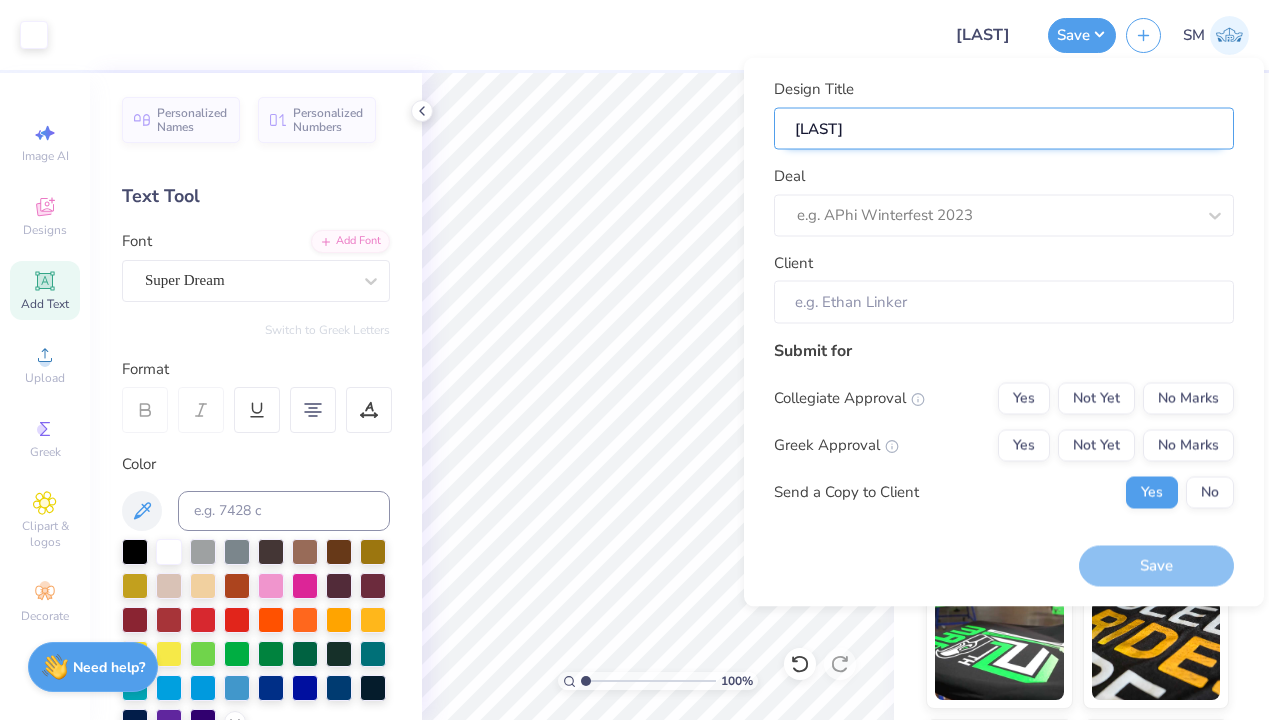 type on "[LAST]" 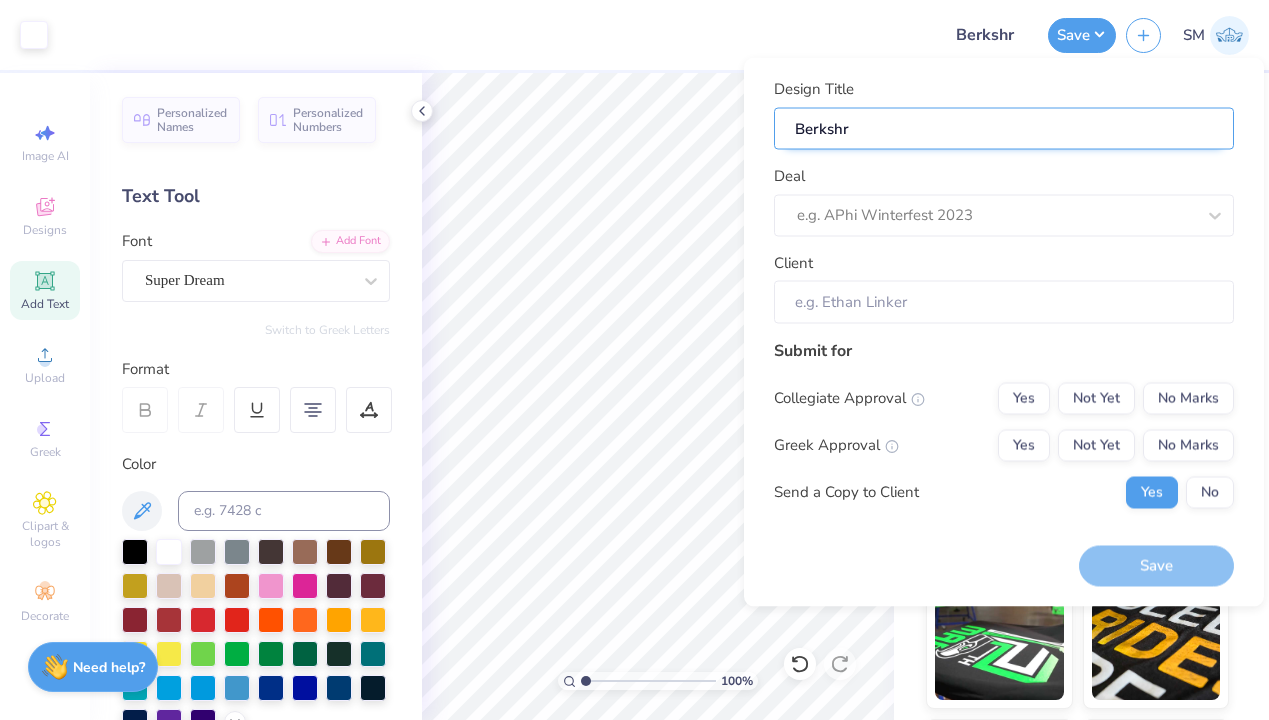 type on "Berksh" 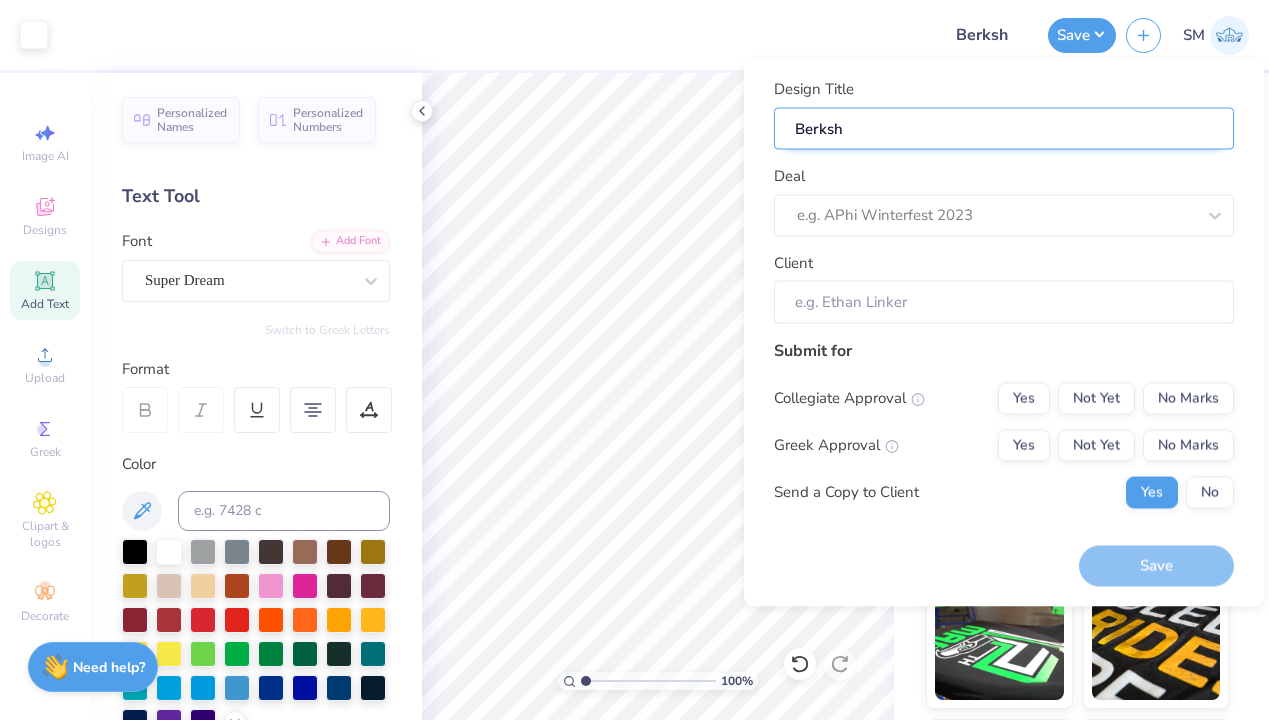 type on "Berkshr" 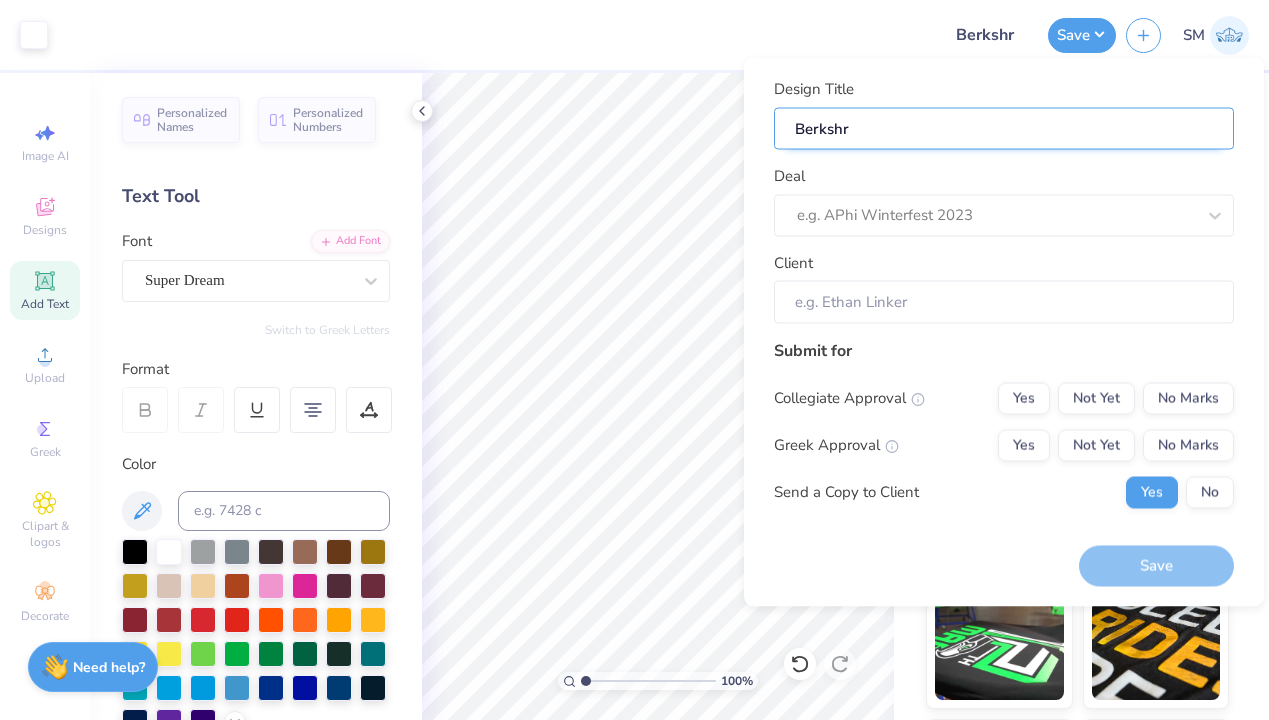 type on "Berksh" 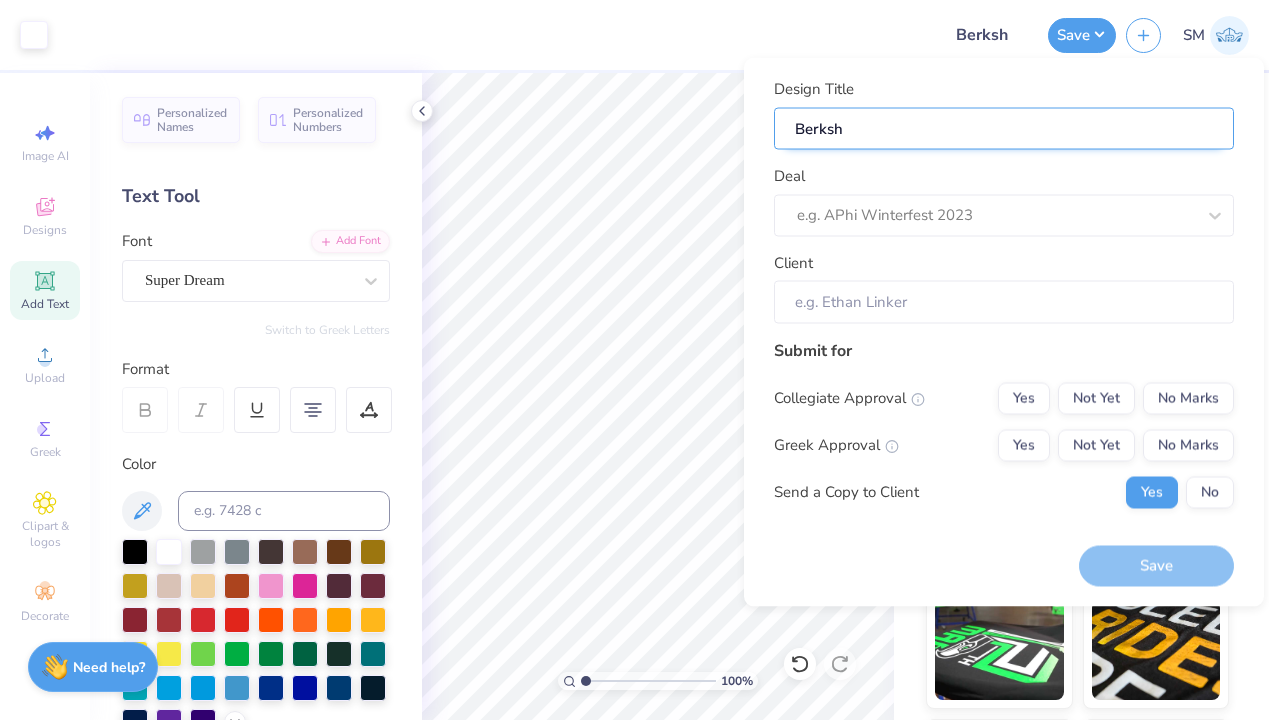 type on "Berkshi" 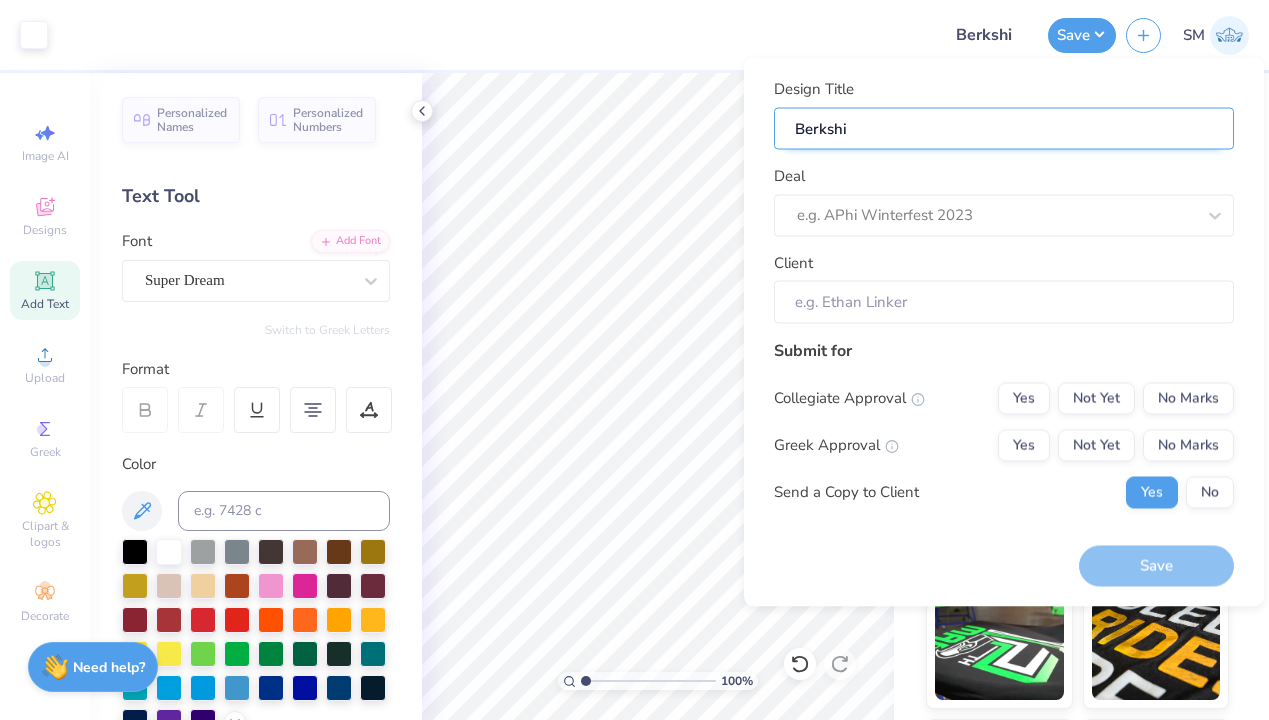 type on "Berkshir" 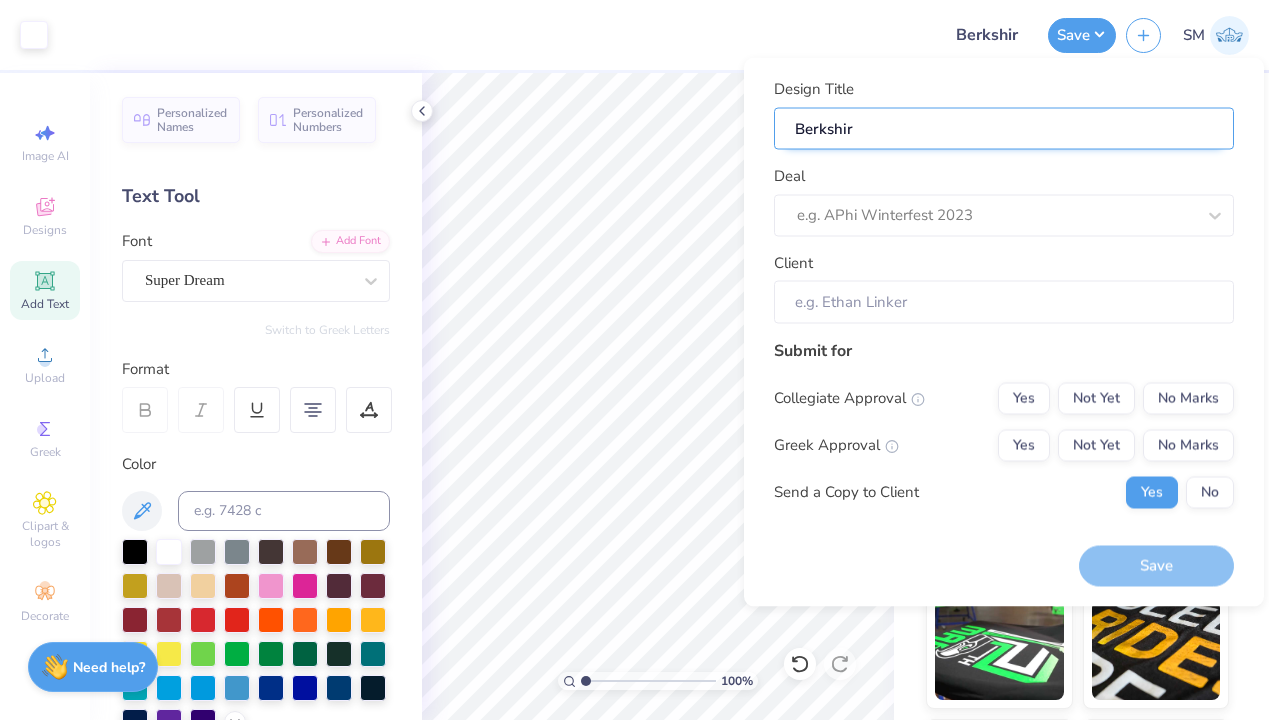 type on "[LAST]" 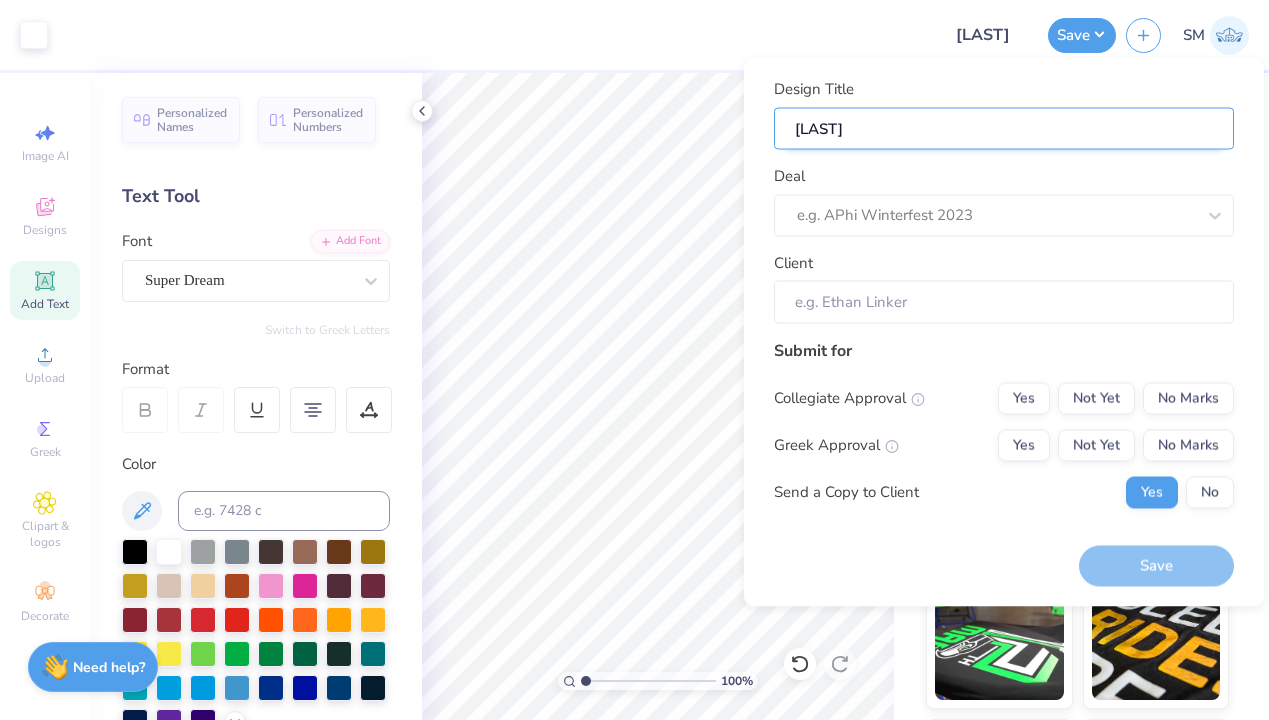 type on "[LAST]" 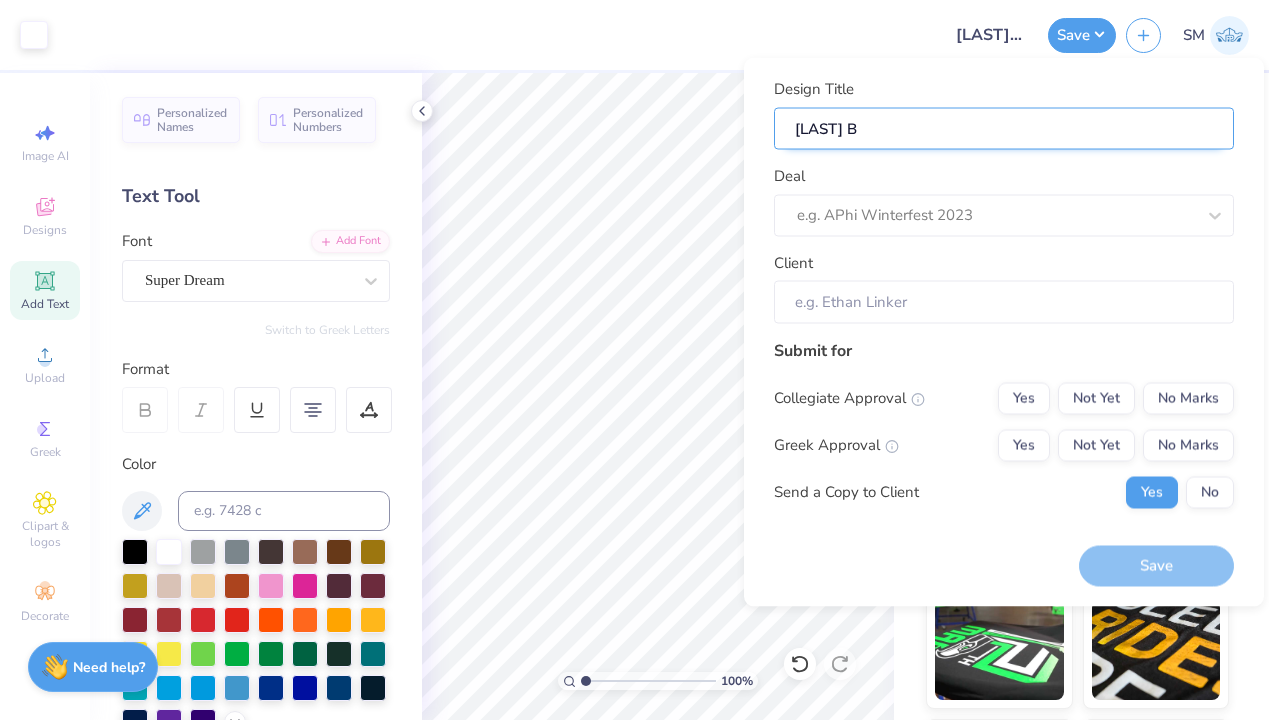 type on "[LAST] Bo" 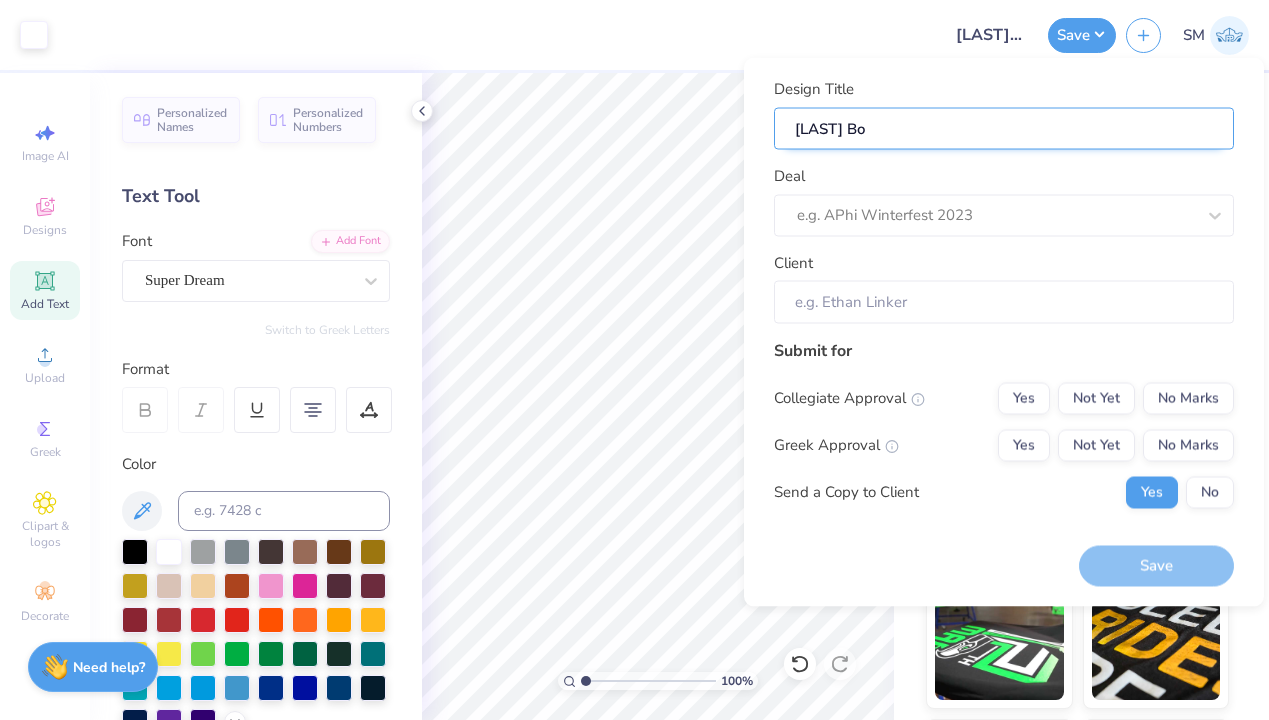 type on "[LAST] Boo" 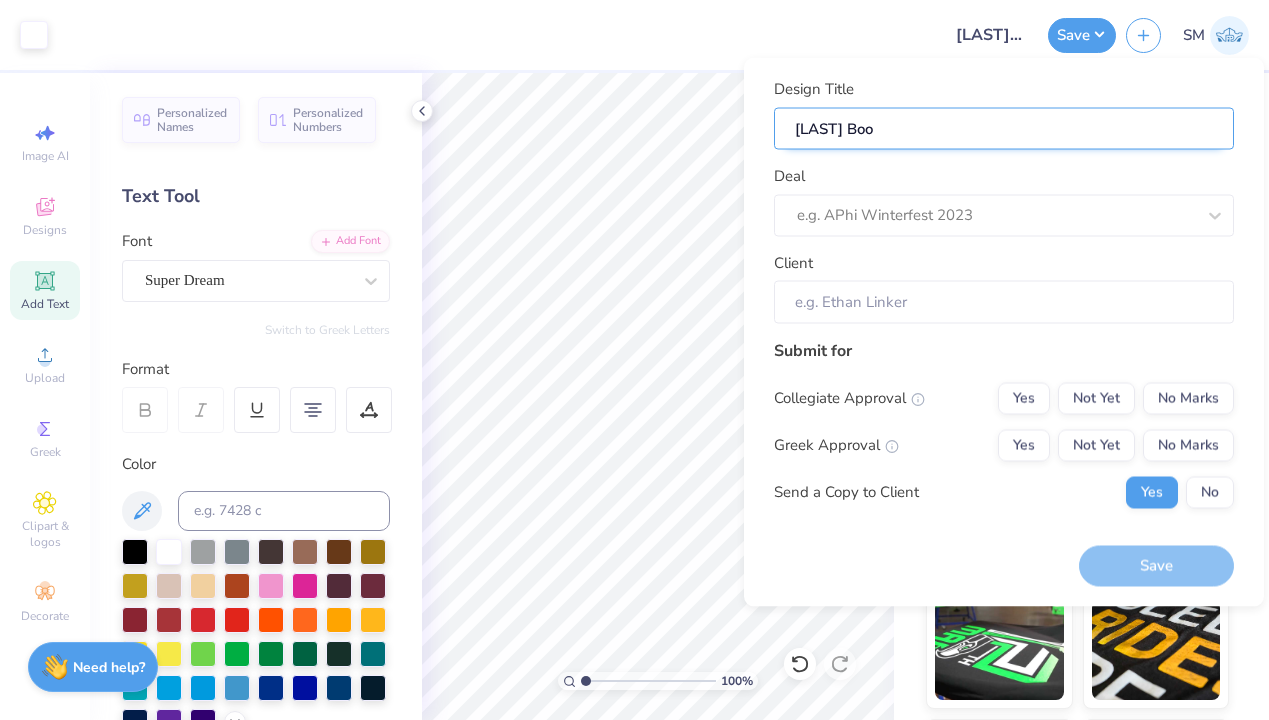 type on "[LAST] Book" 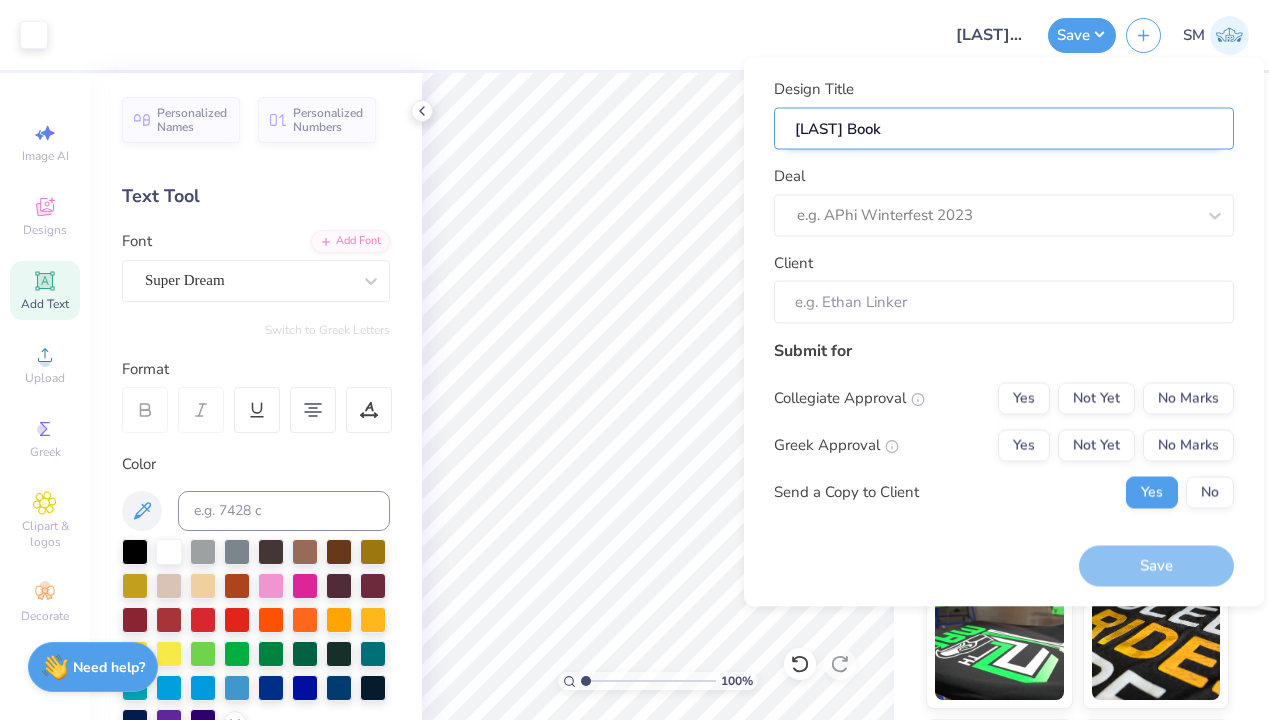 type on "[LAST] Book" 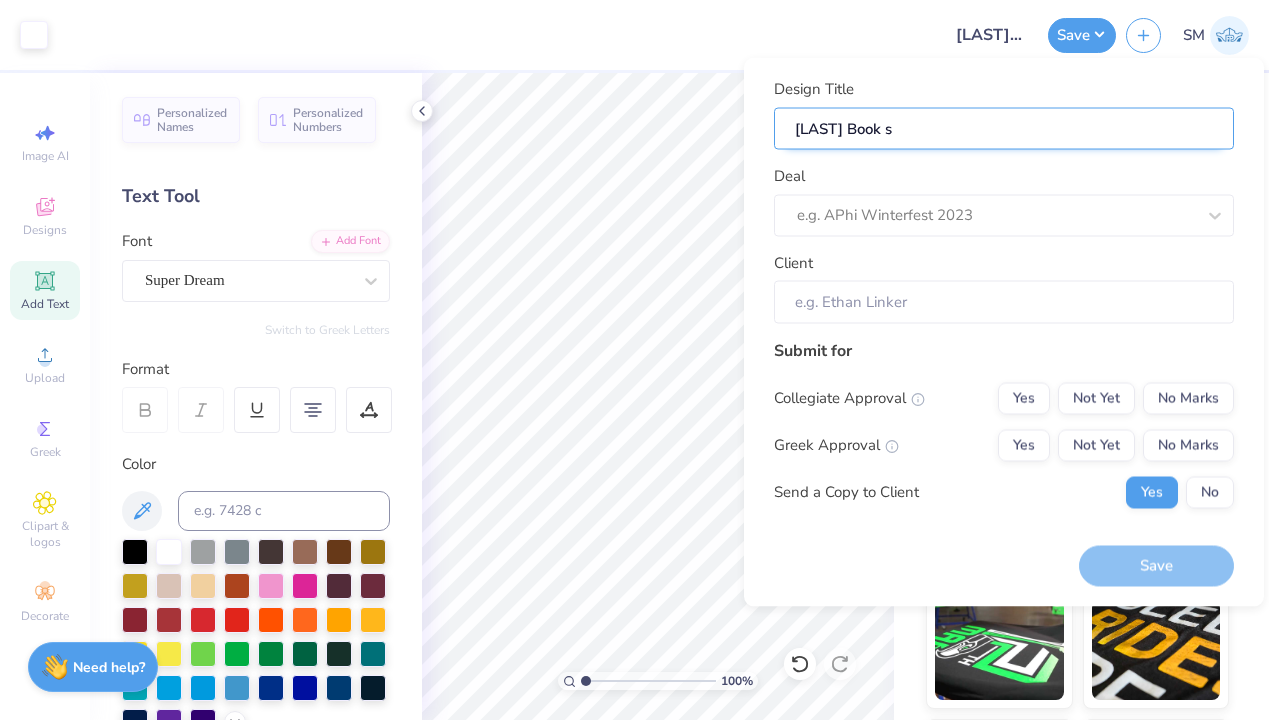 type on "[LAST] Book st" 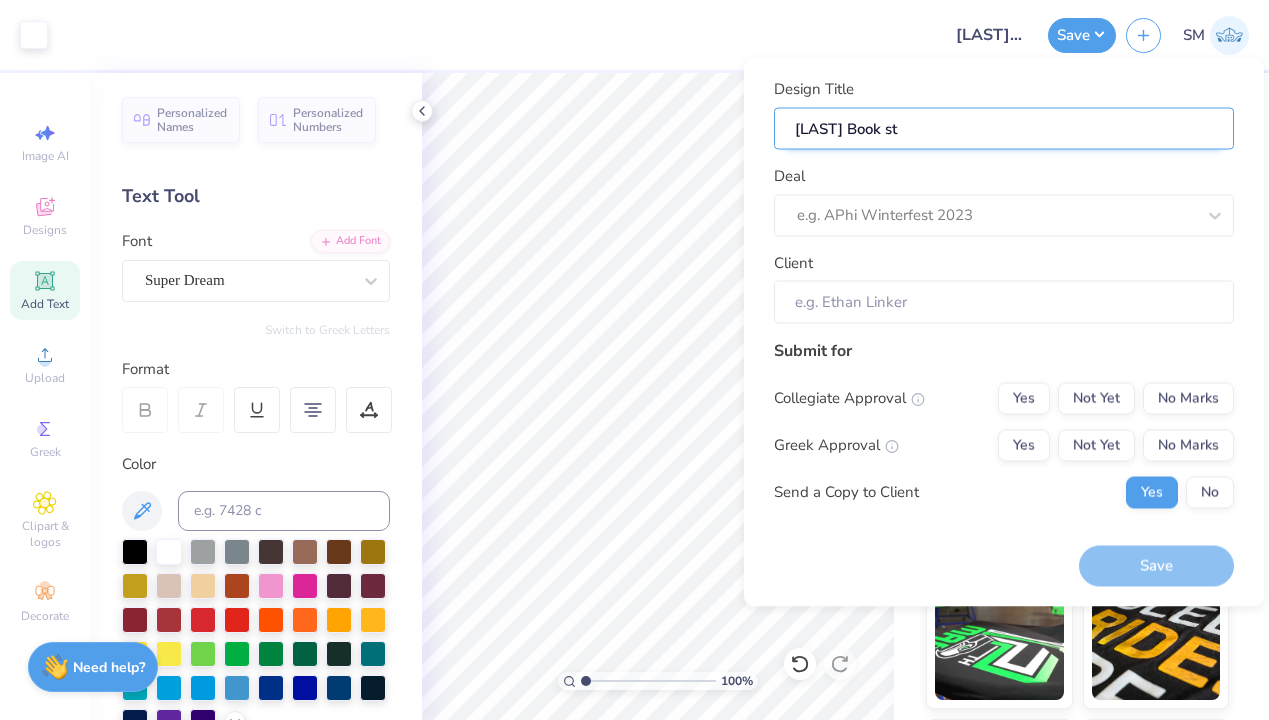 type on "[LAST] Book sto" 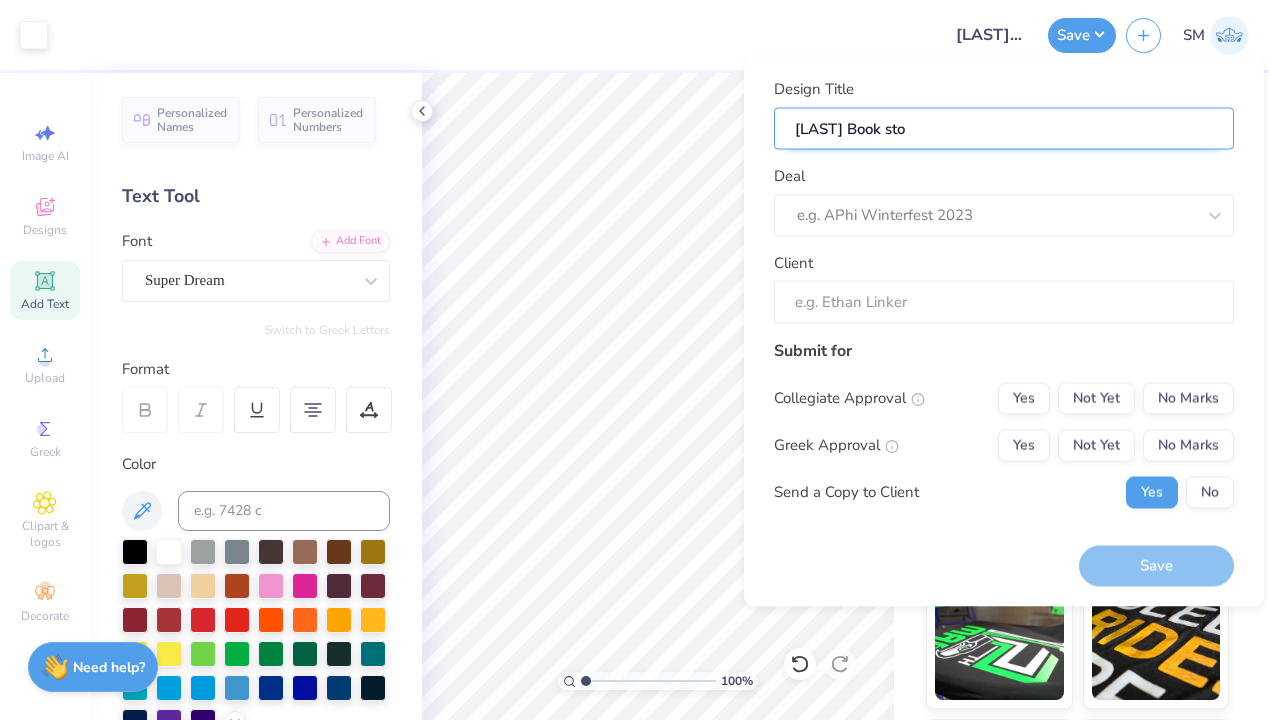 type on "[LAST] Book stor" 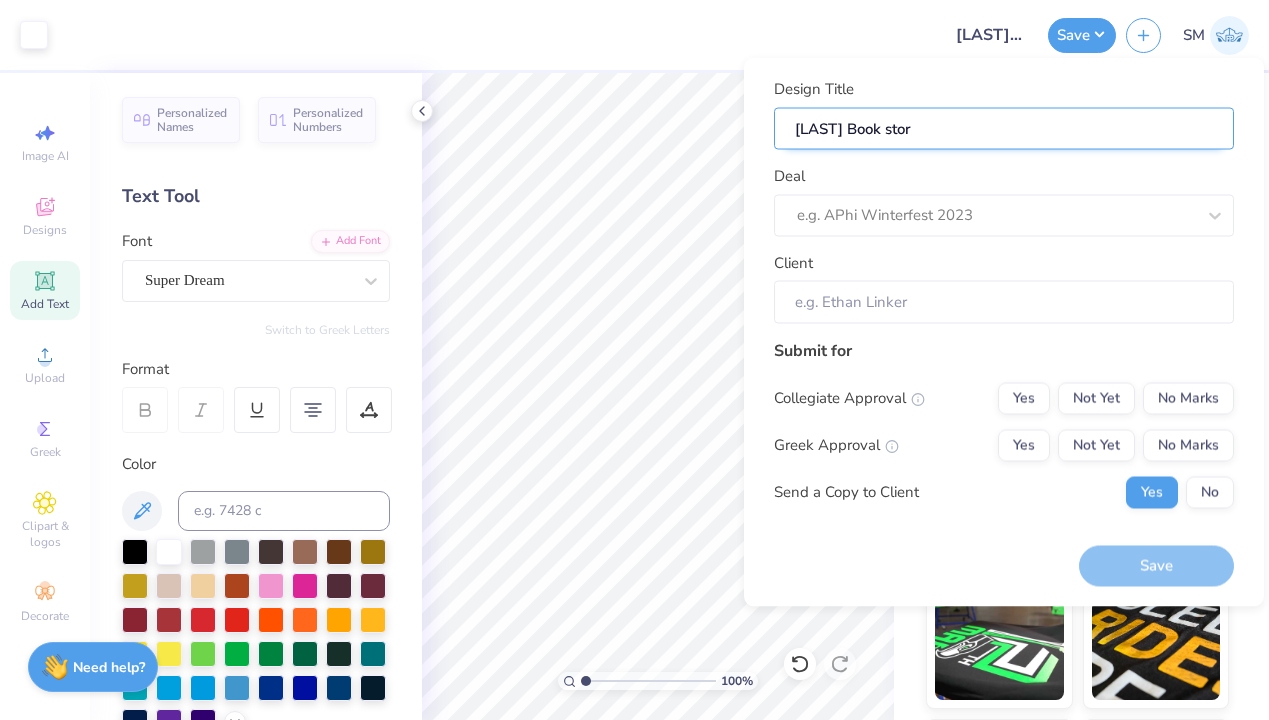 type on "[LAST] Book store" 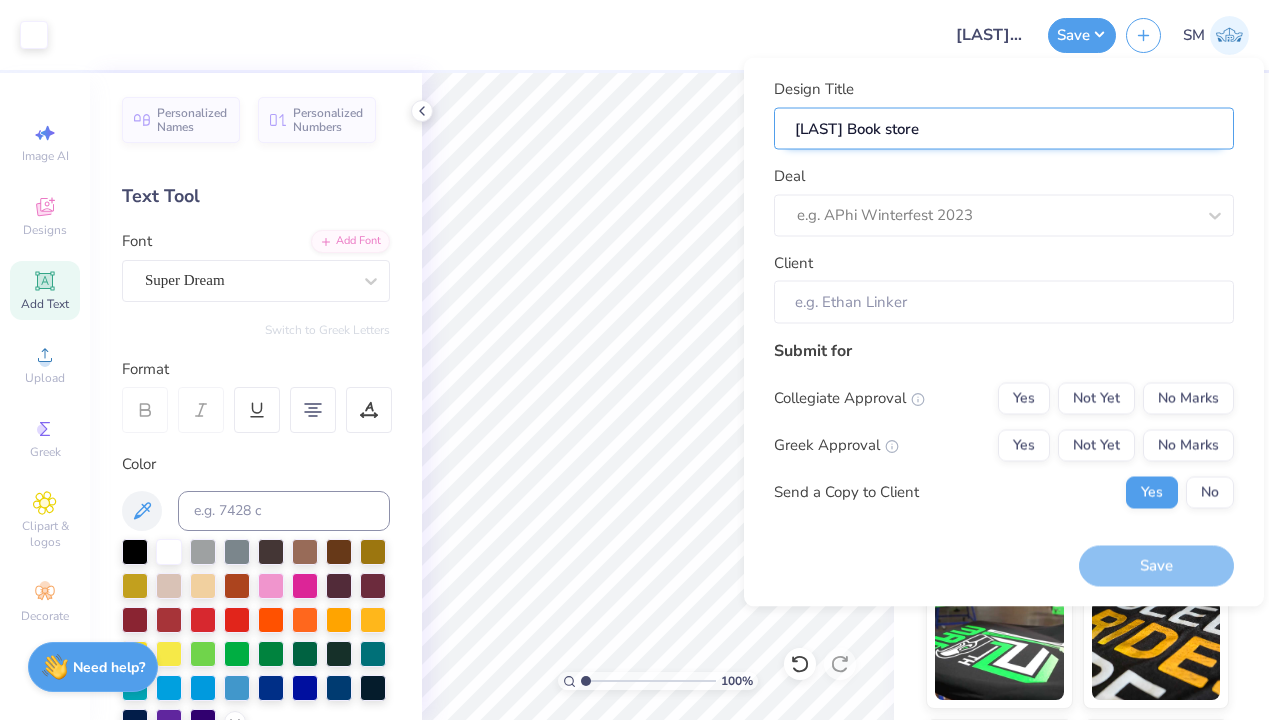 type on "[LAST] Book store" 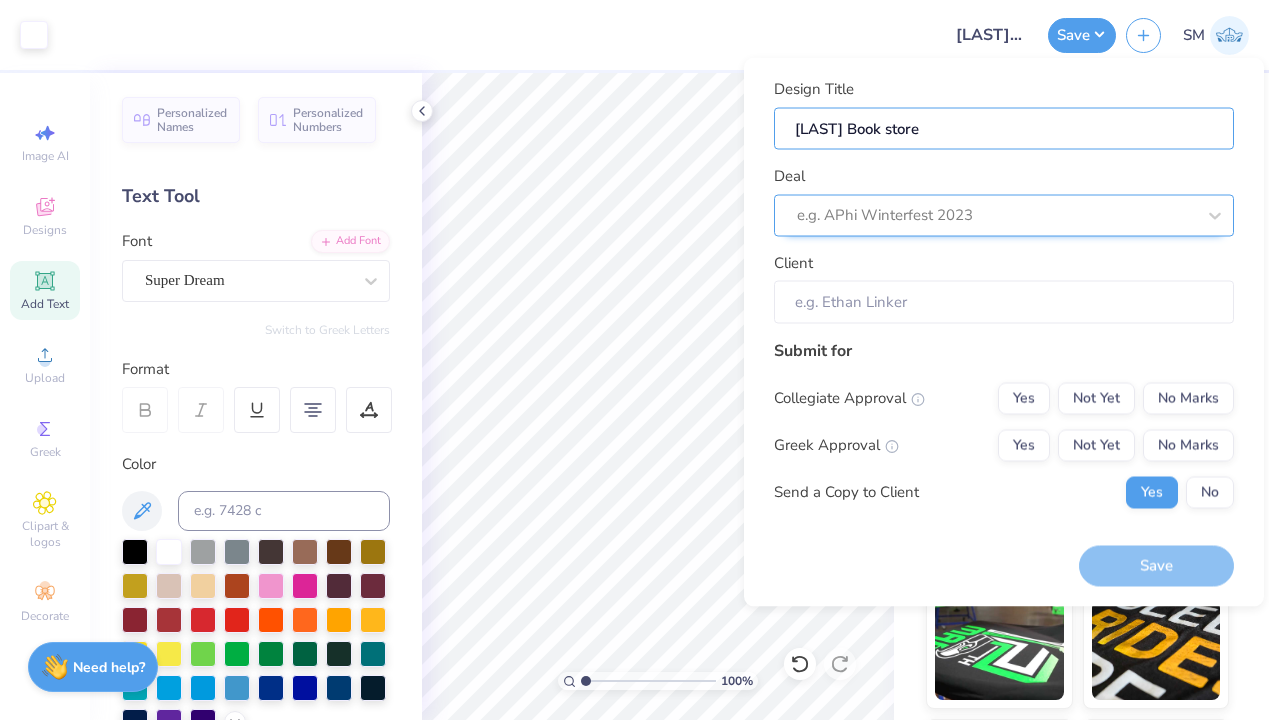 type on "[LAST] Book store" 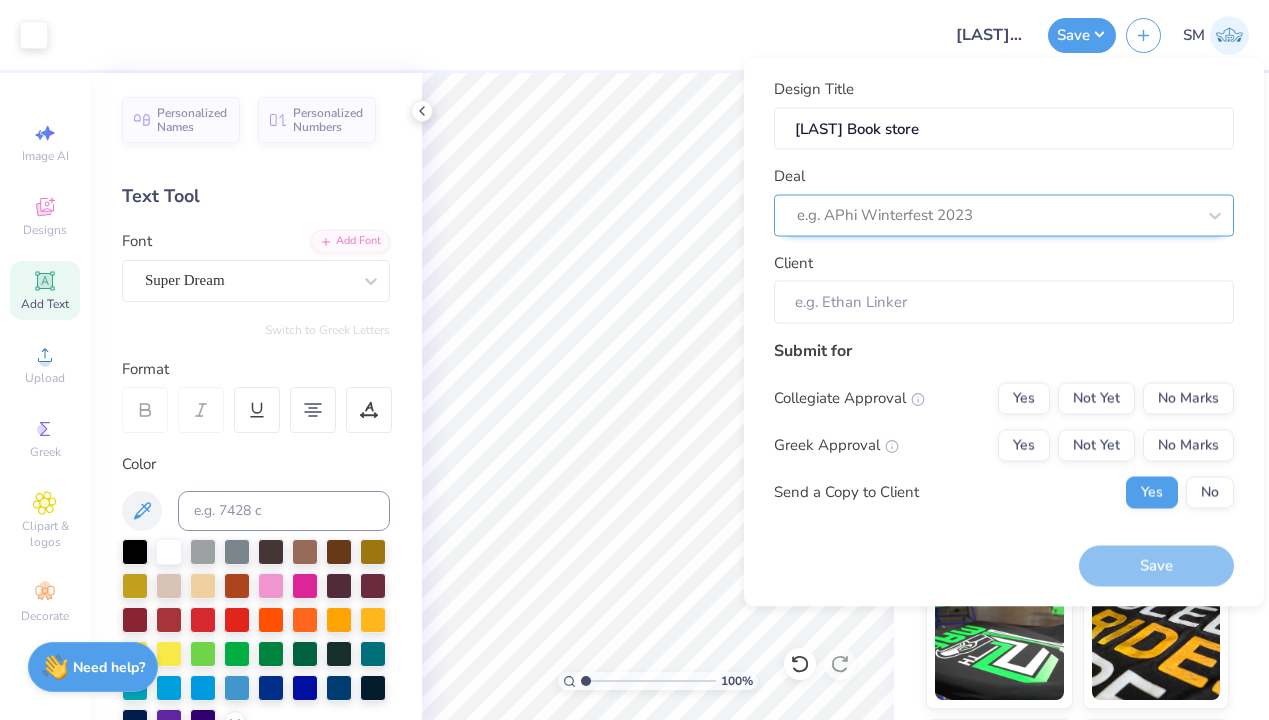 click on "e.g. APhi Winterfest 2023" at bounding box center [1004, 215] 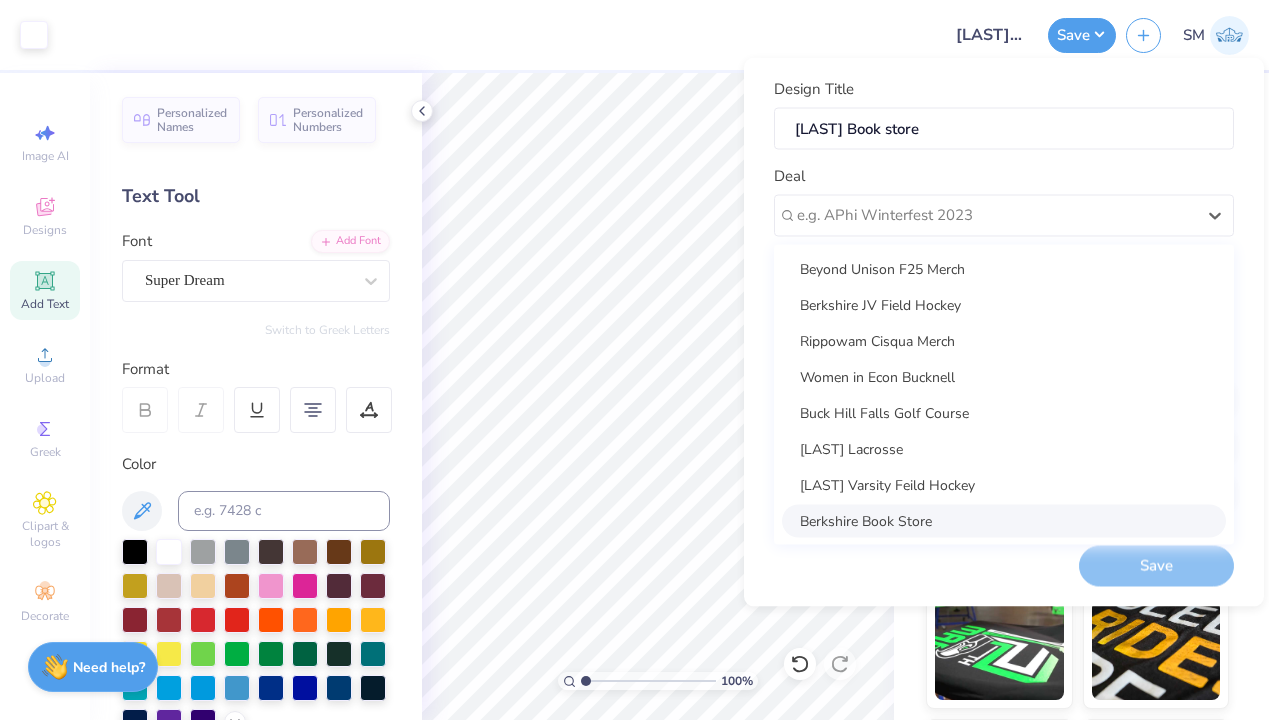 click on "Berkshire Book Store" at bounding box center (1004, 520) 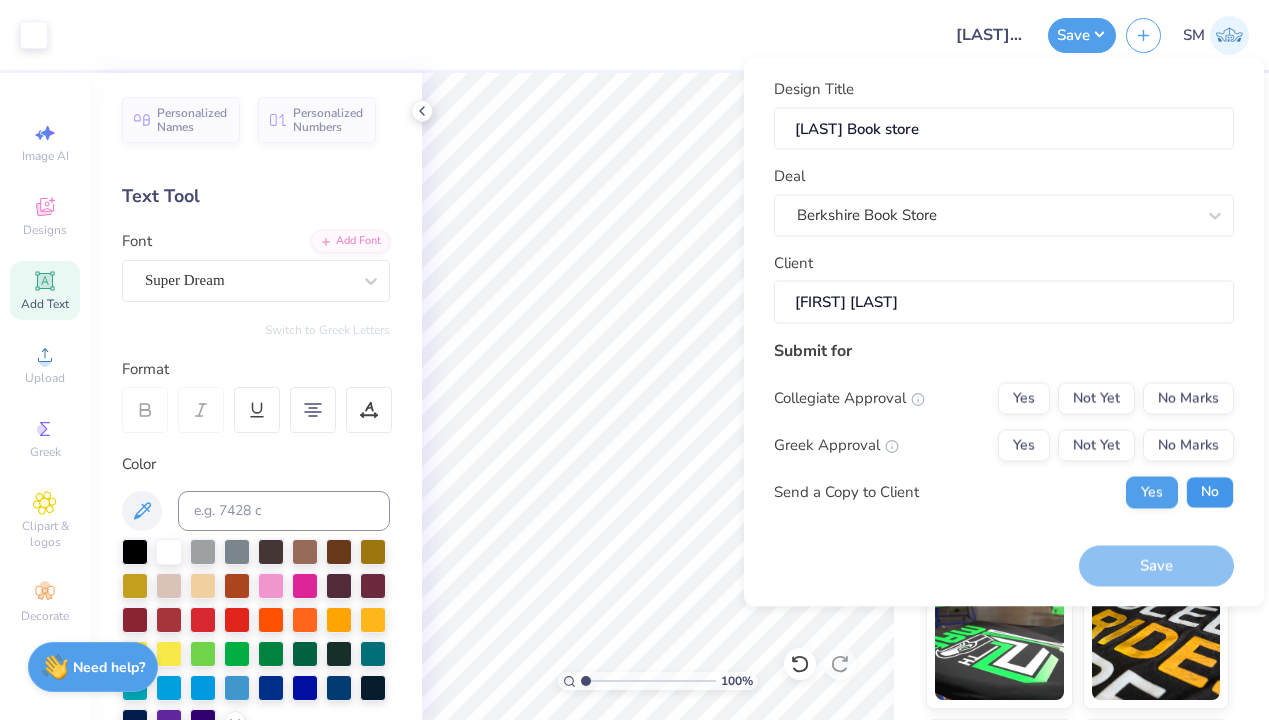 click on "No" at bounding box center [1210, 492] 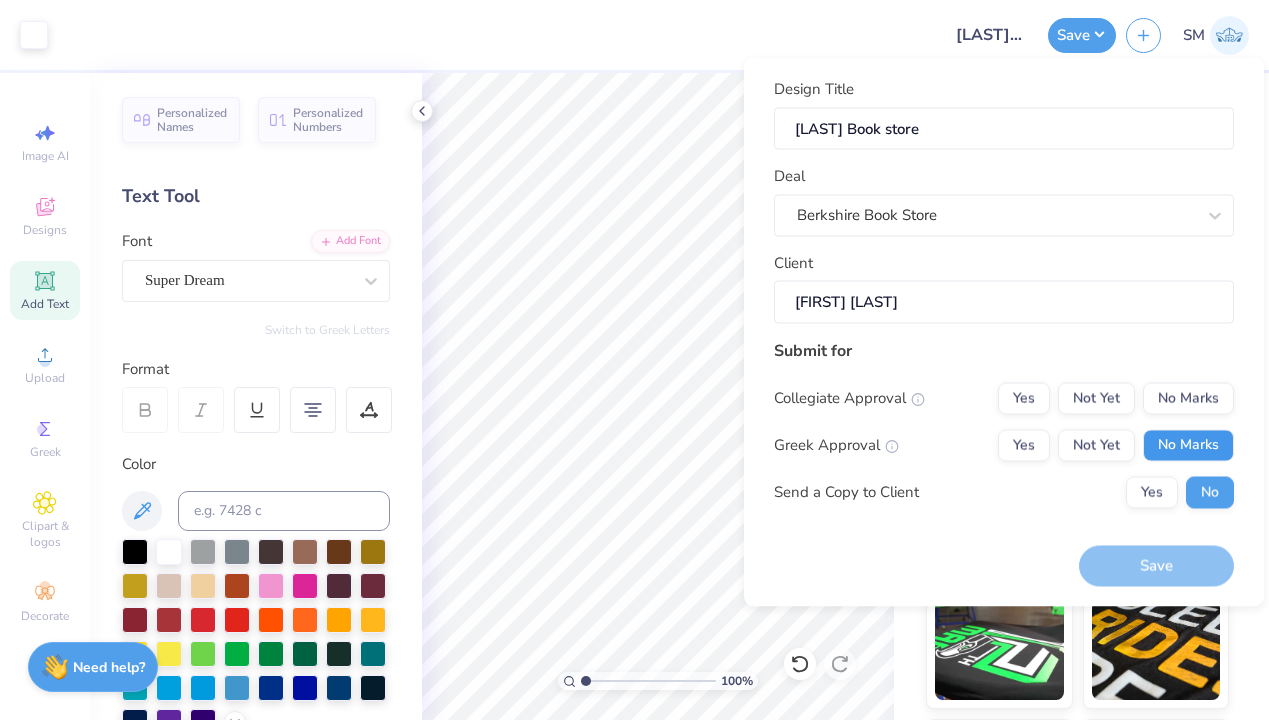 click on "No Marks" at bounding box center [1188, 445] 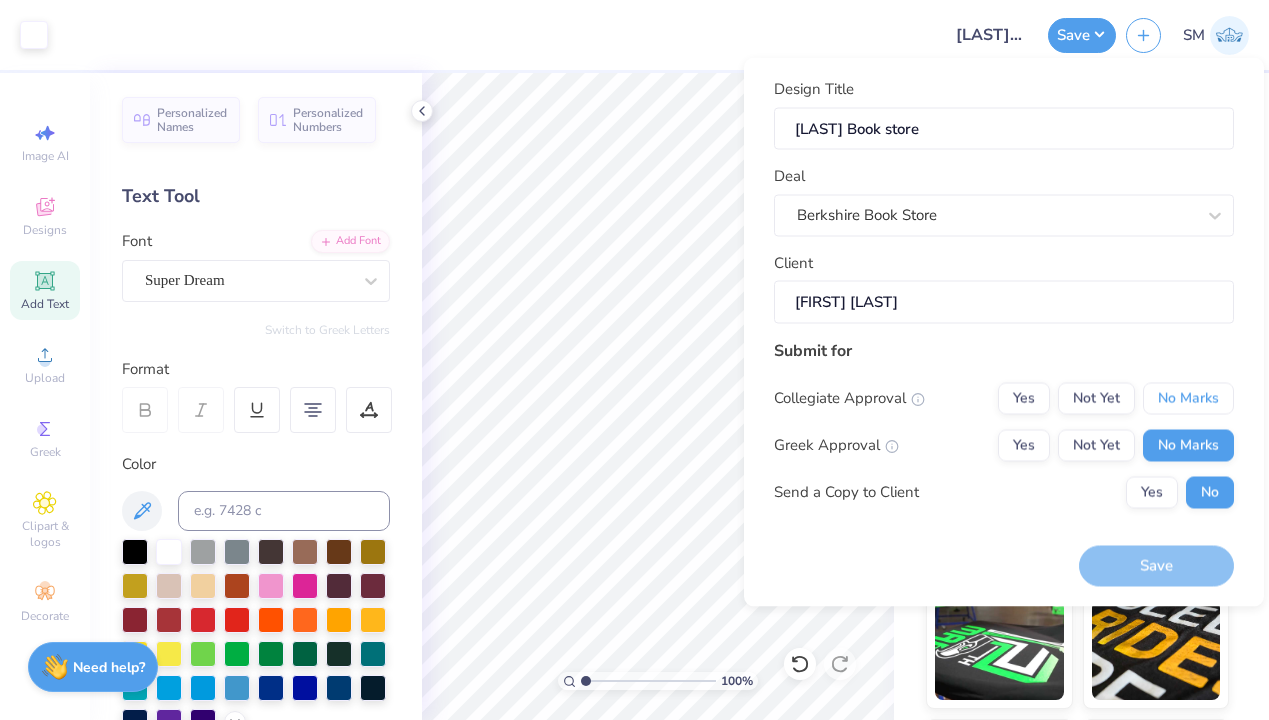 click on "No Marks" at bounding box center (1188, 398) 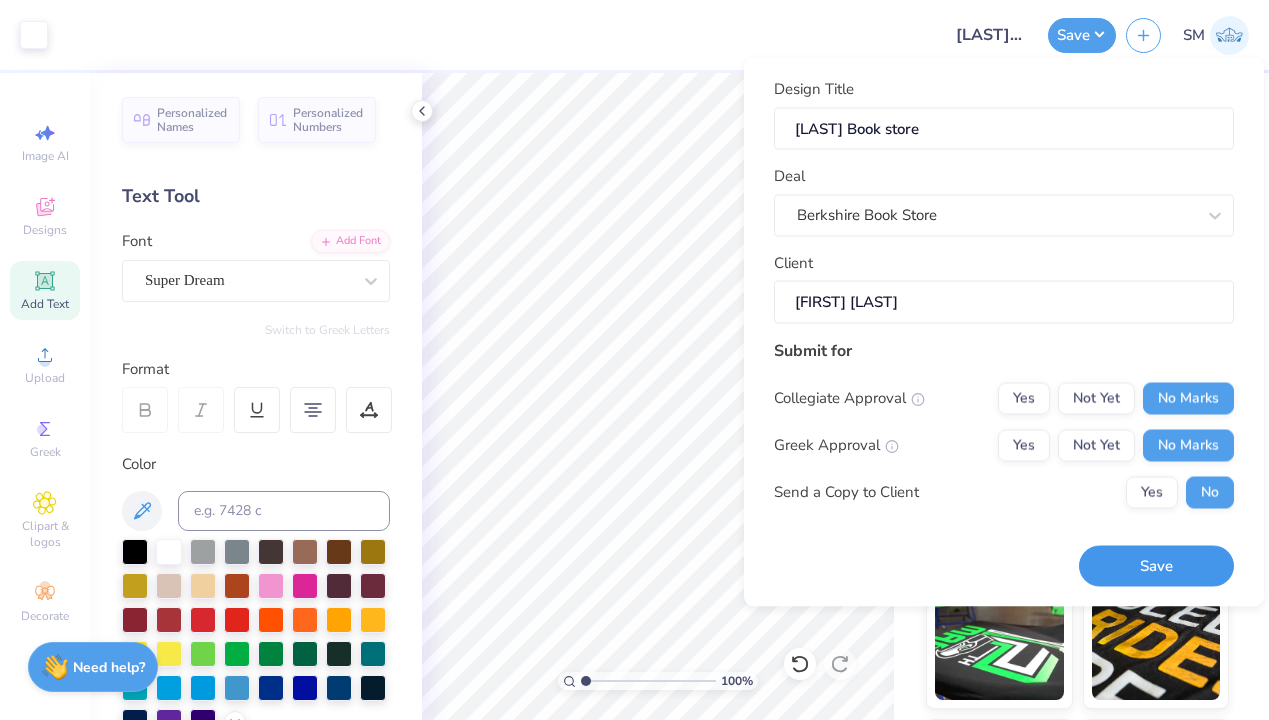 click on "Save" at bounding box center [1156, 566] 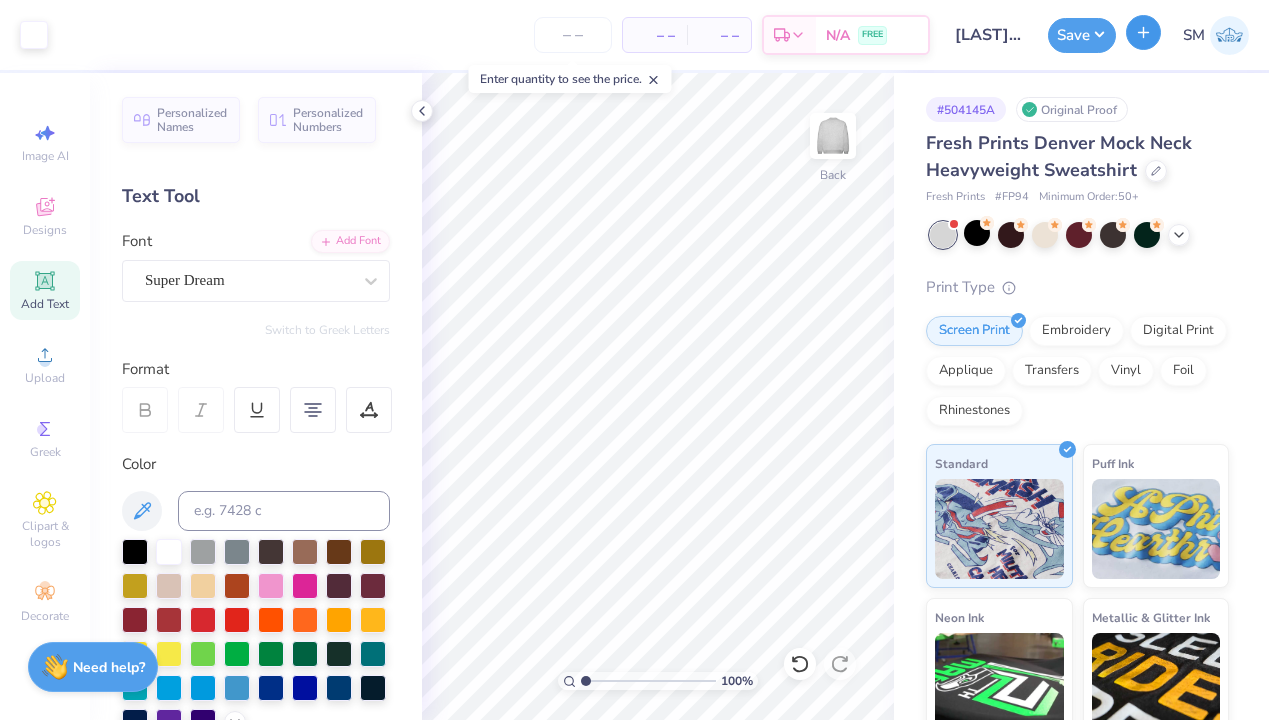 click at bounding box center (1143, 32) 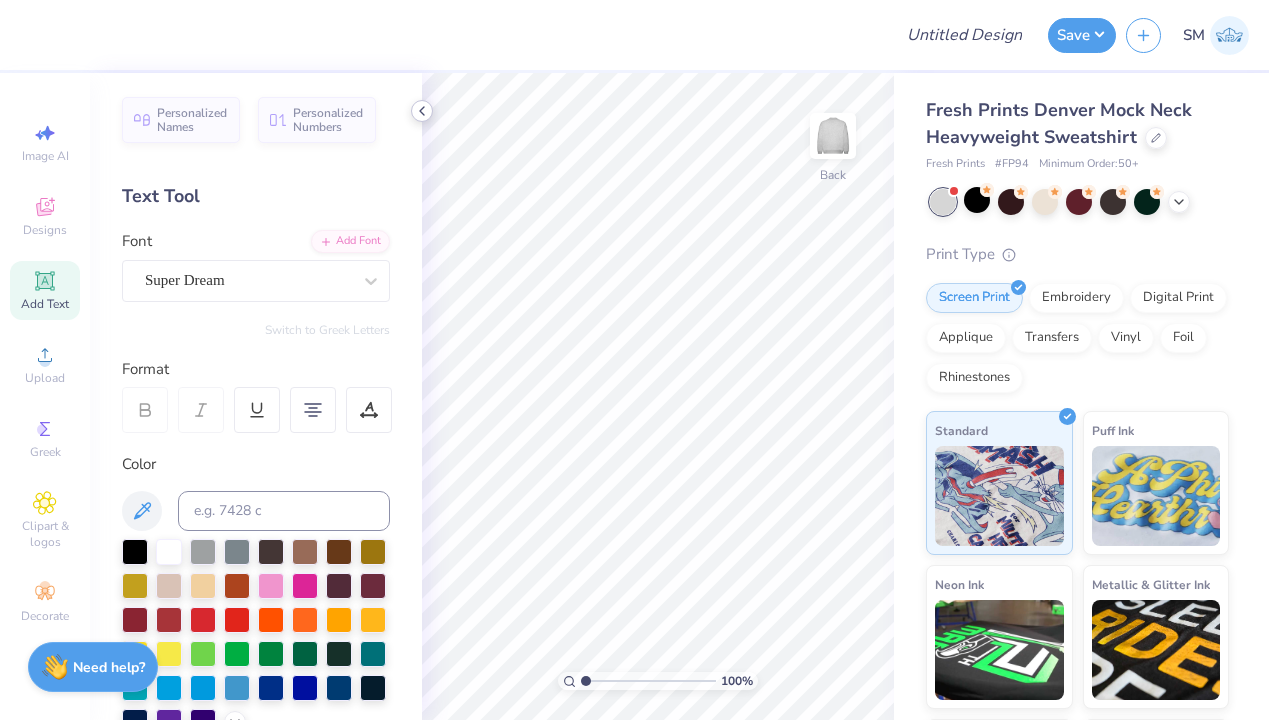click 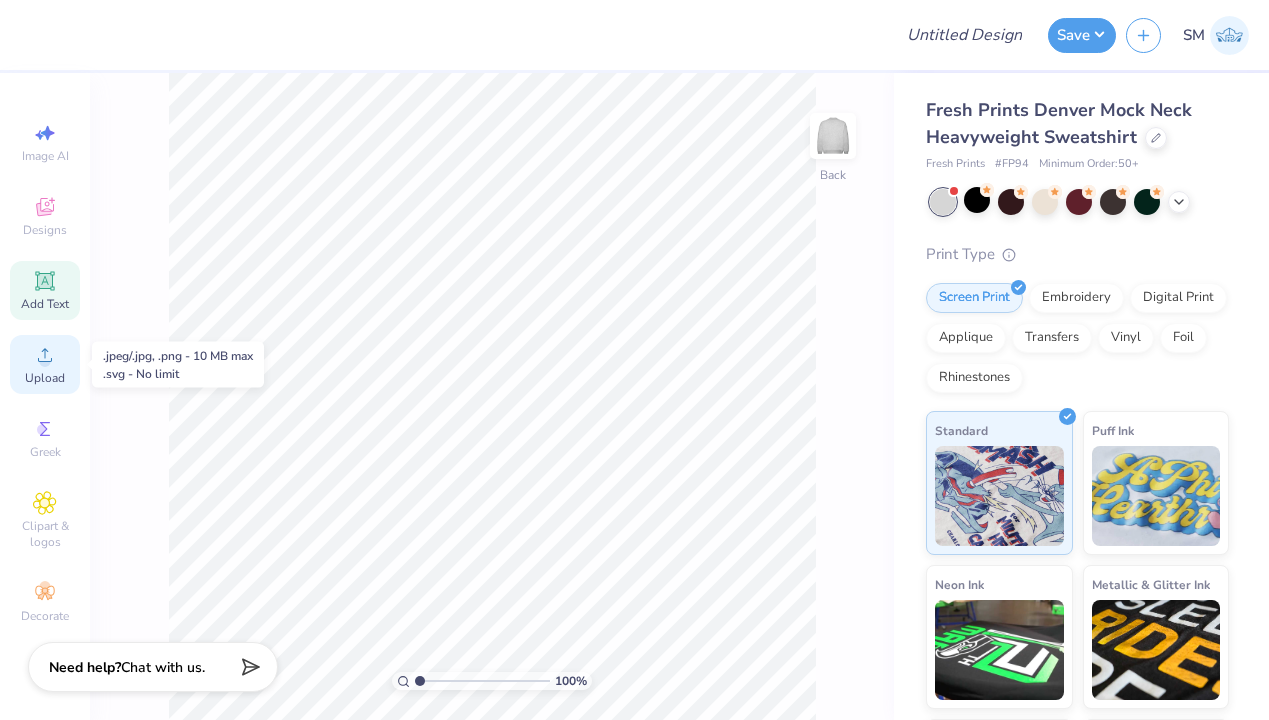 click on "Upload" at bounding box center [45, 378] 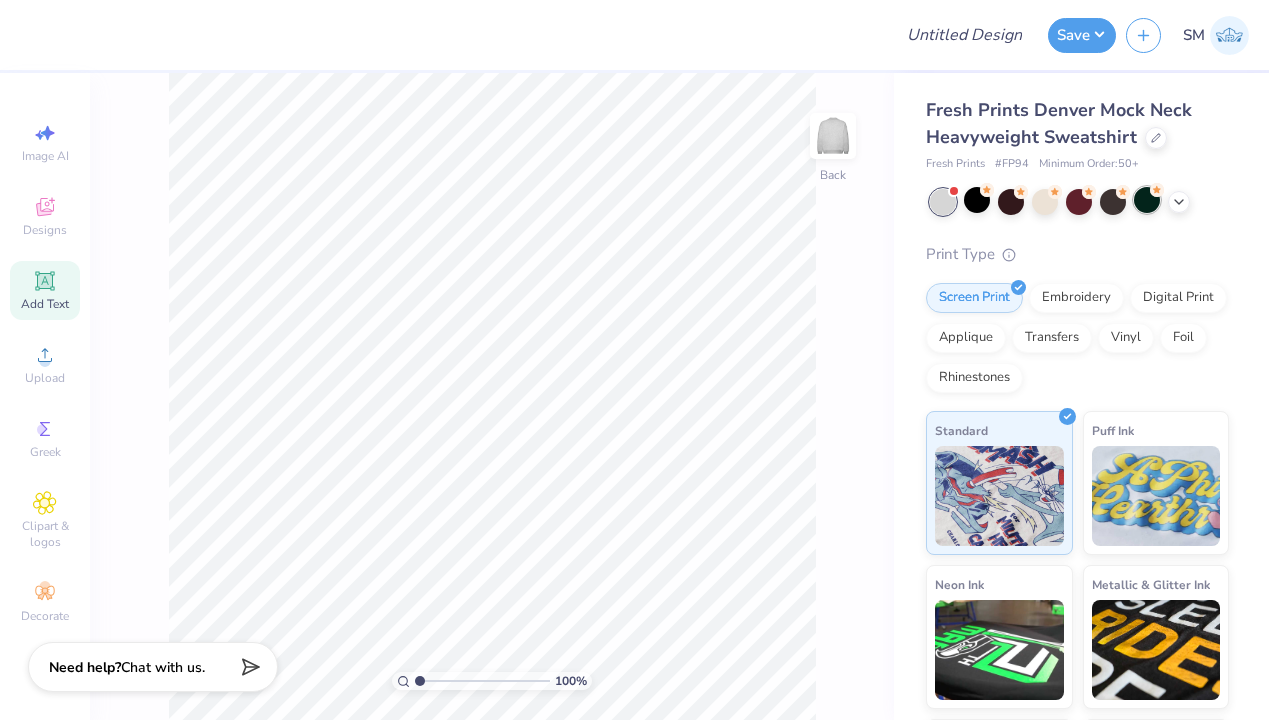 click at bounding box center (1147, 200) 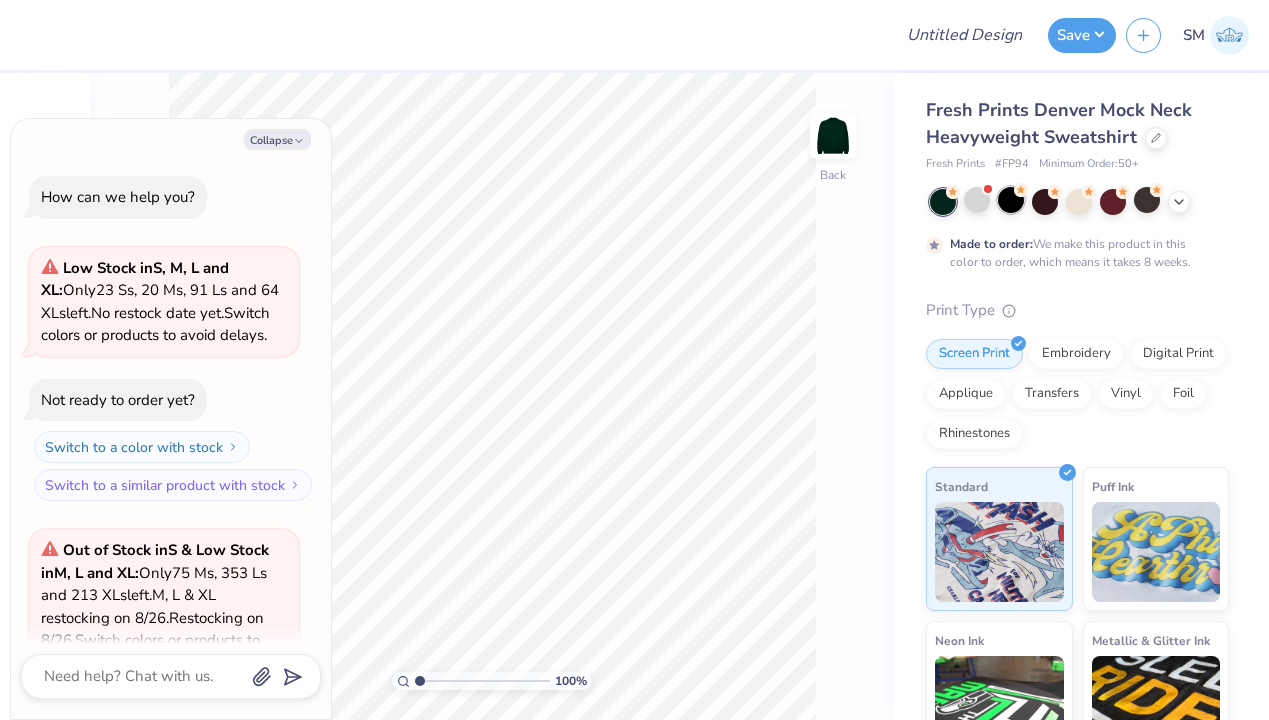 scroll, scrollTop: 366, scrollLeft: 0, axis: vertical 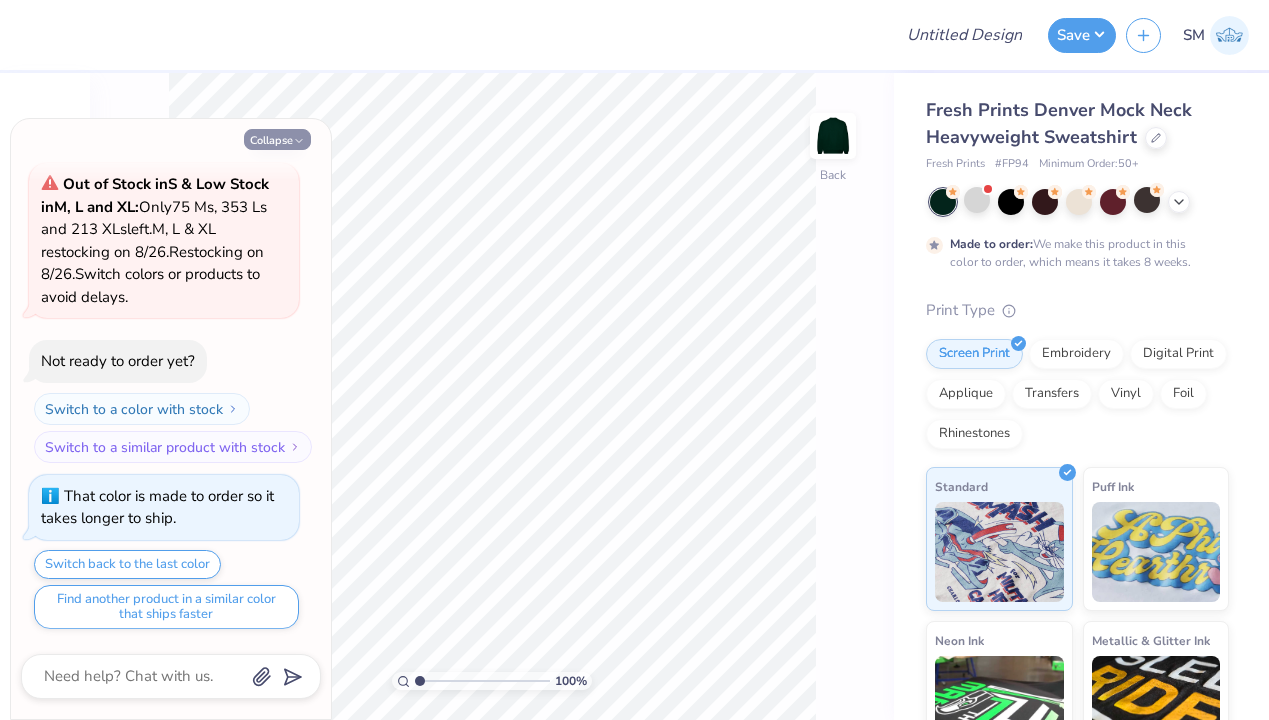 click on "Collapse" at bounding box center [277, 139] 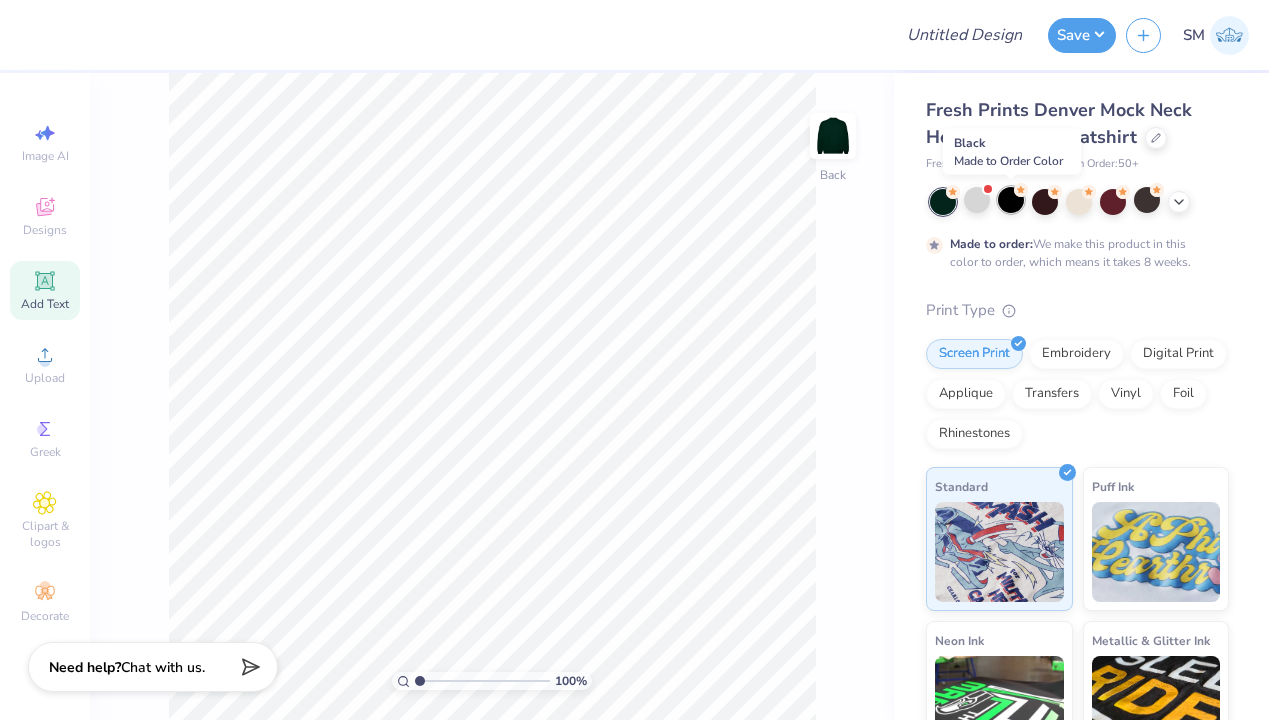 click at bounding box center (1011, 200) 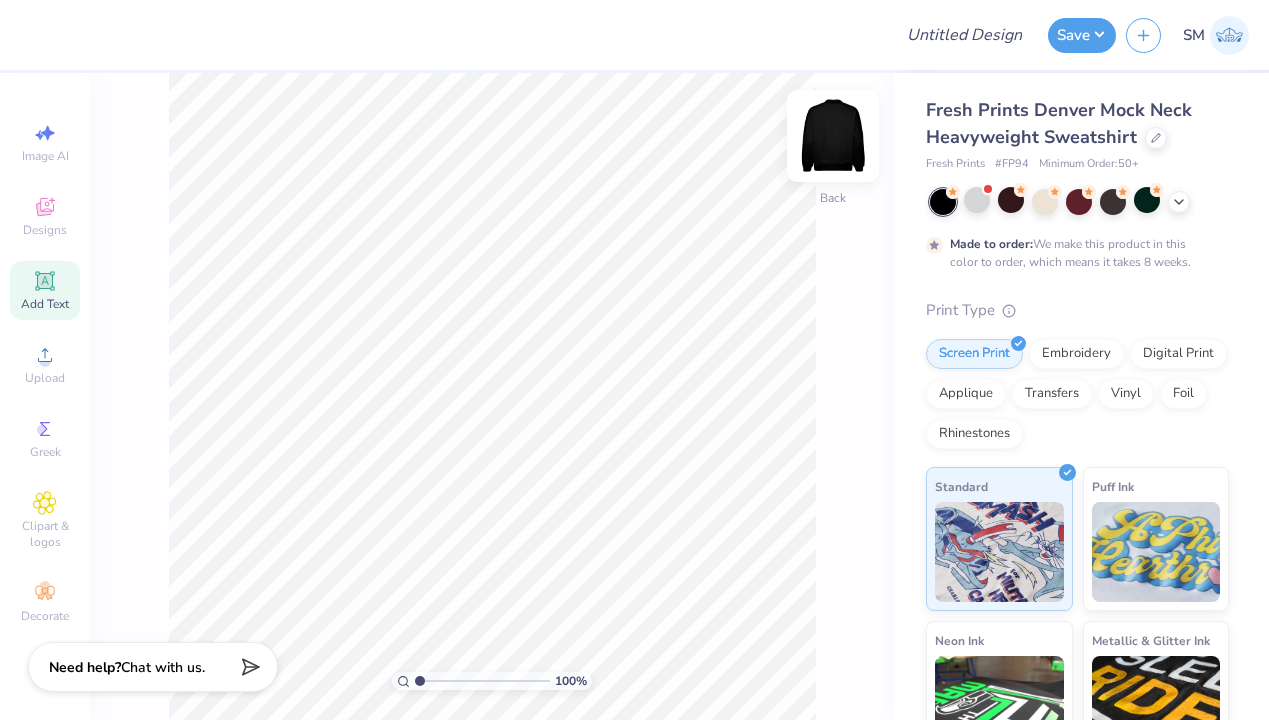 click at bounding box center (833, 136) 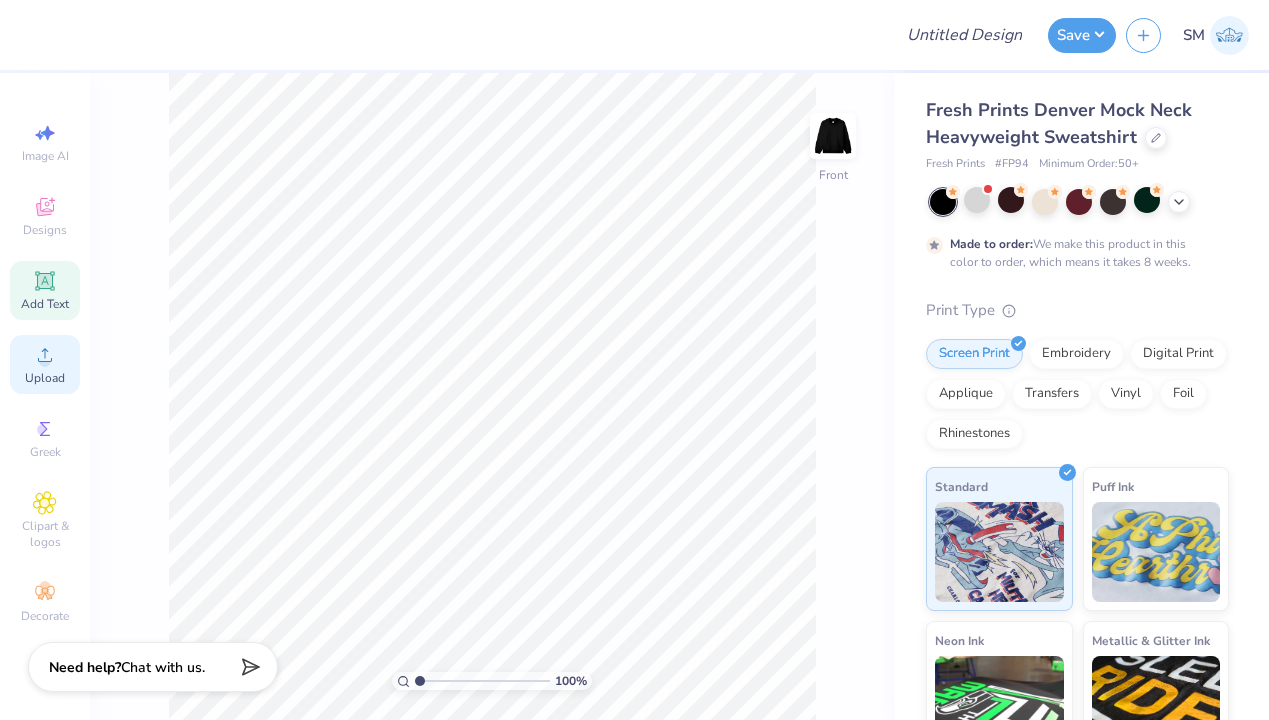 click 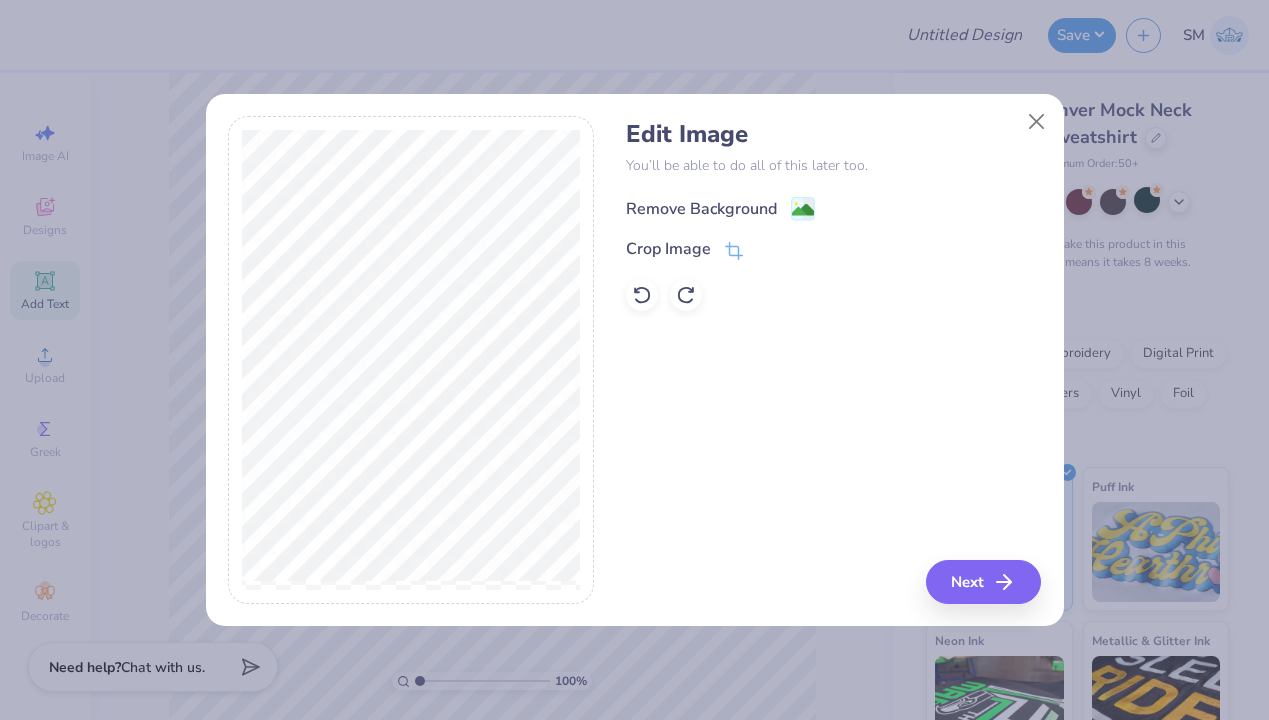 click on "Remove Background" at bounding box center [701, 209] 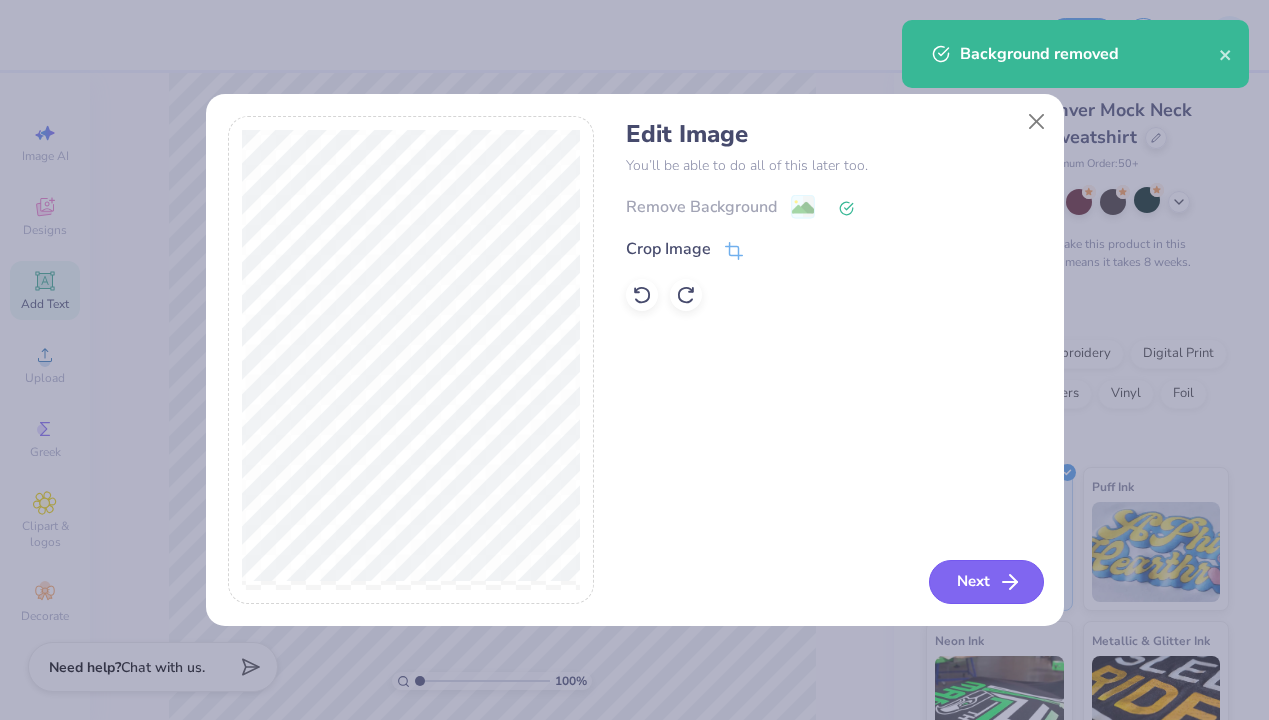 click on "Next" at bounding box center [986, 582] 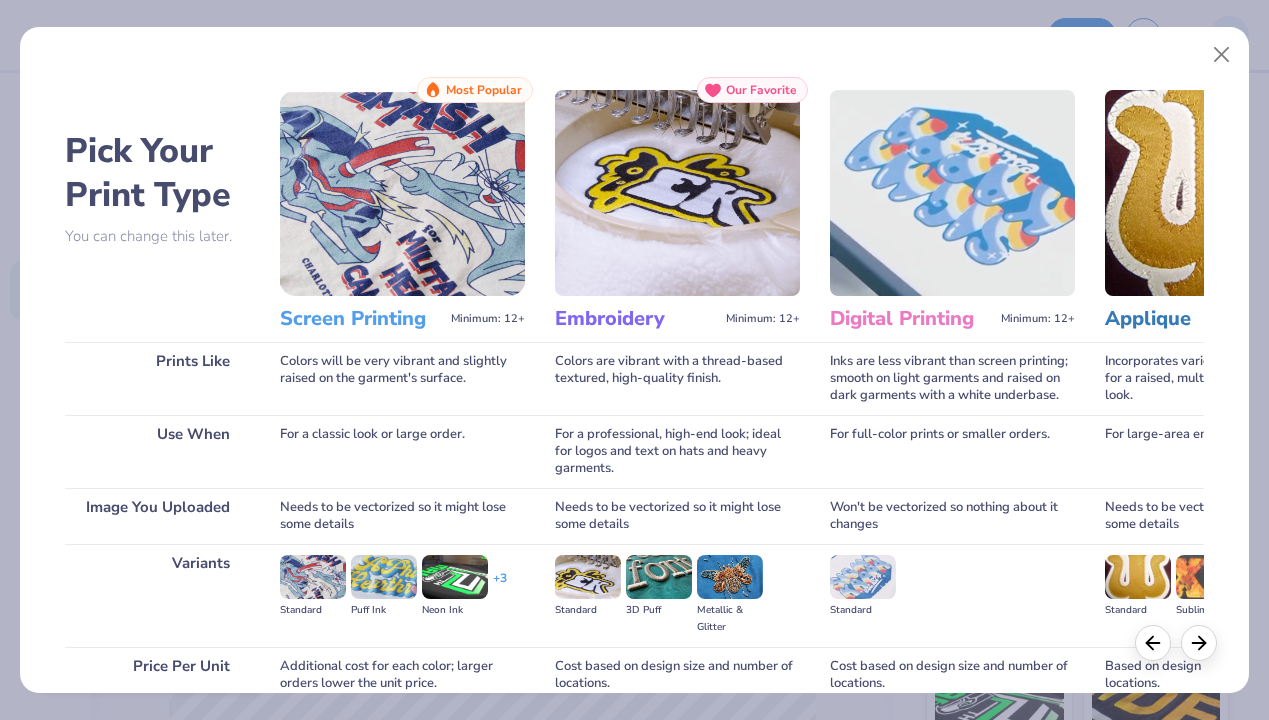scroll, scrollTop: 177, scrollLeft: 0, axis: vertical 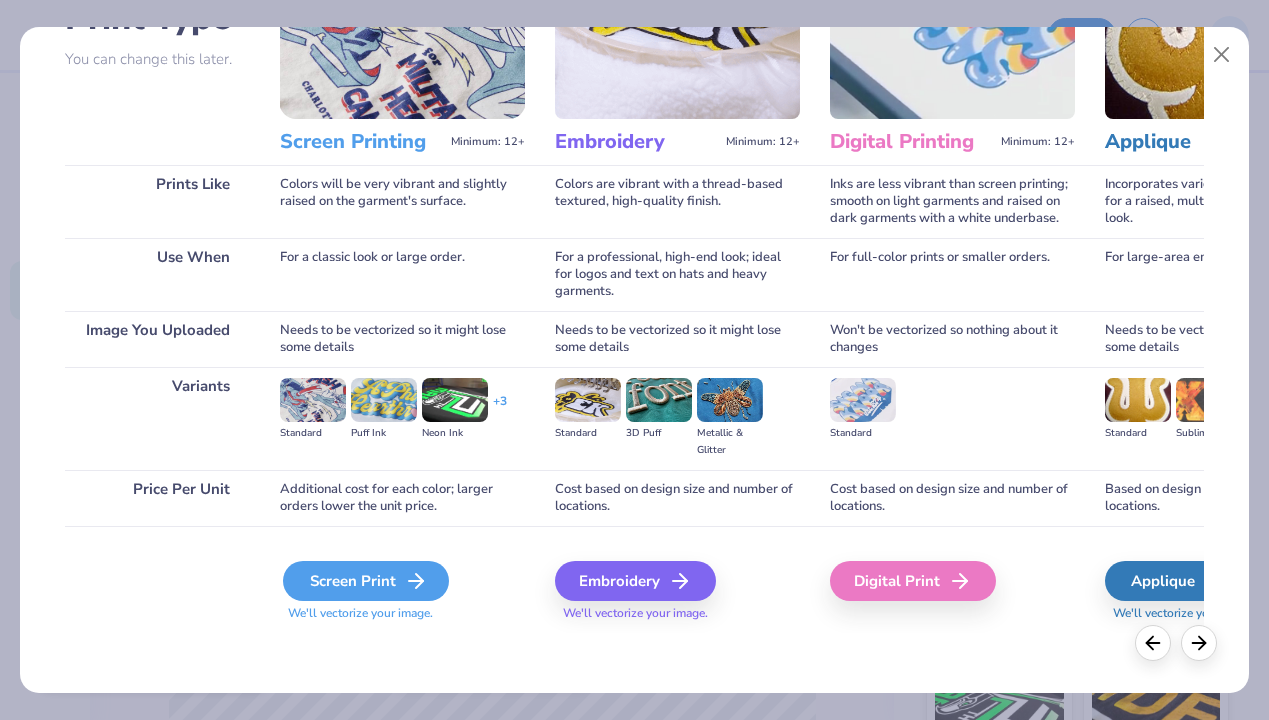 click on "Screen Print" at bounding box center [366, 581] 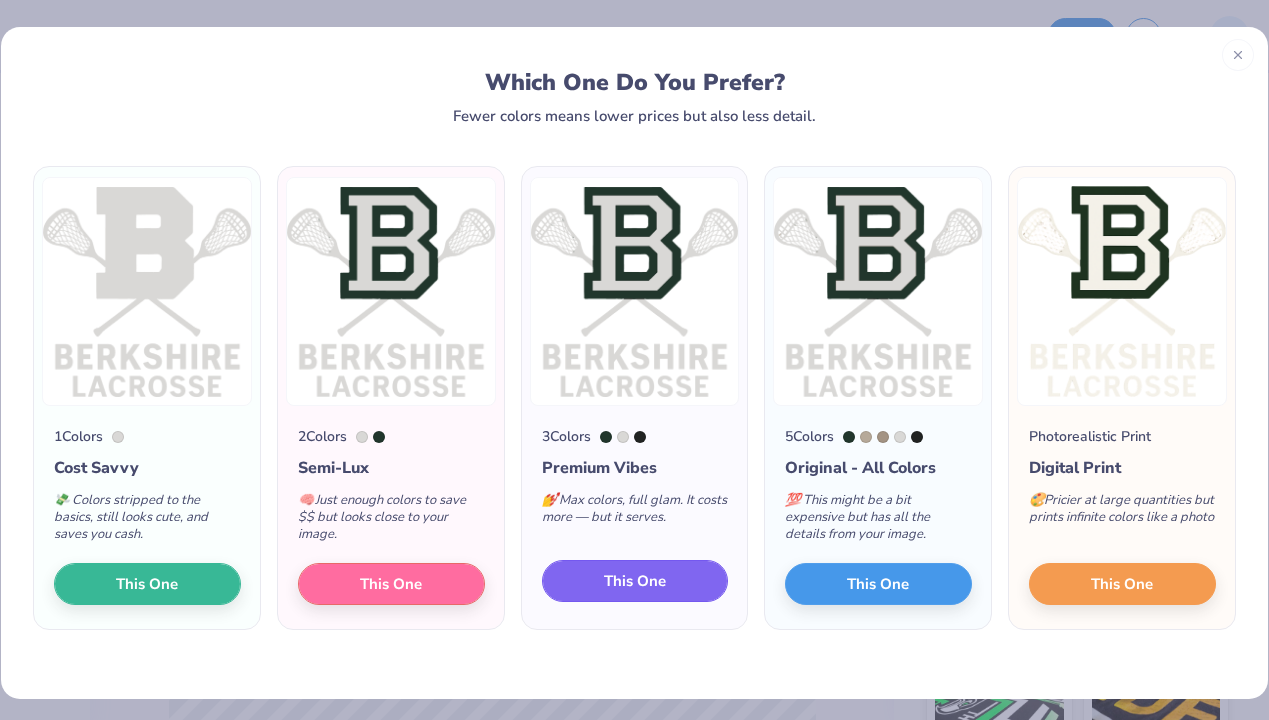 click on "This One" at bounding box center [635, 581] 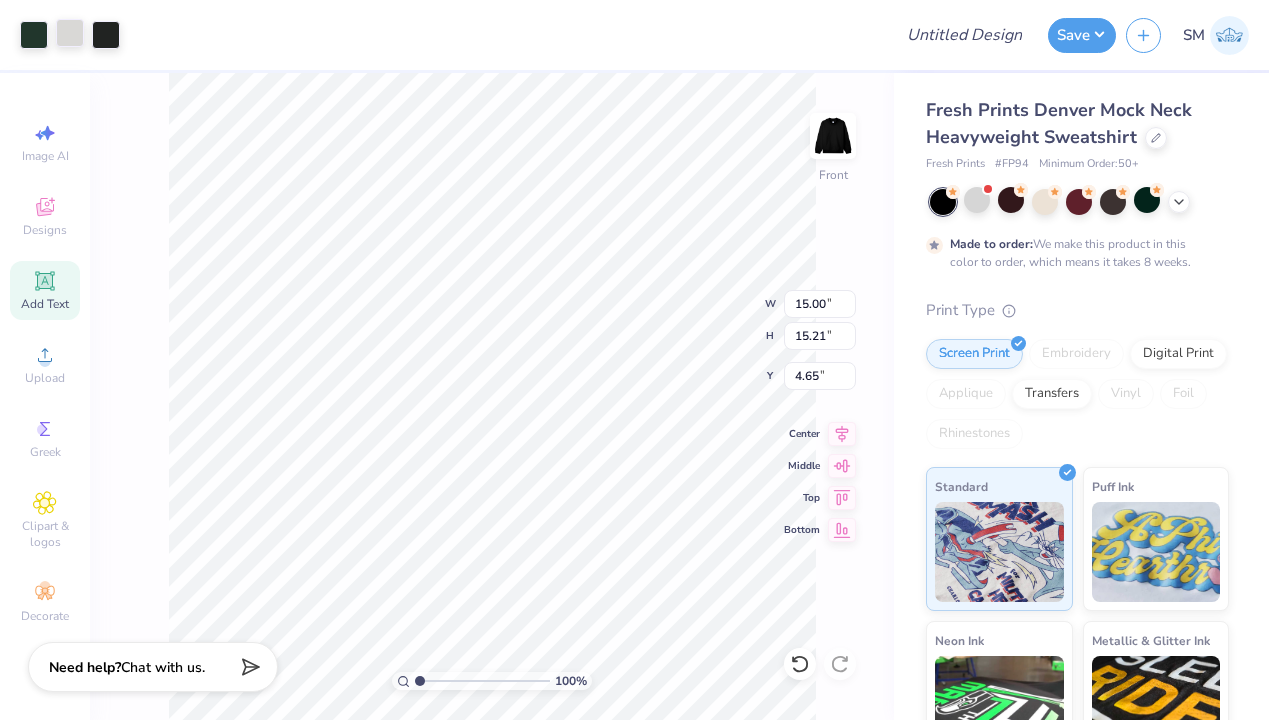 click at bounding box center [70, 33] 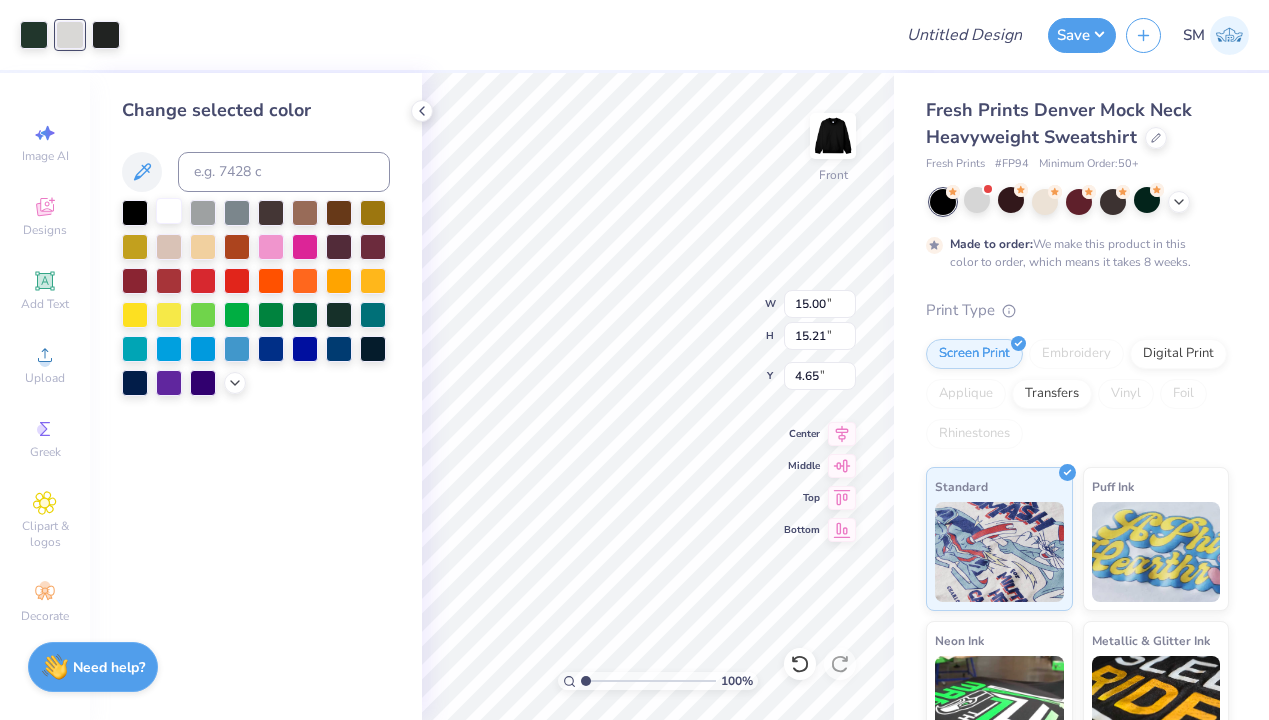 click at bounding box center [169, 211] 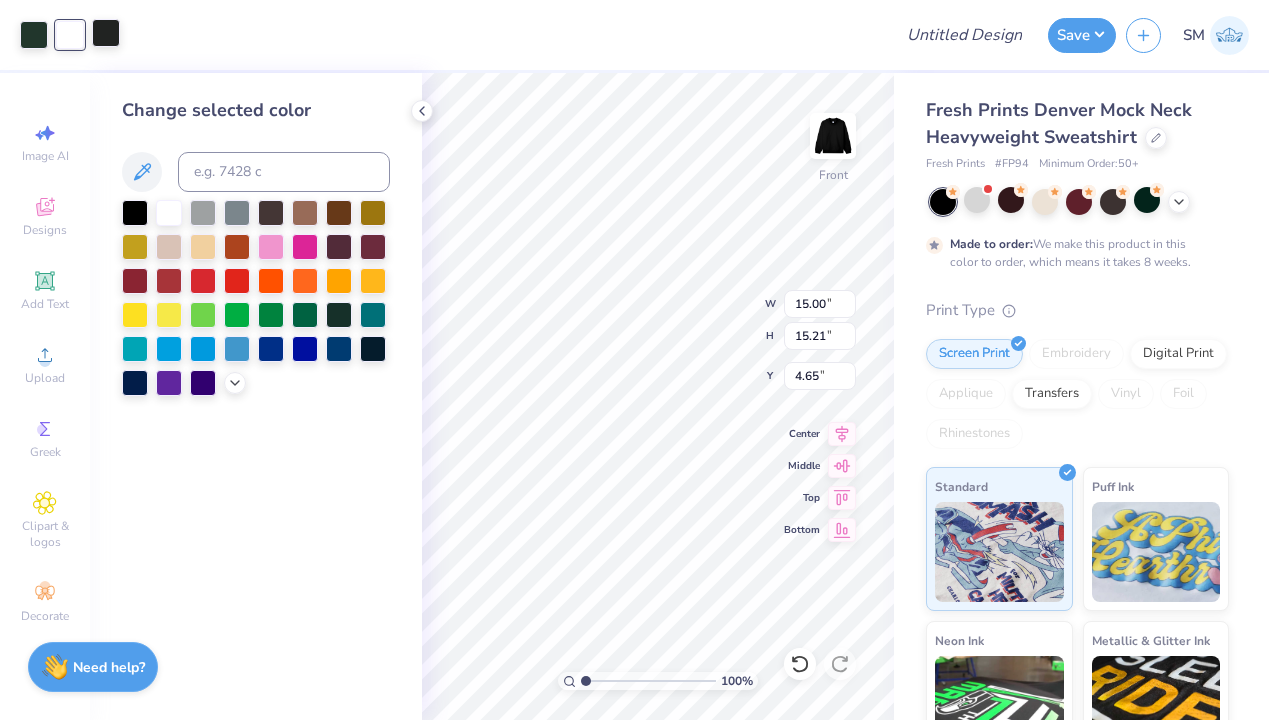 click at bounding box center [106, 33] 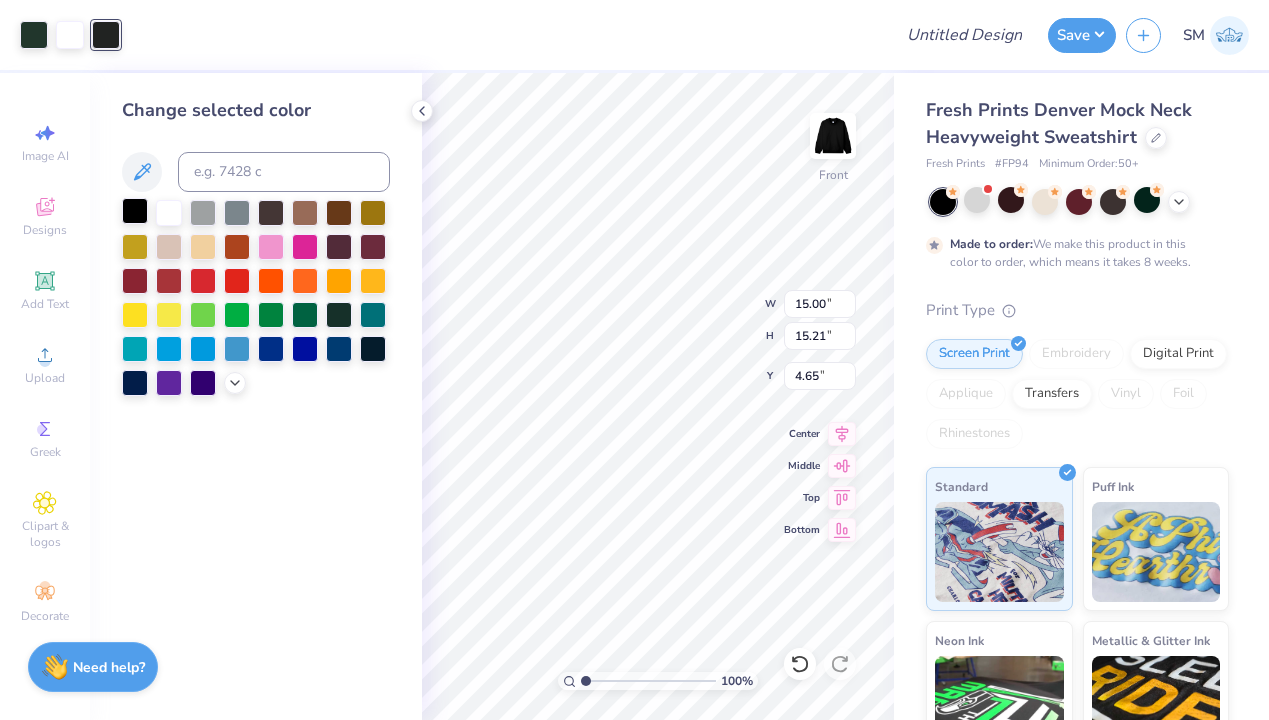 click at bounding box center (135, 211) 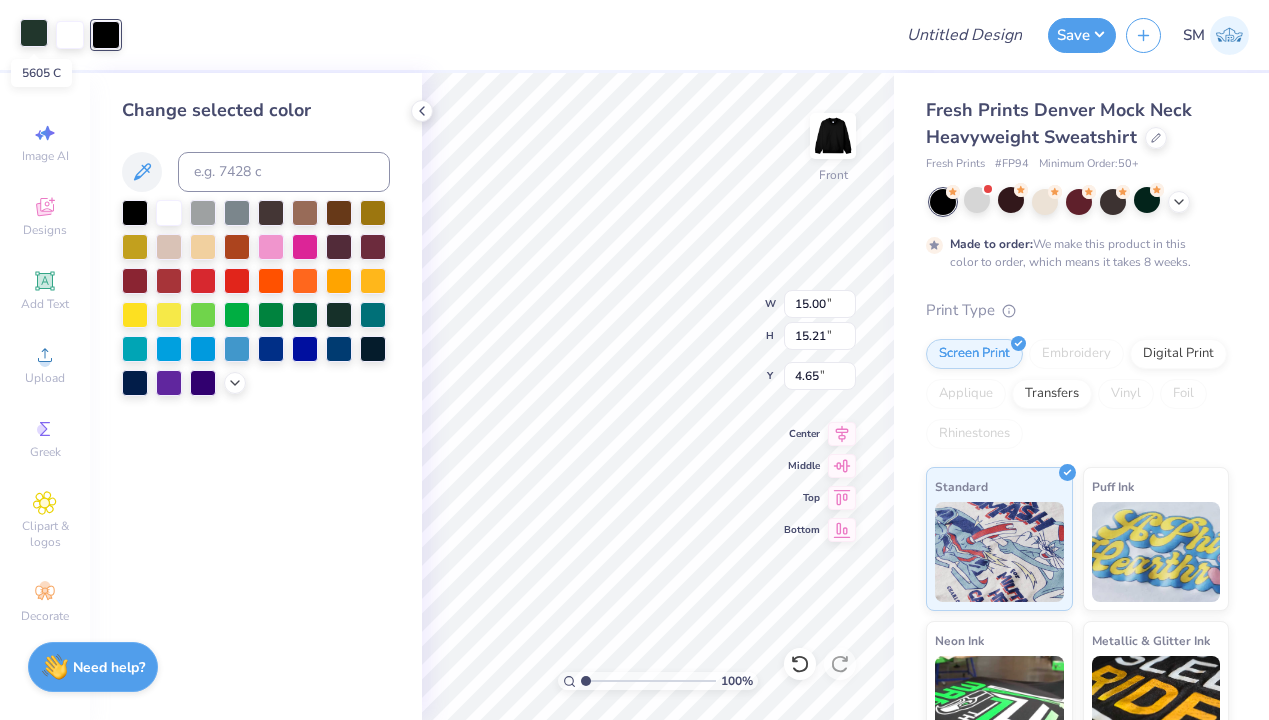 click at bounding box center (34, 33) 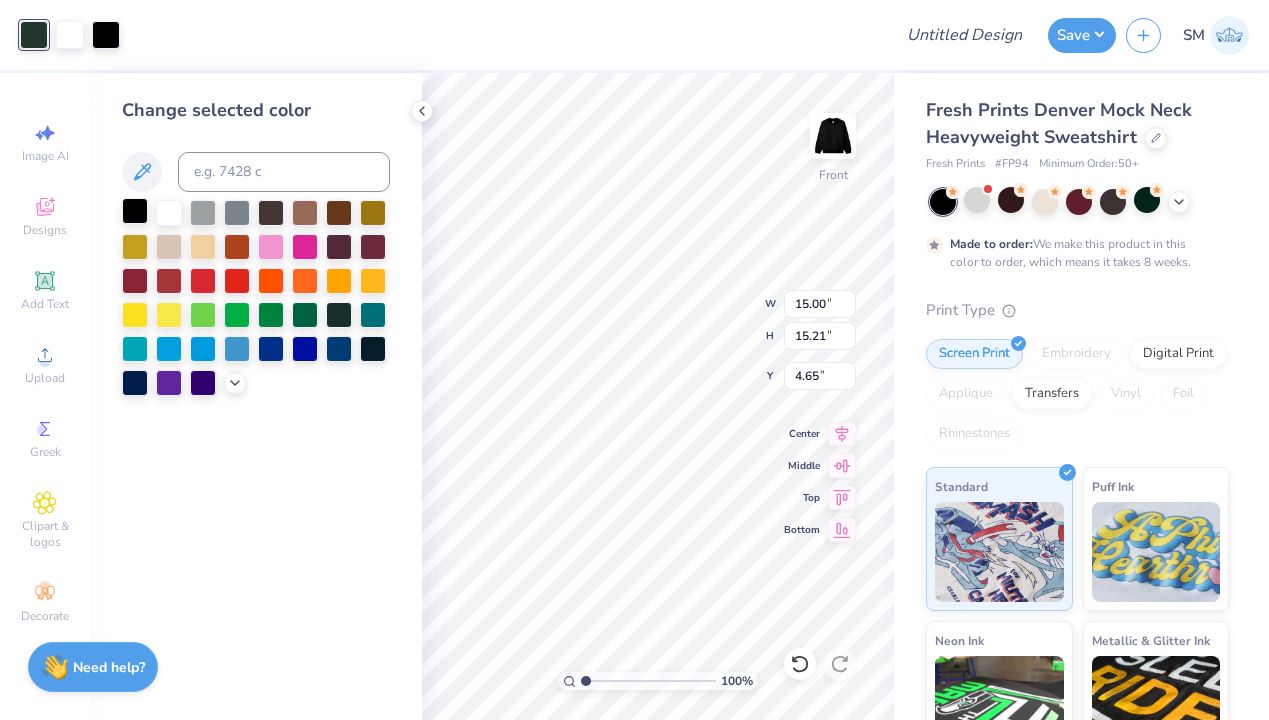 click at bounding box center [135, 211] 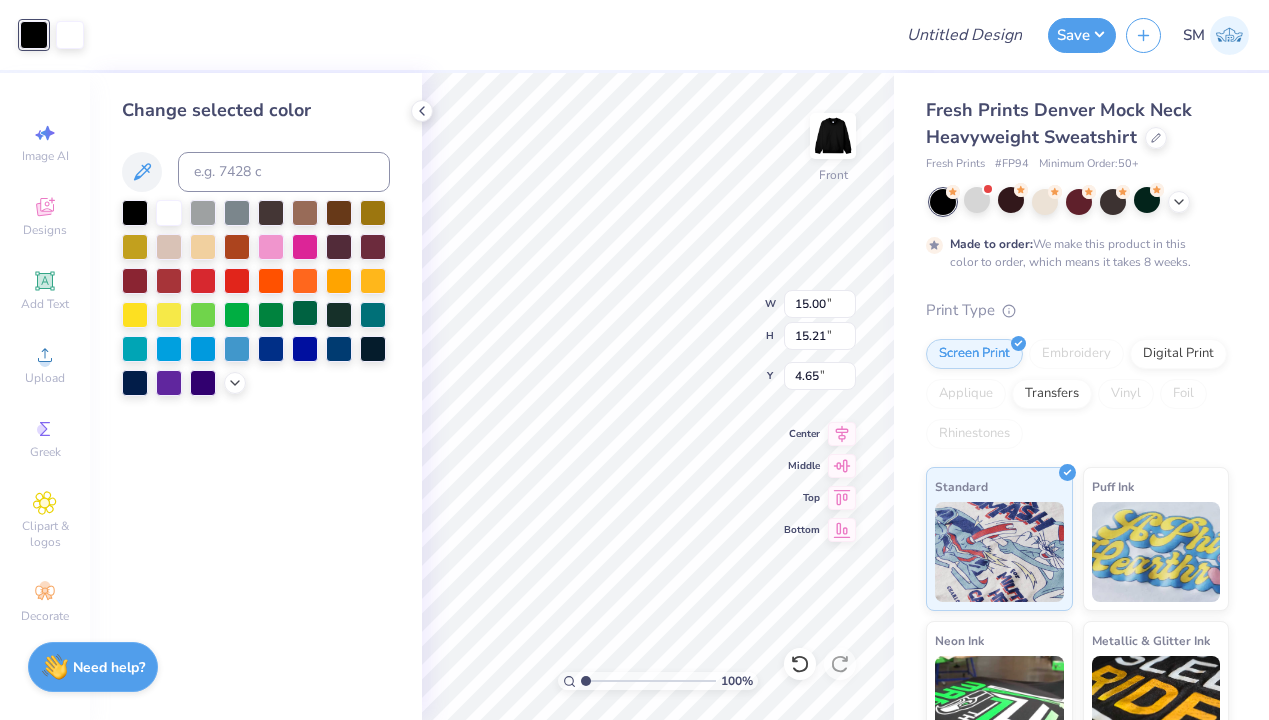 click at bounding box center [305, 313] 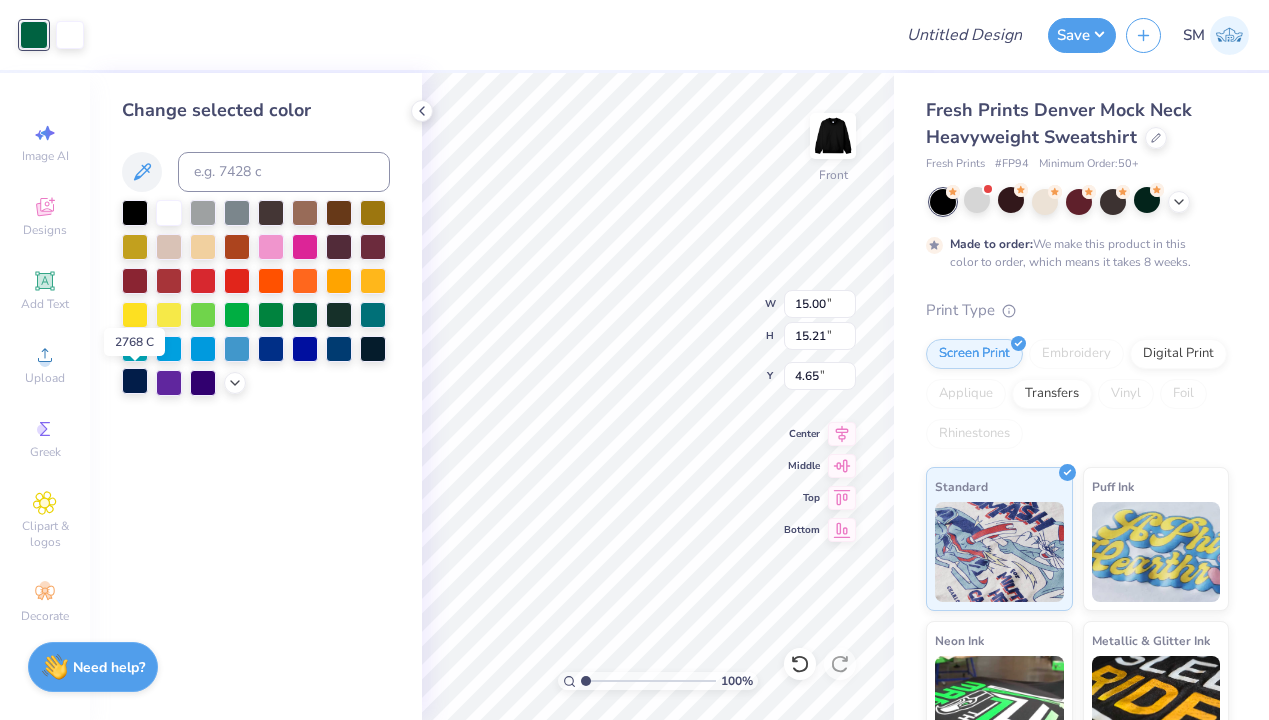 click at bounding box center (135, 381) 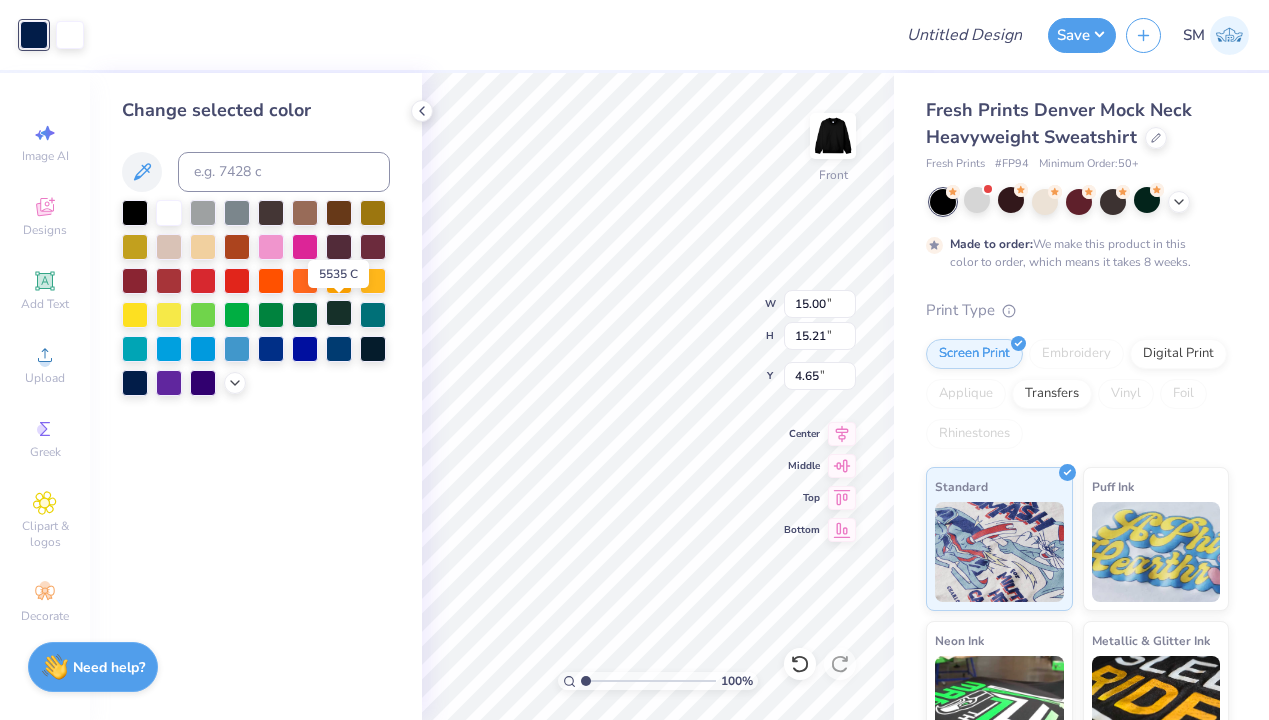 click at bounding box center (339, 313) 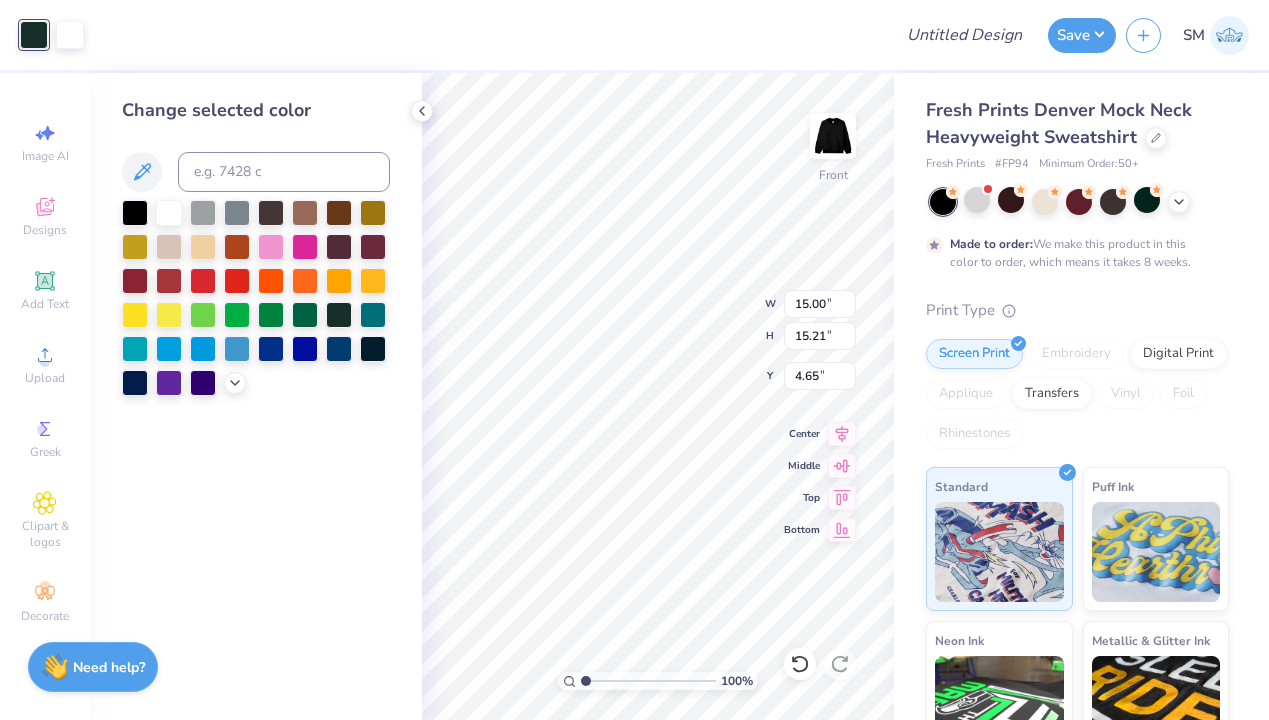 click on "Change selected color" at bounding box center (256, 396) 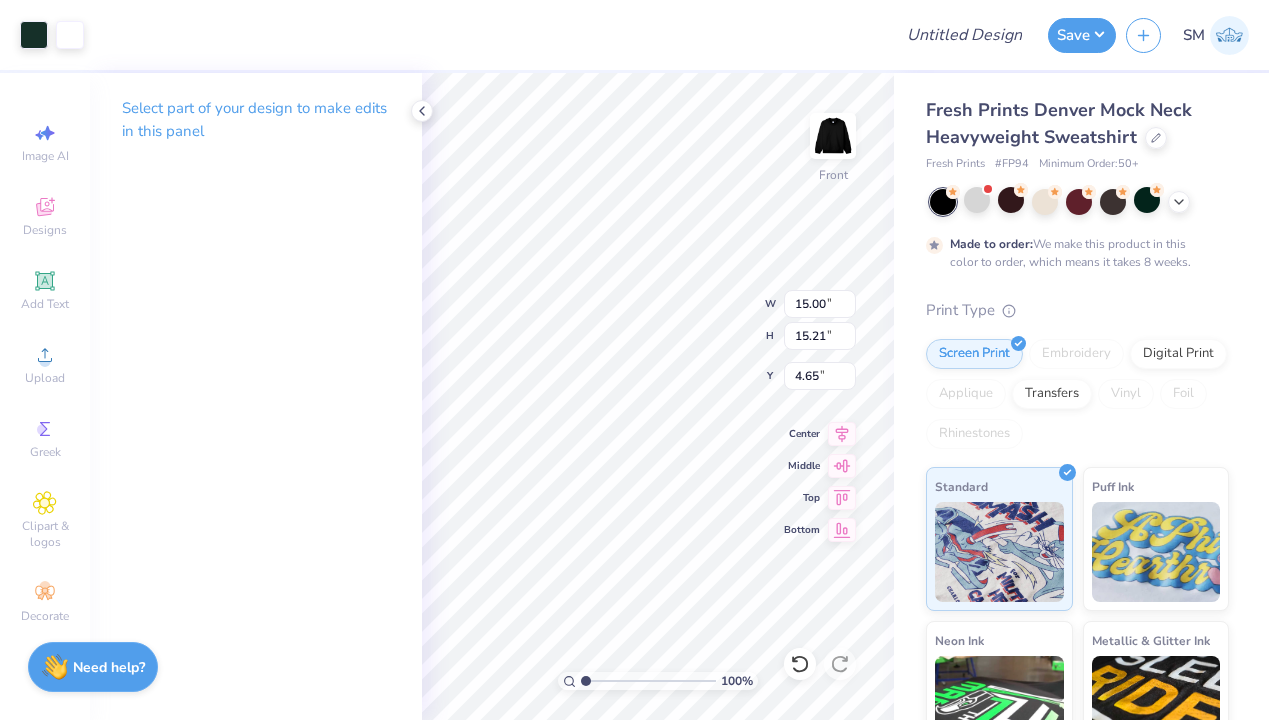 type on "9.53" 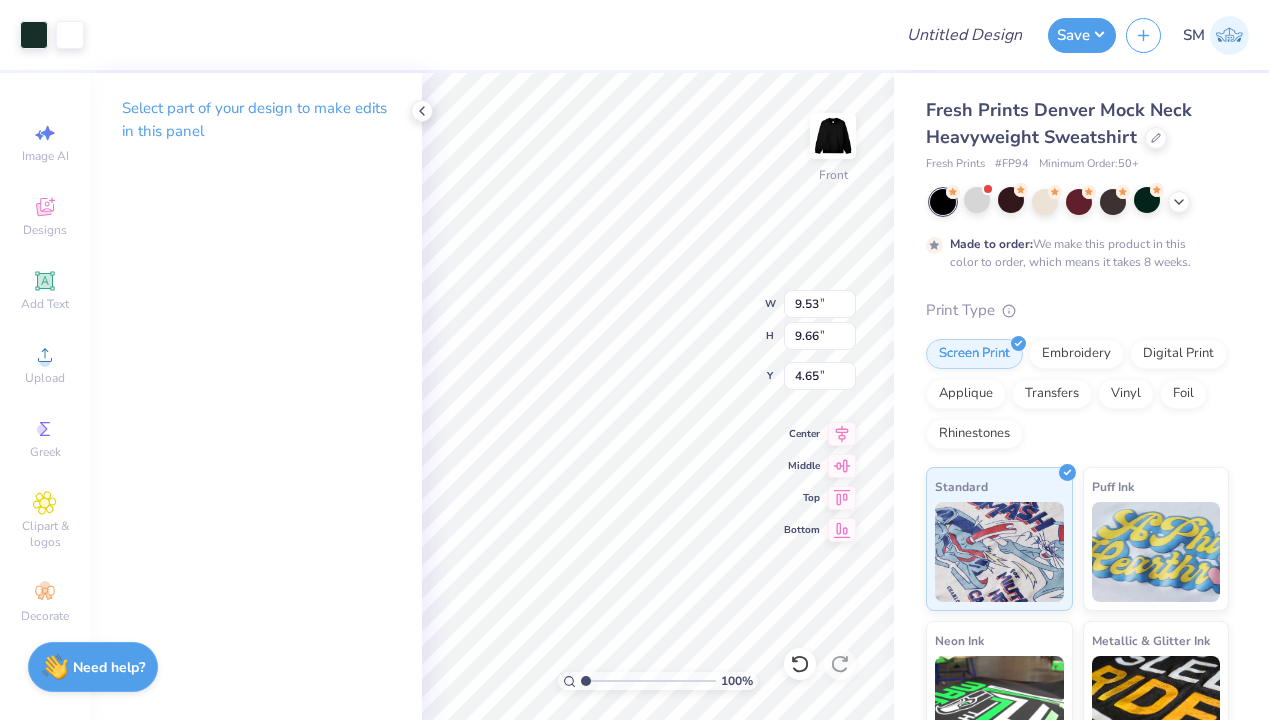 type on "11.61" 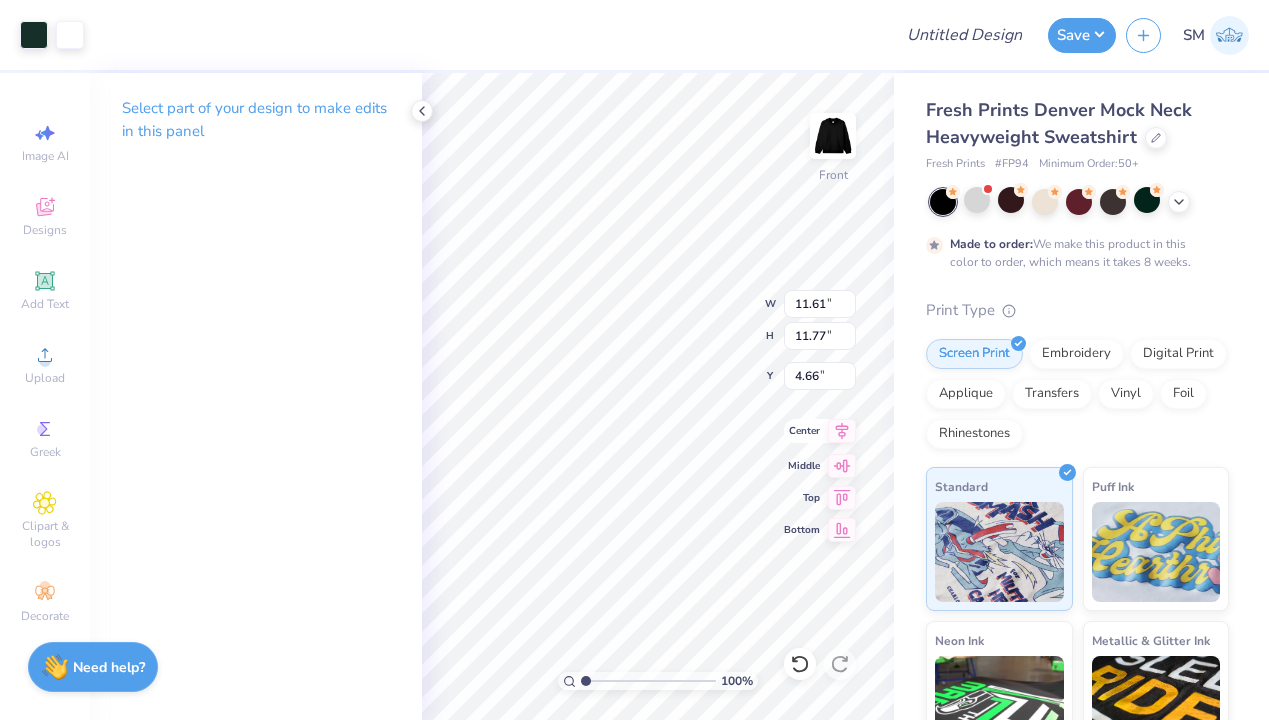click 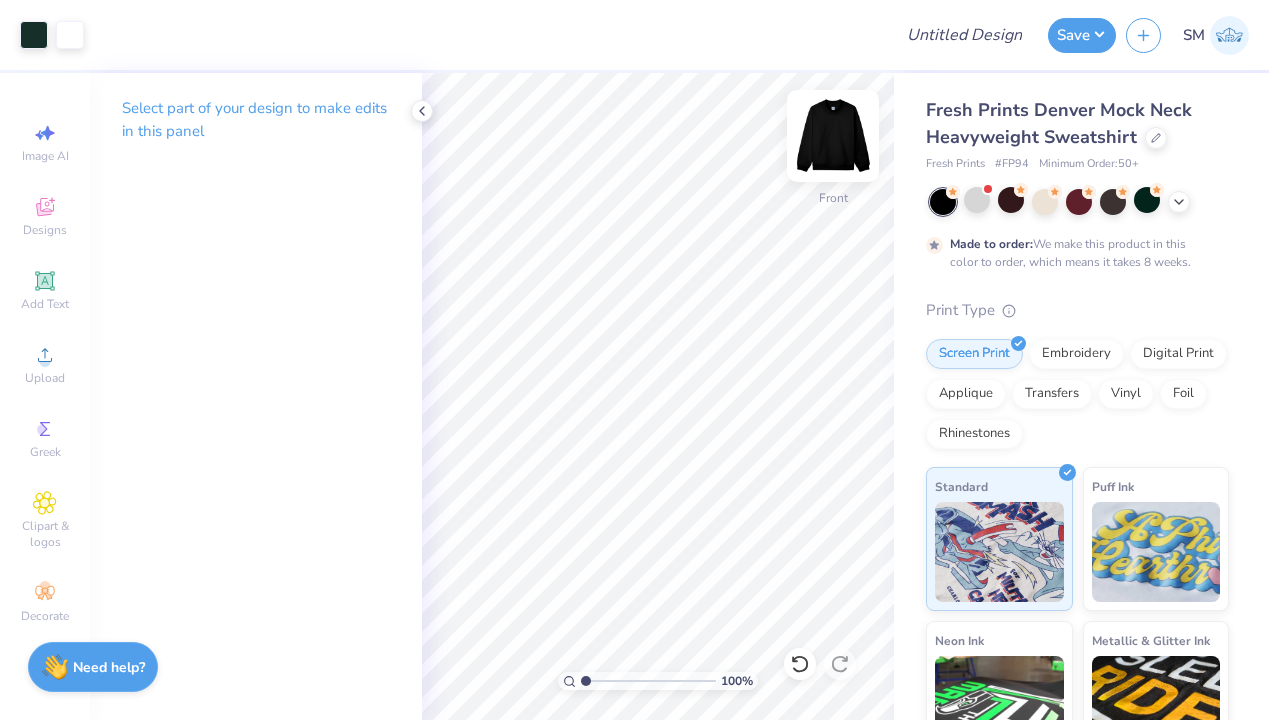click at bounding box center [833, 136] 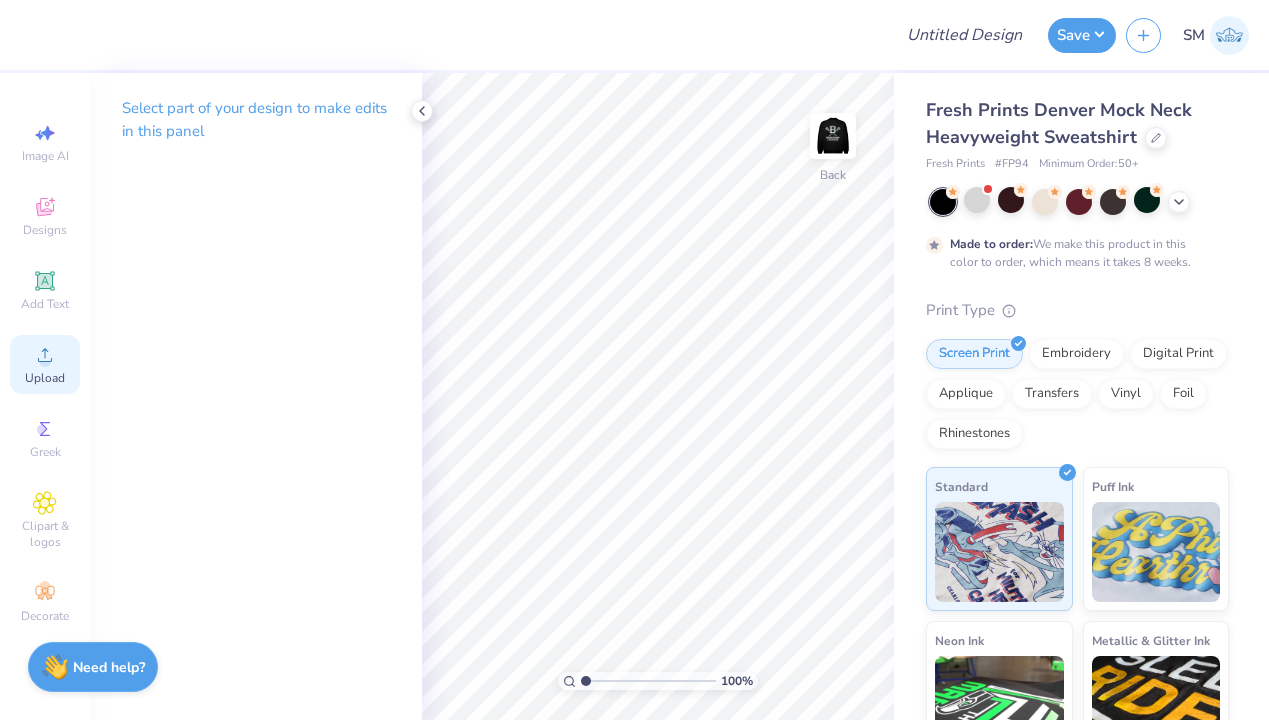click 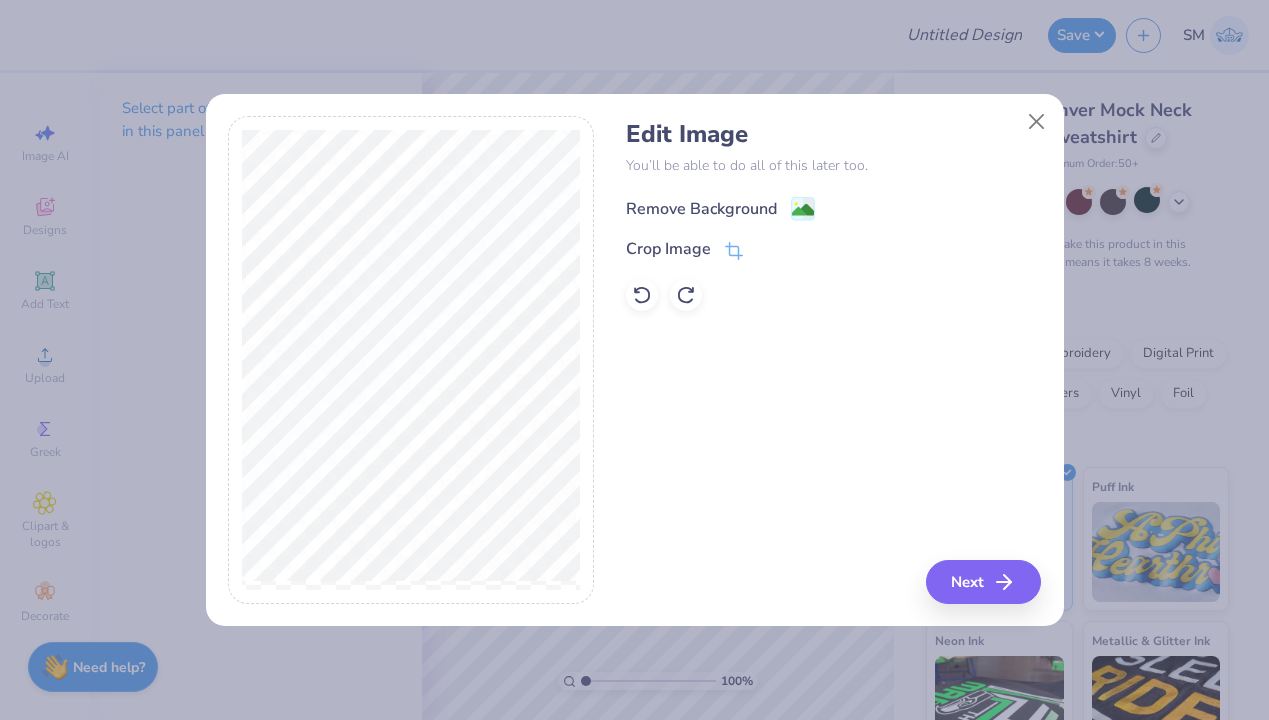 click on "Remove Background" at bounding box center [701, 209] 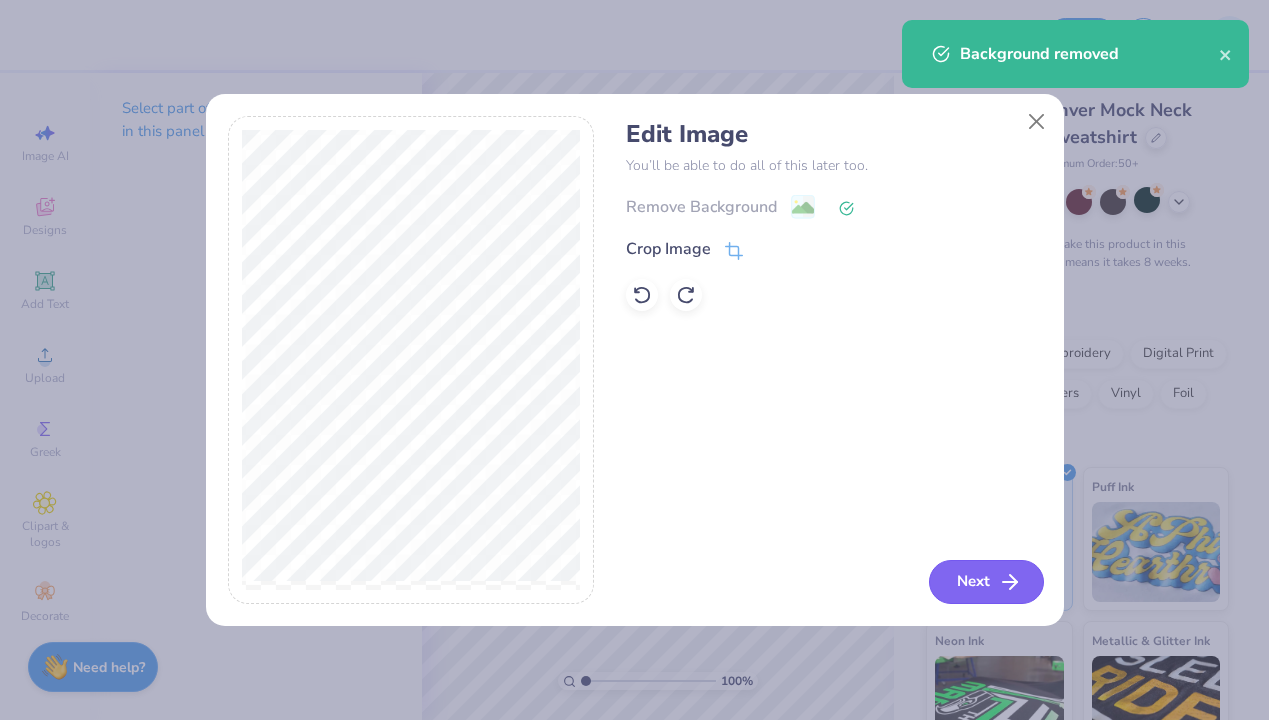 click 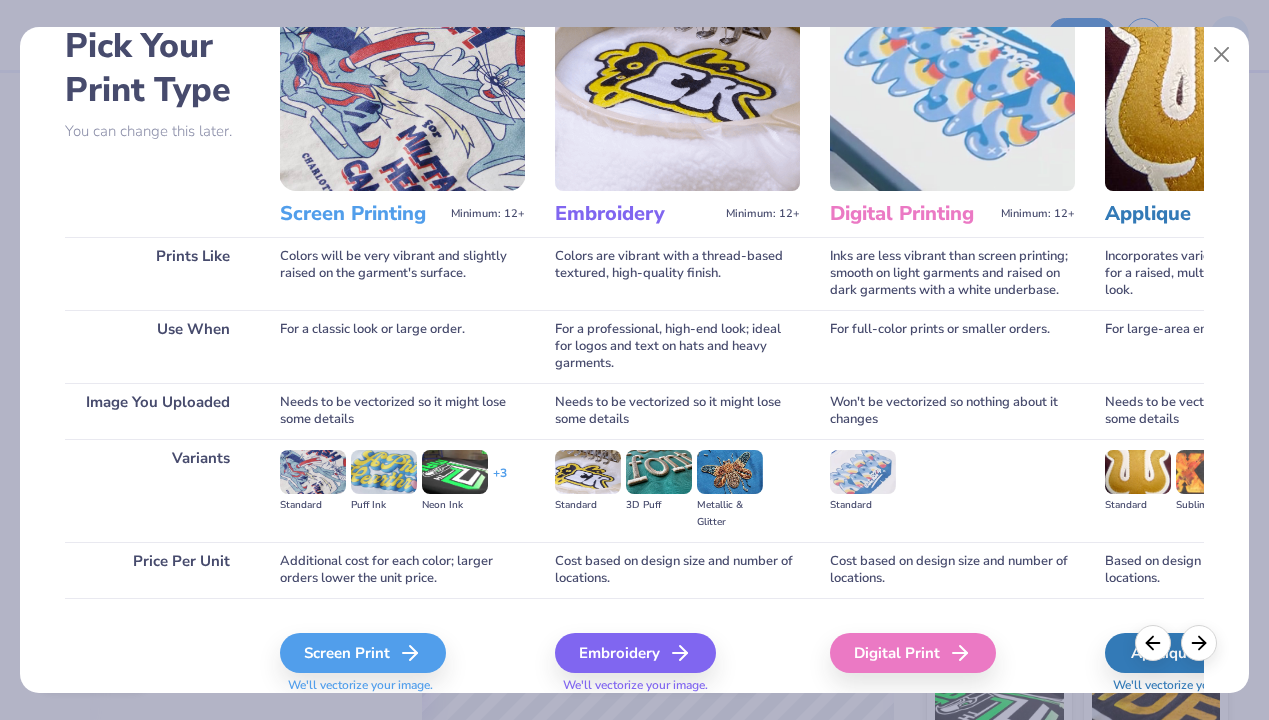 scroll, scrollTop: 177, scrollLeft: 0, axis: vertical 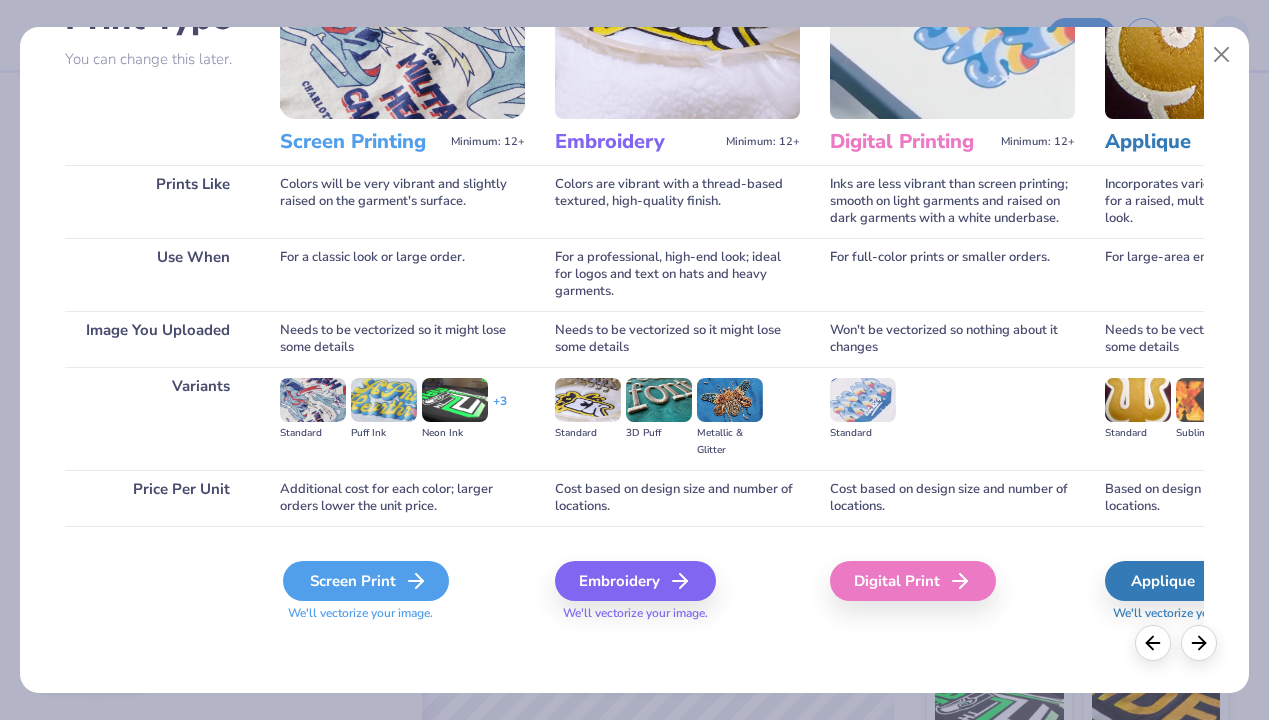 click on "Screen Print" at bounding box center (366, 581) 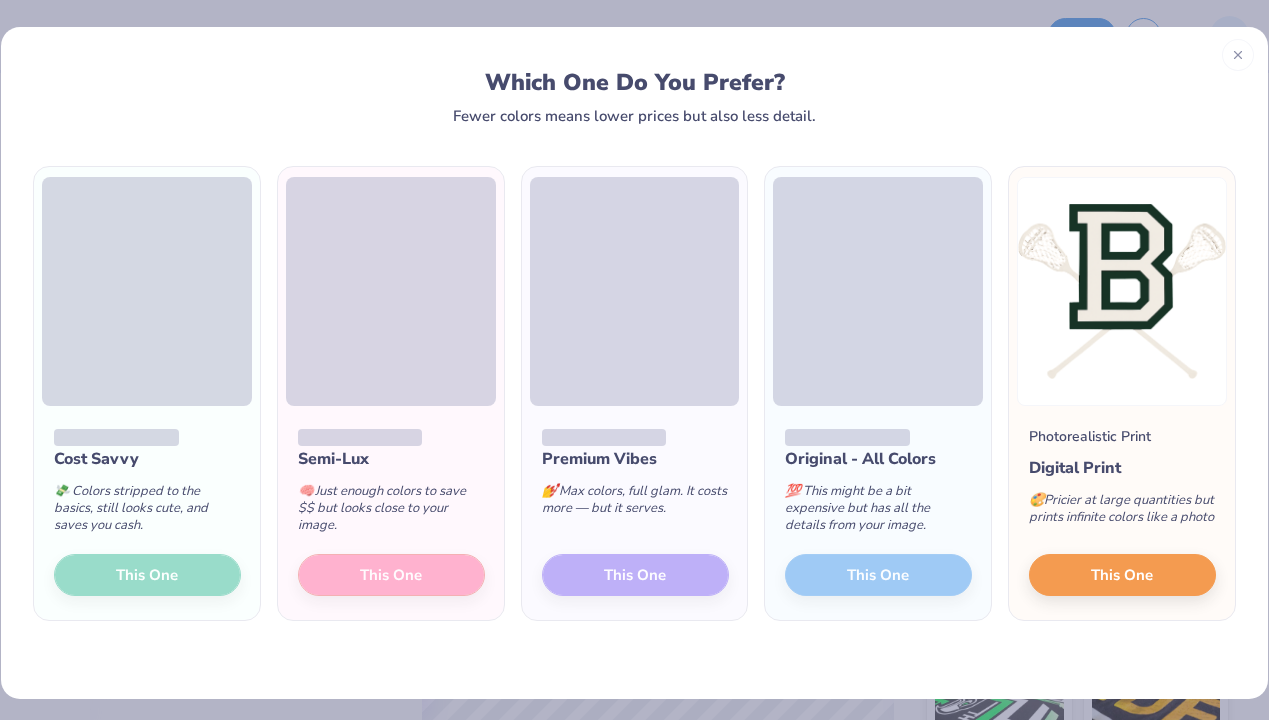 click on "Premium Vibes 💅   Max colors, full glam. It costs more — but it serves. This One" at bounding box center [635, 513] 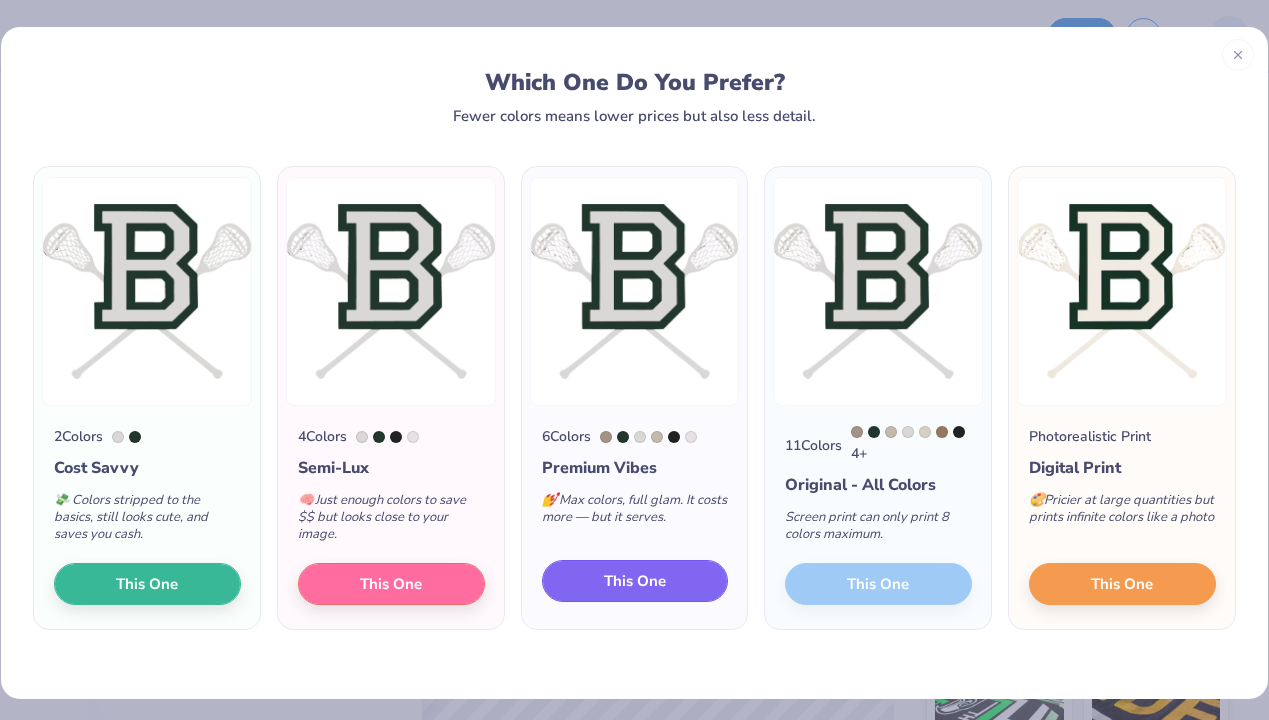 click on "This One" at bounding box center [635, 581] 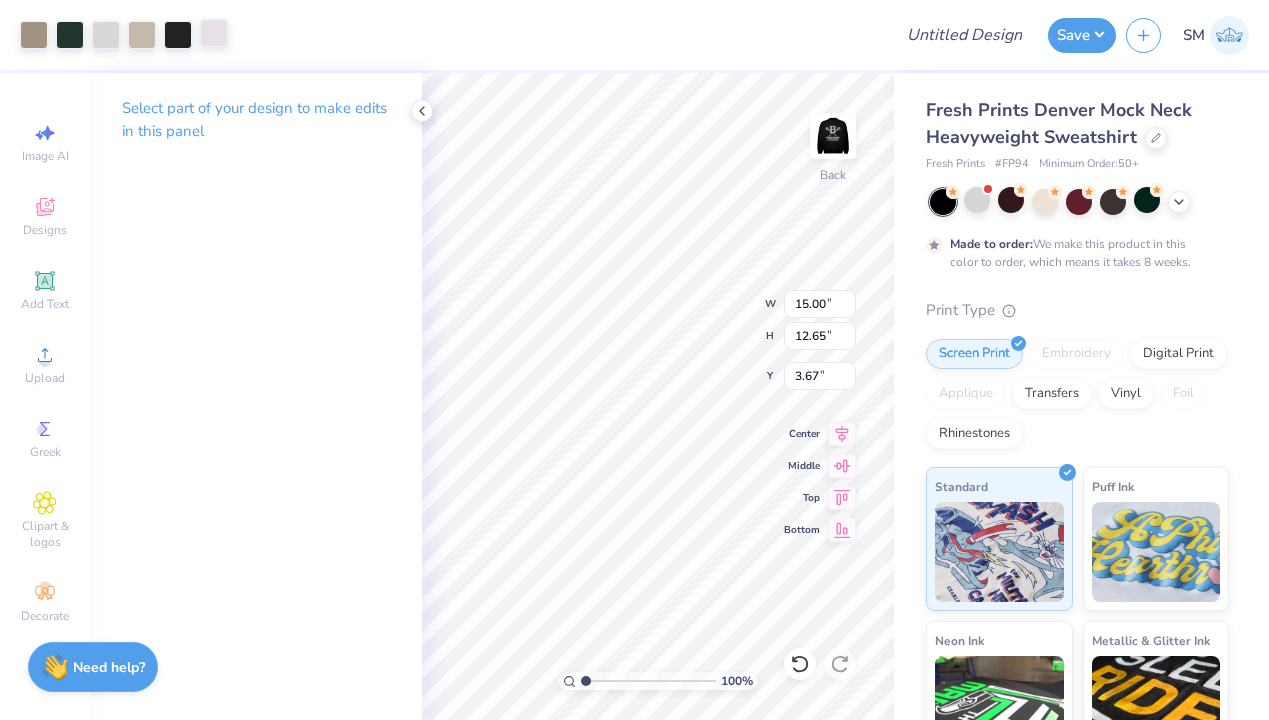 click at bounding box center (214, 33) 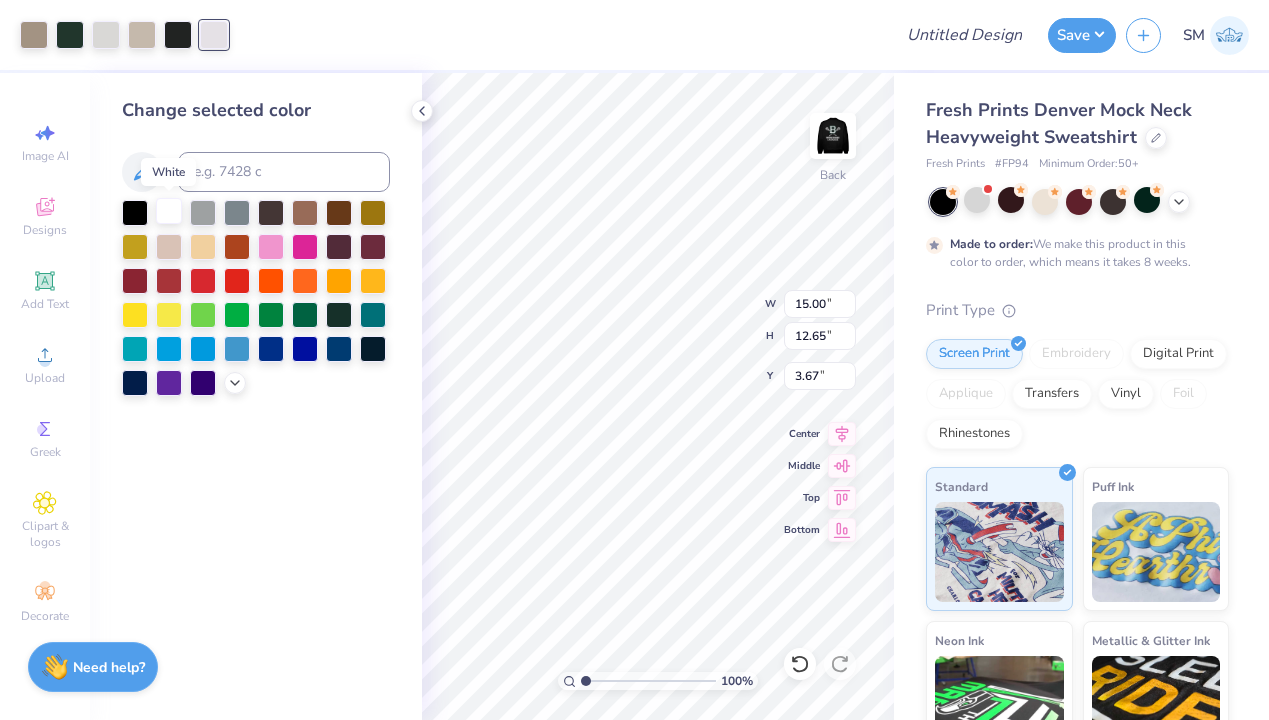click at bounding box center (169, 211) 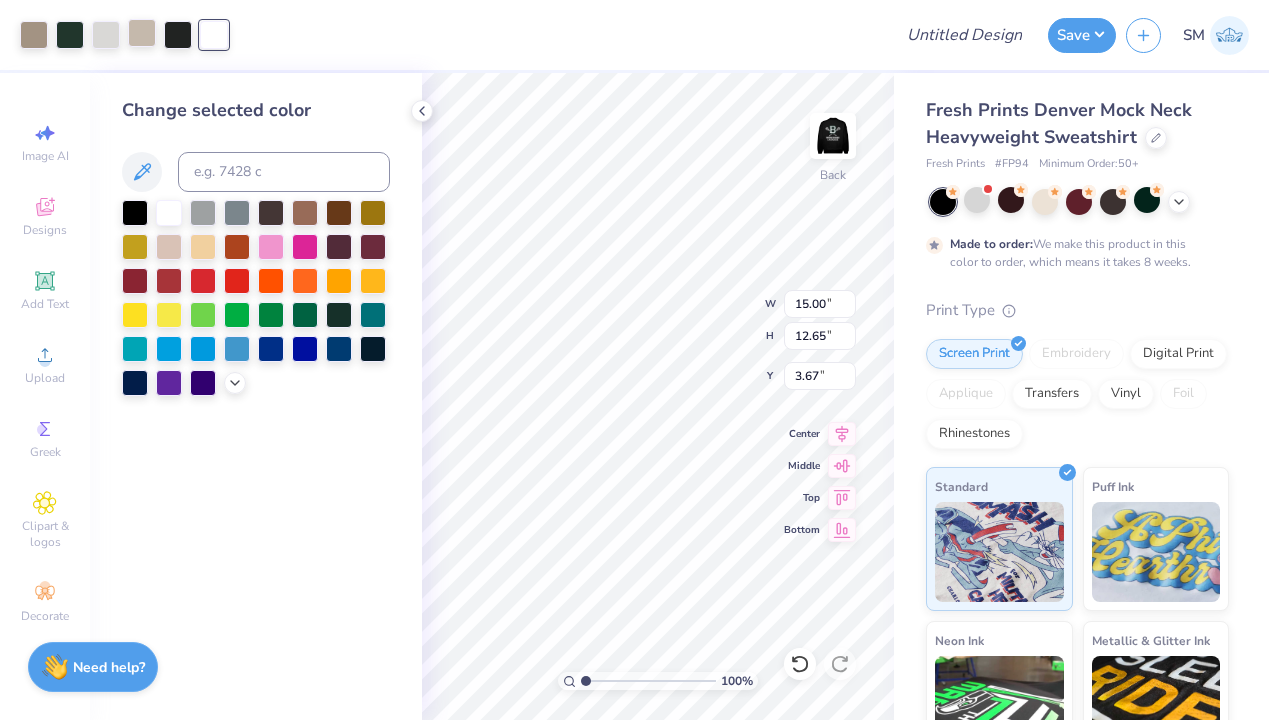 click at bounding box center (142, 33) 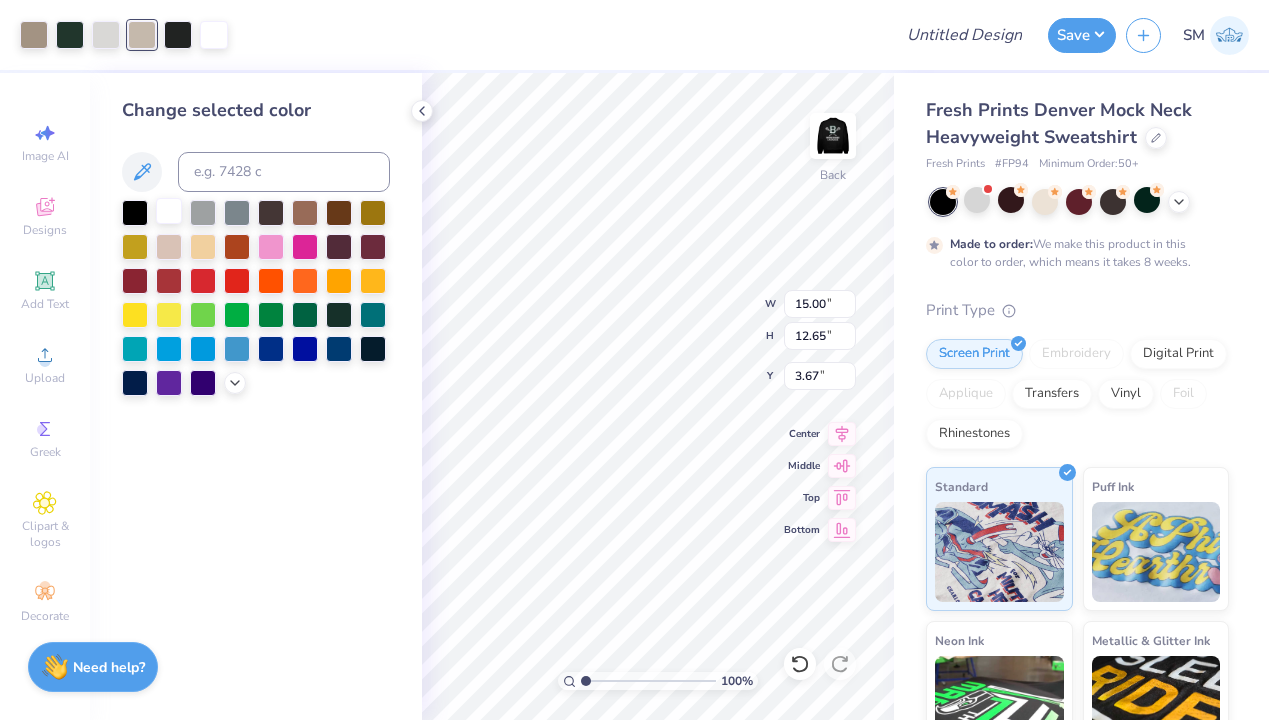 click at bounding box center [169, 211] 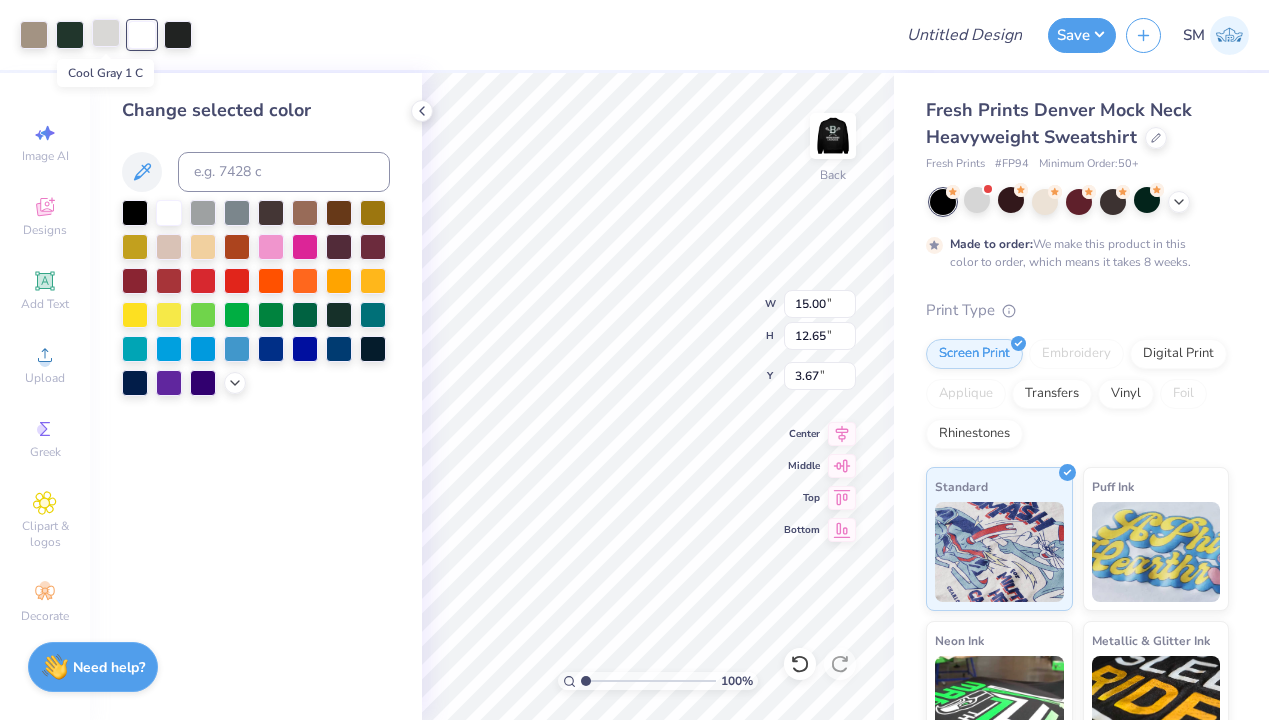 click at bounding box center [106, 33] 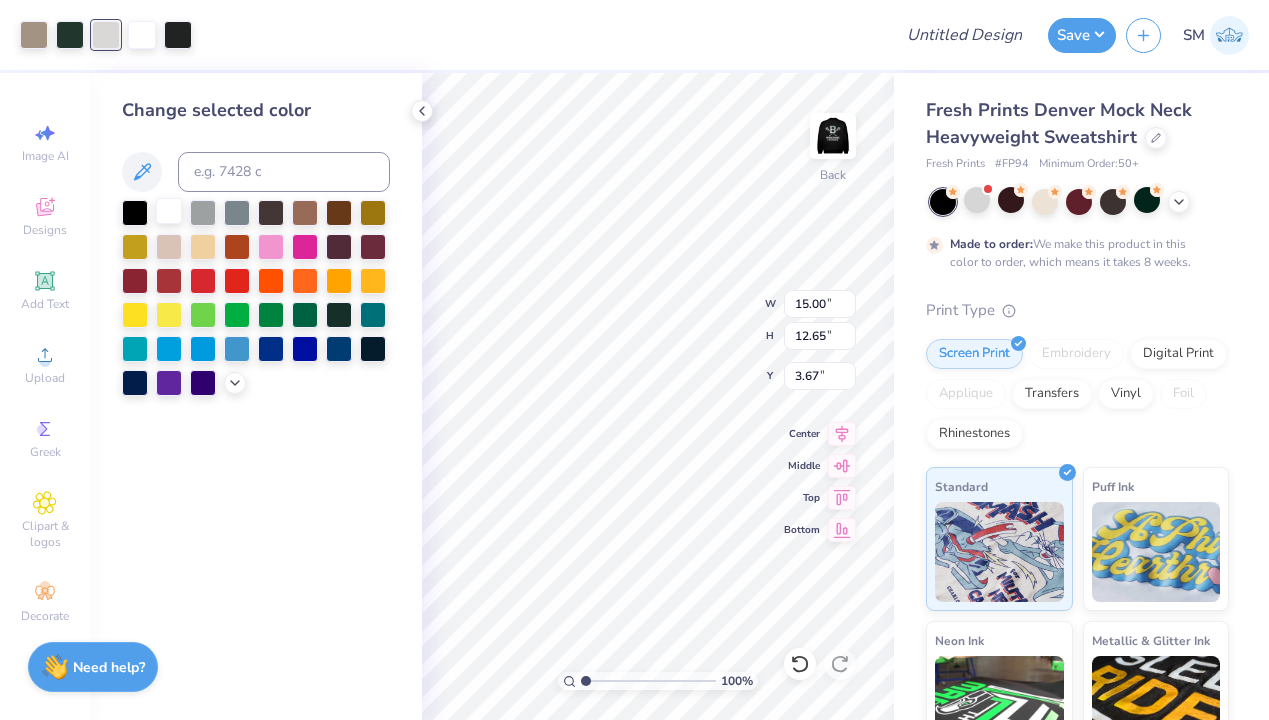 click at bounding box center (169, 211) 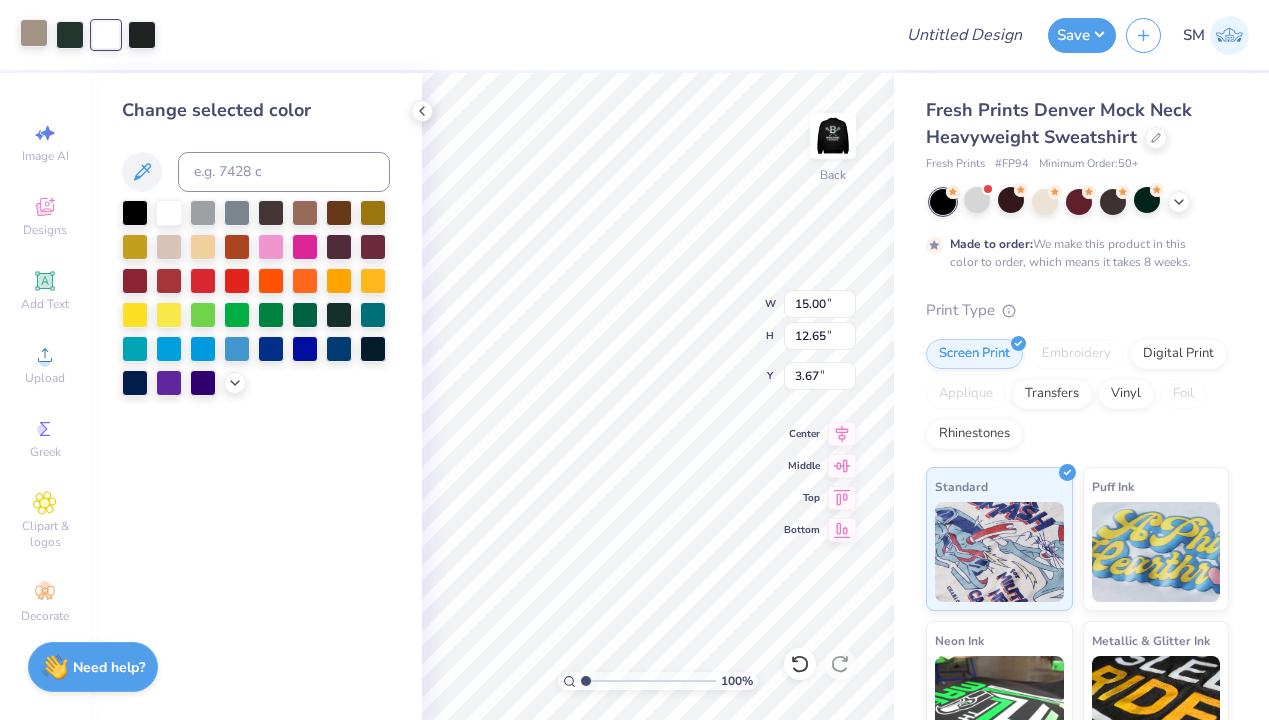 click at bounding box center [34, 33] 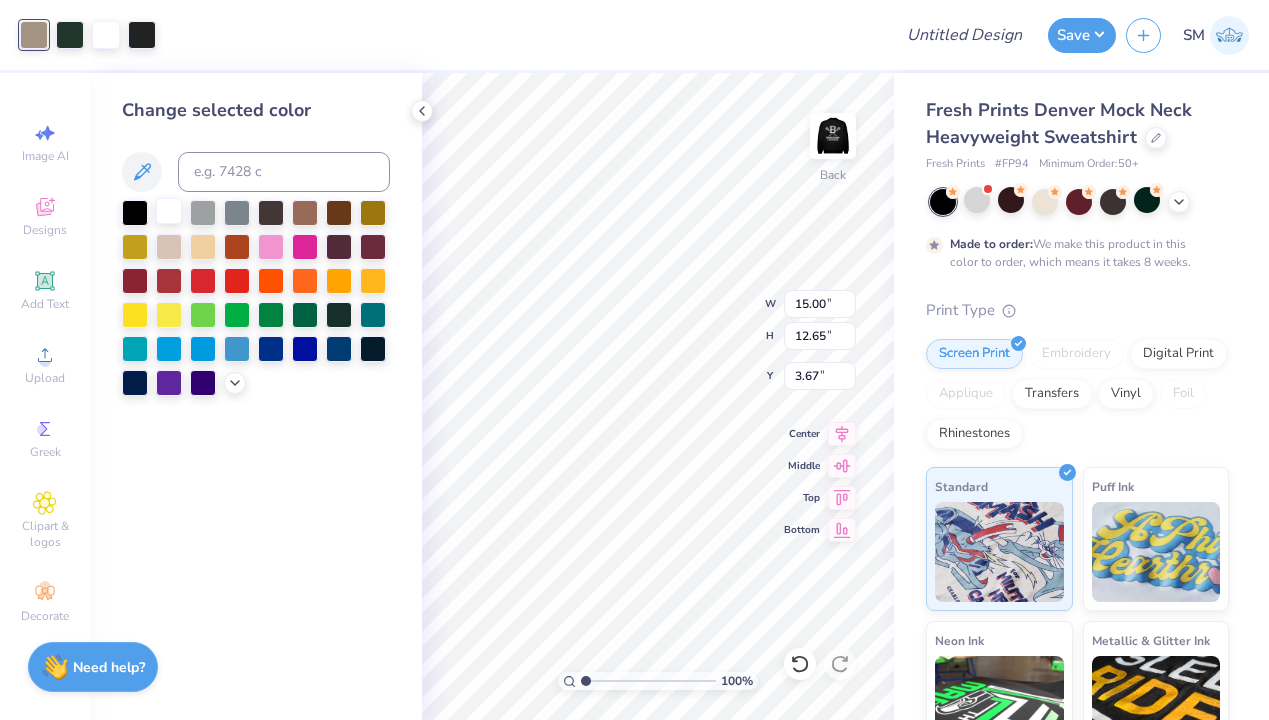 click at bounding box center [169, 211] 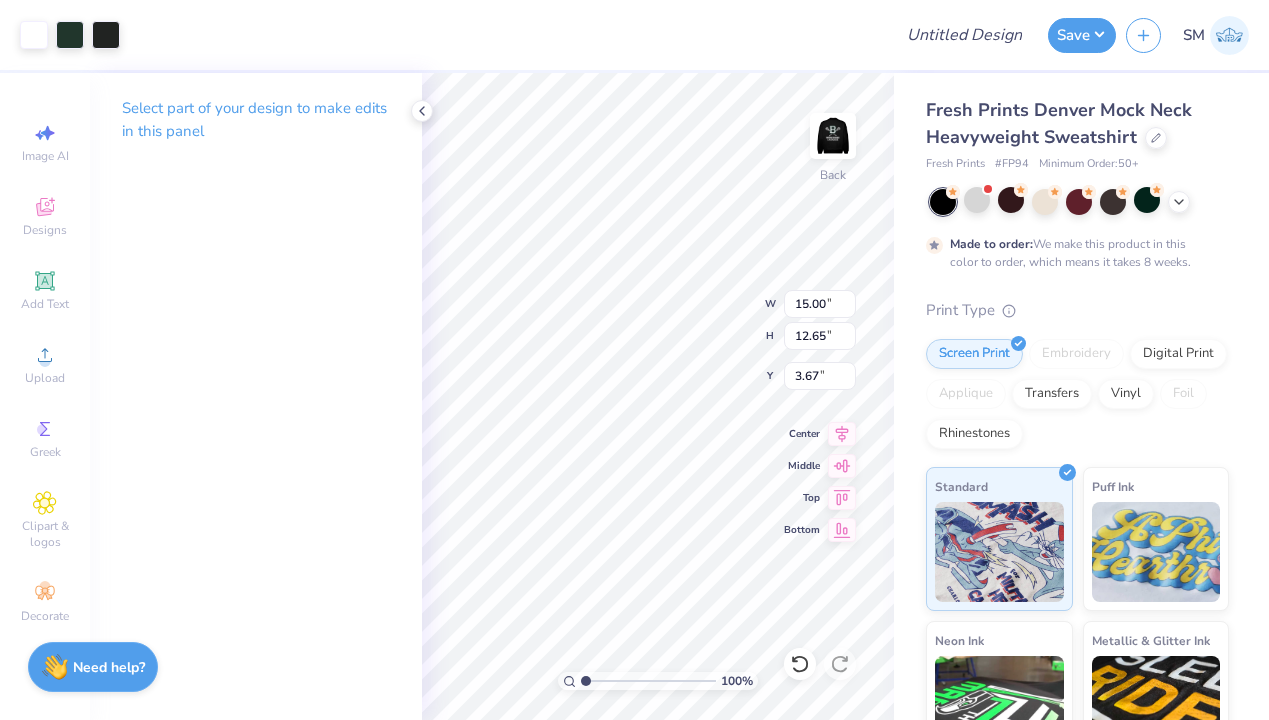 type on "4.05" 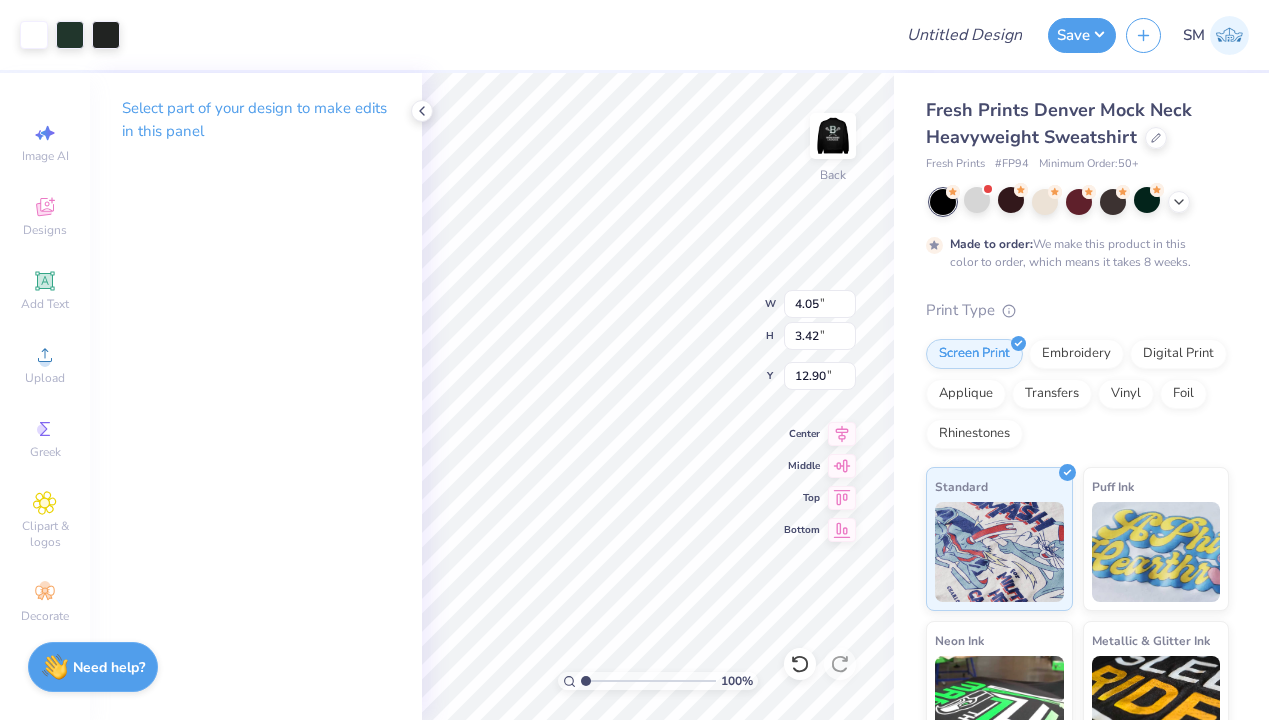 type on "1.29" 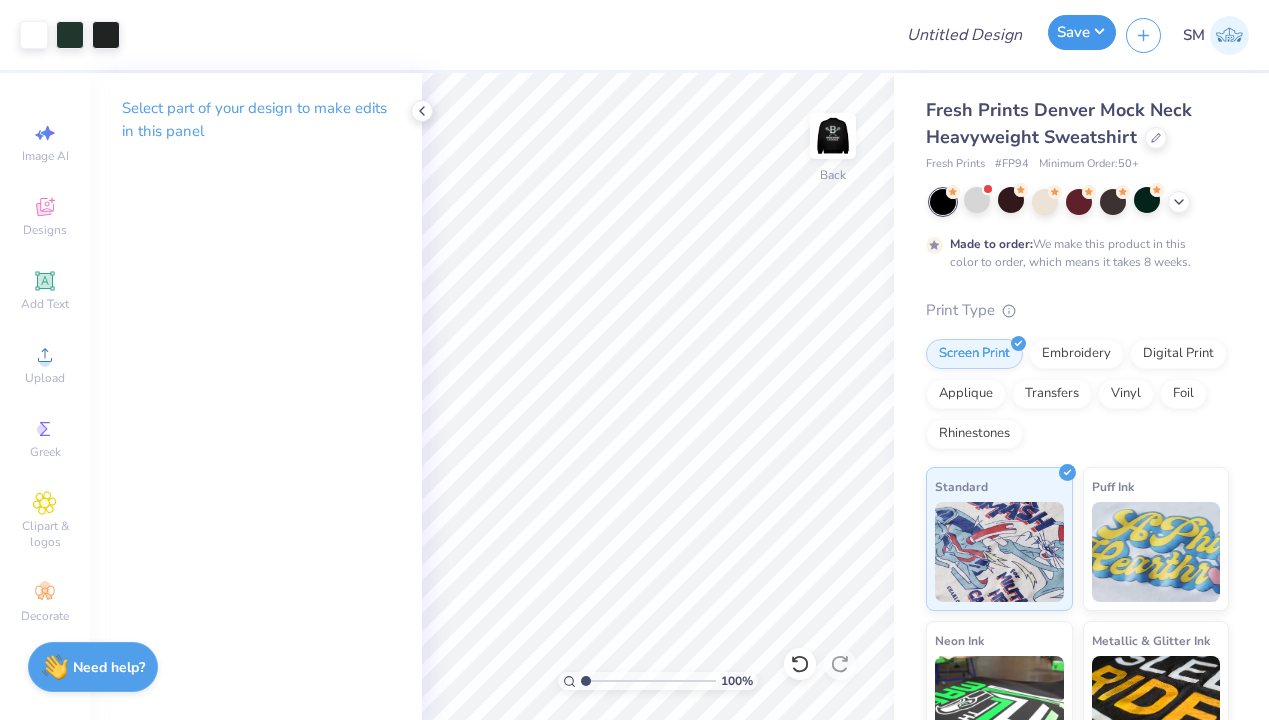 click on "Save" at bounding box center [1082, 32] 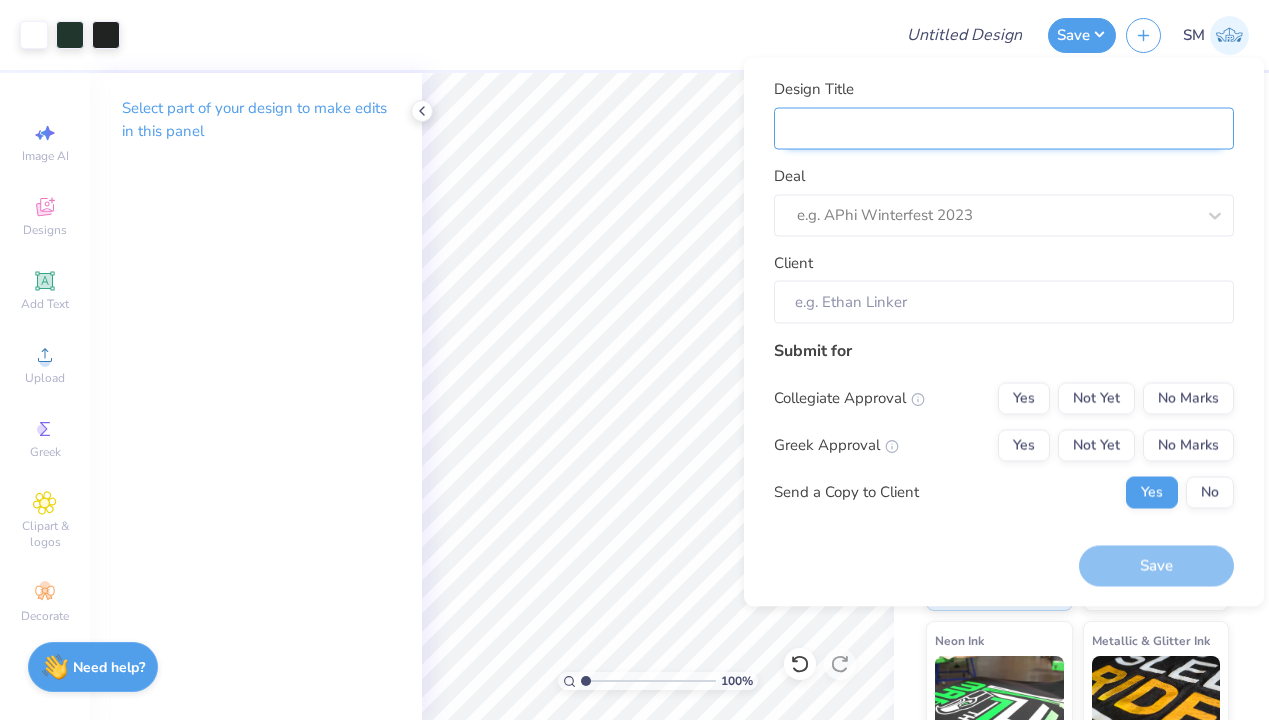 click on "Design Title" at bounding box center (1004, 128) 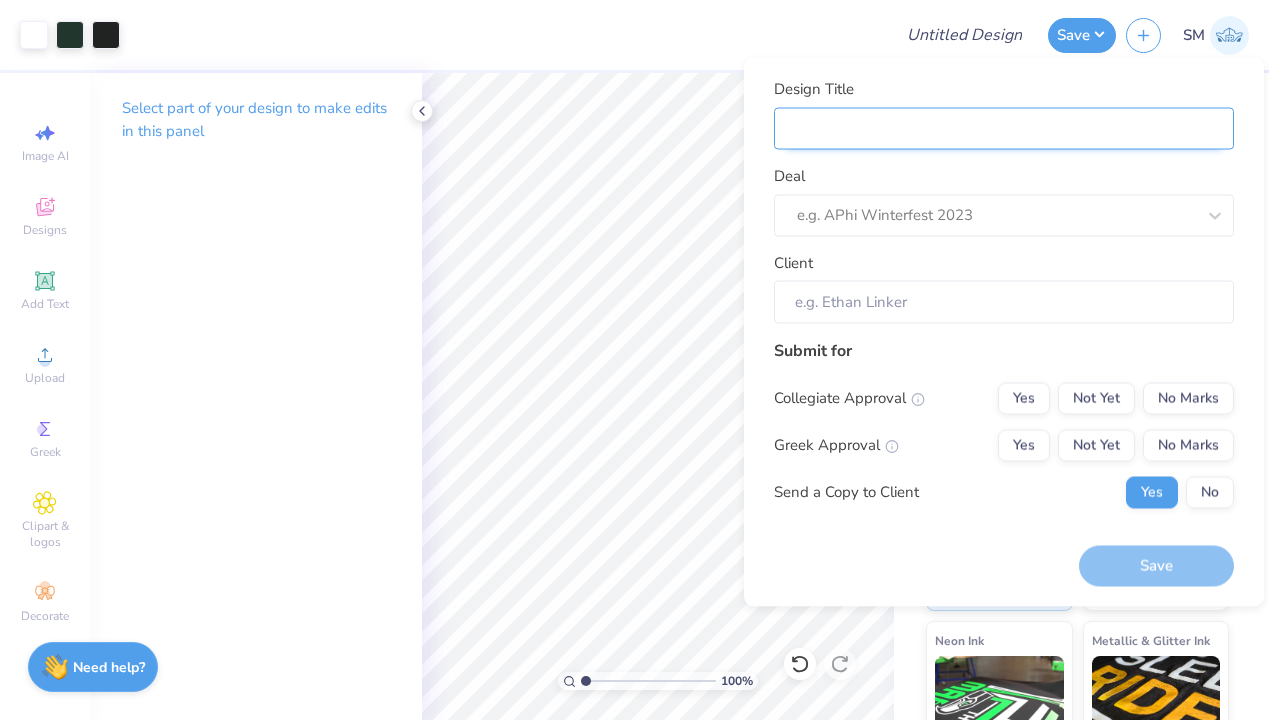 type on "L" 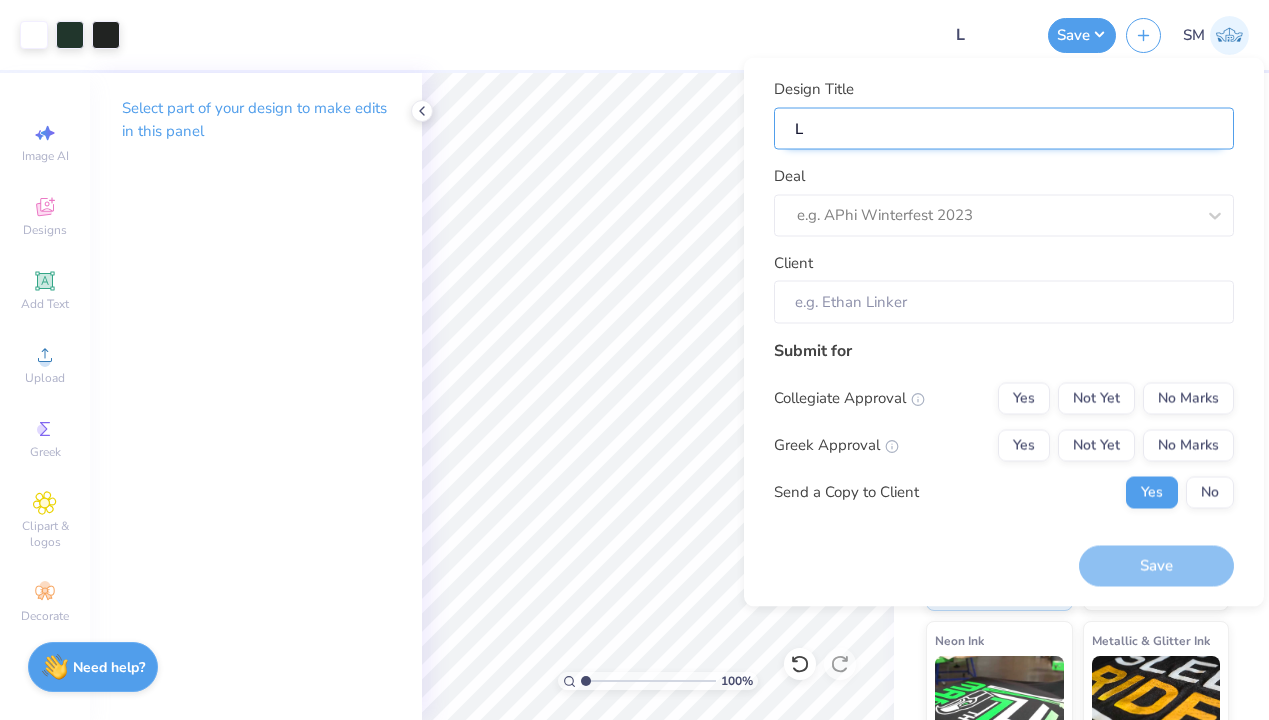 type 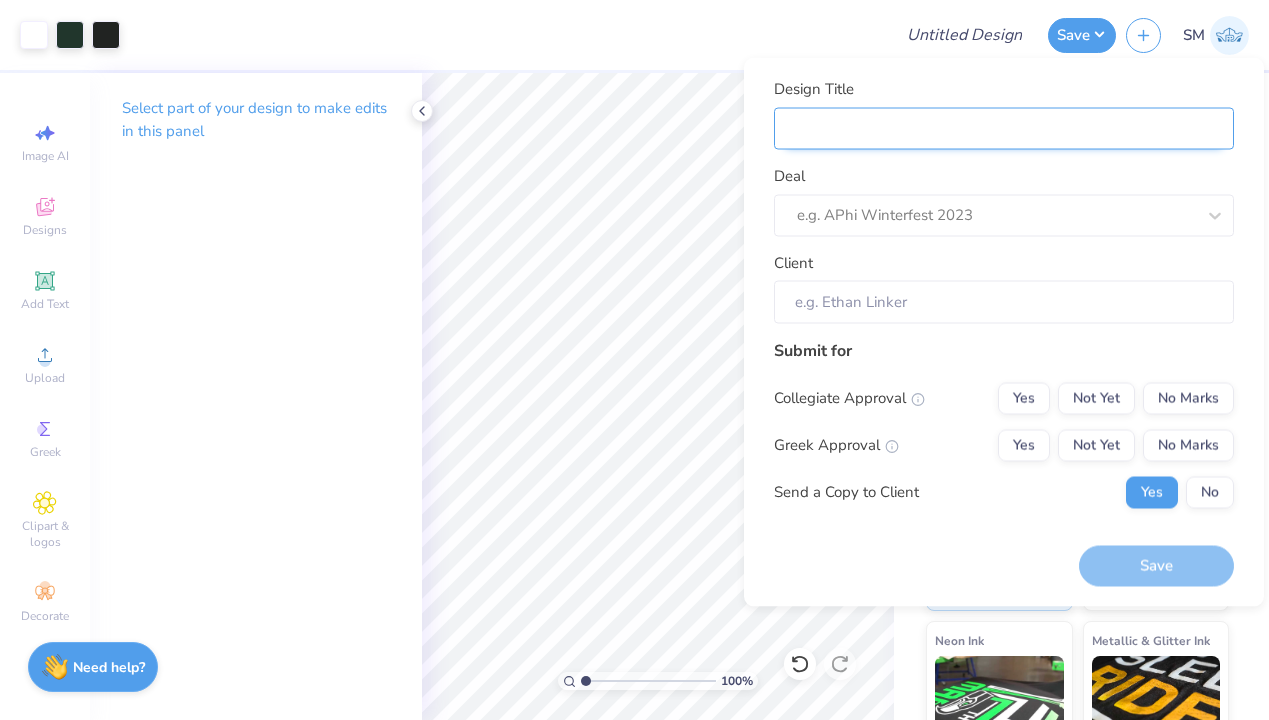 type on "B" 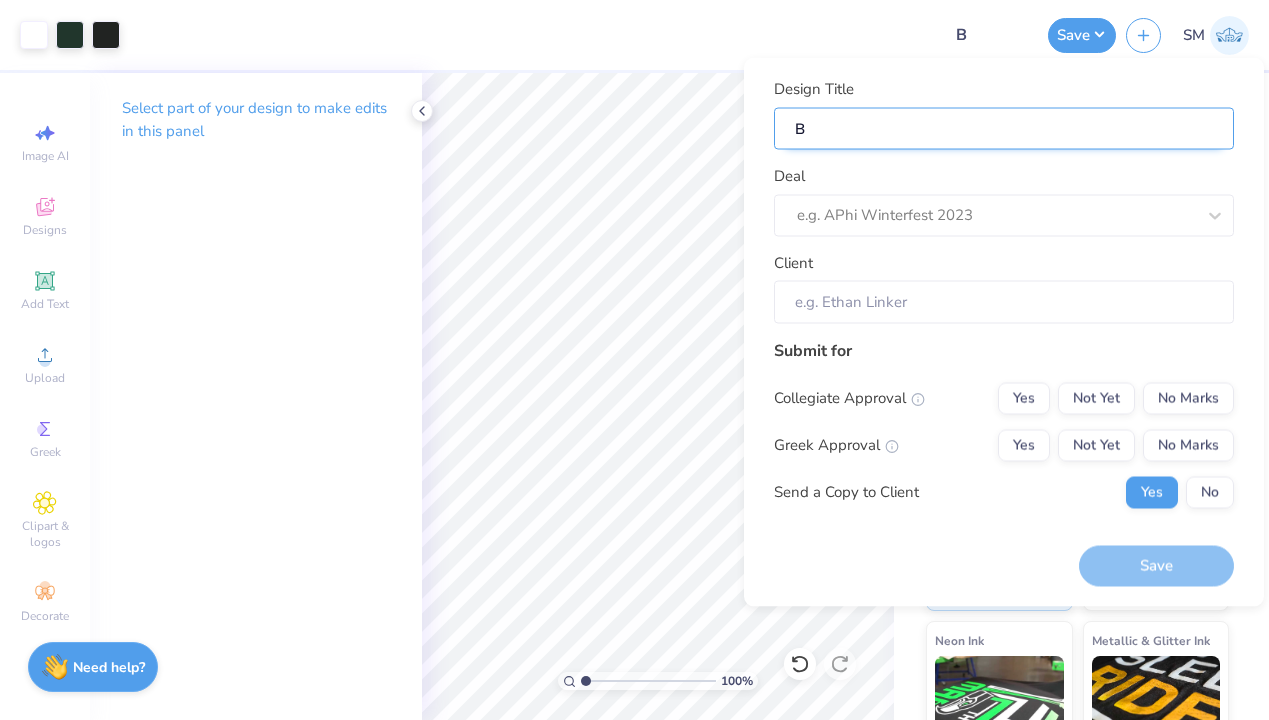 type on "Be" 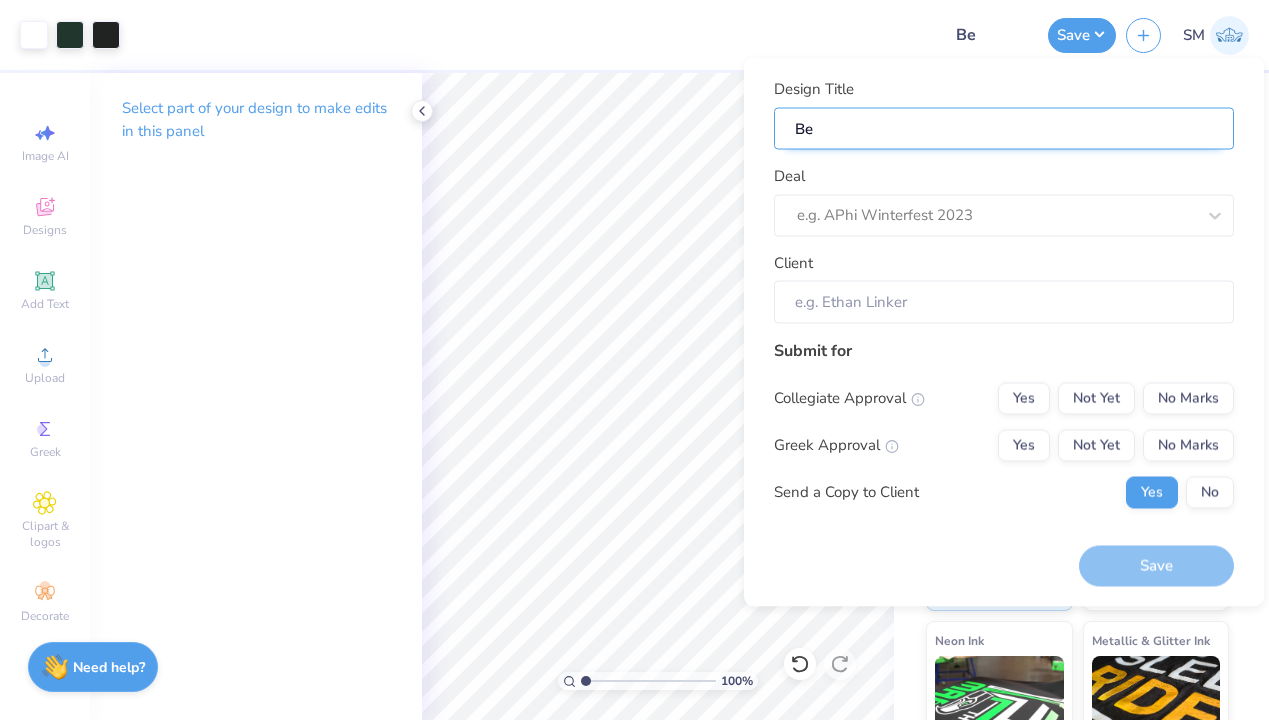 type on "[LAST]" 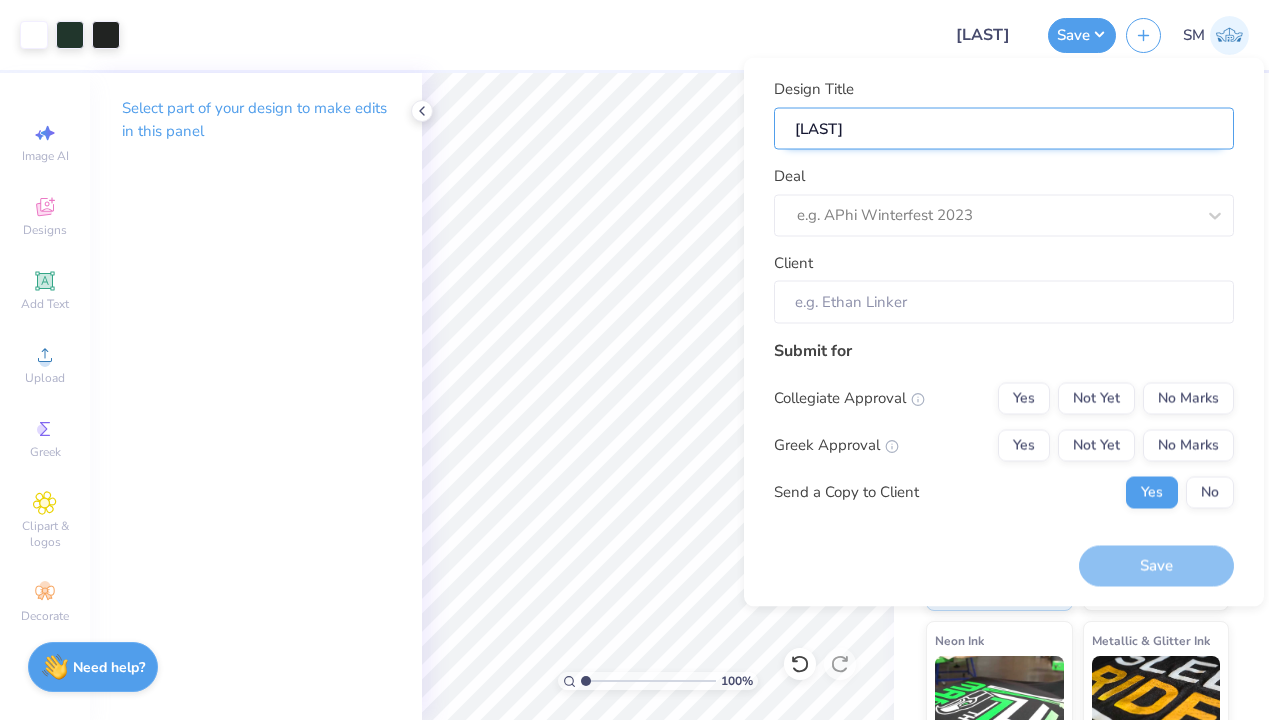 type on "Berk" 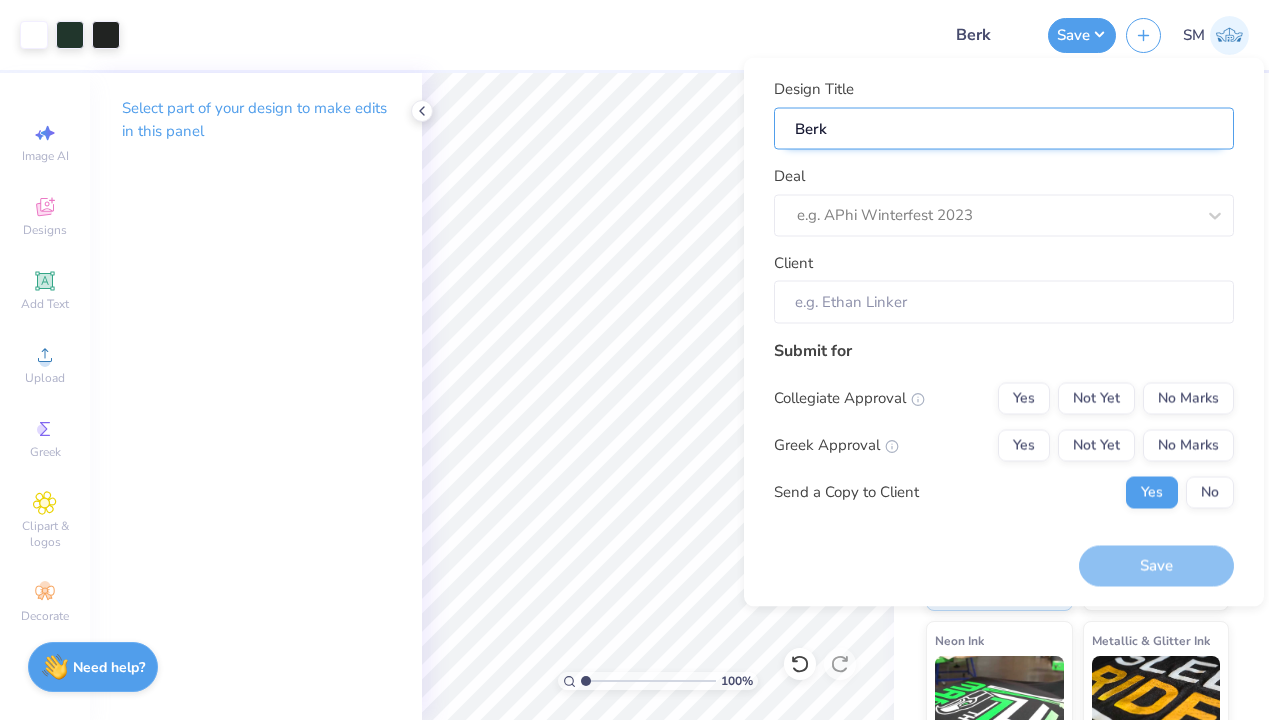 type on "Berks" 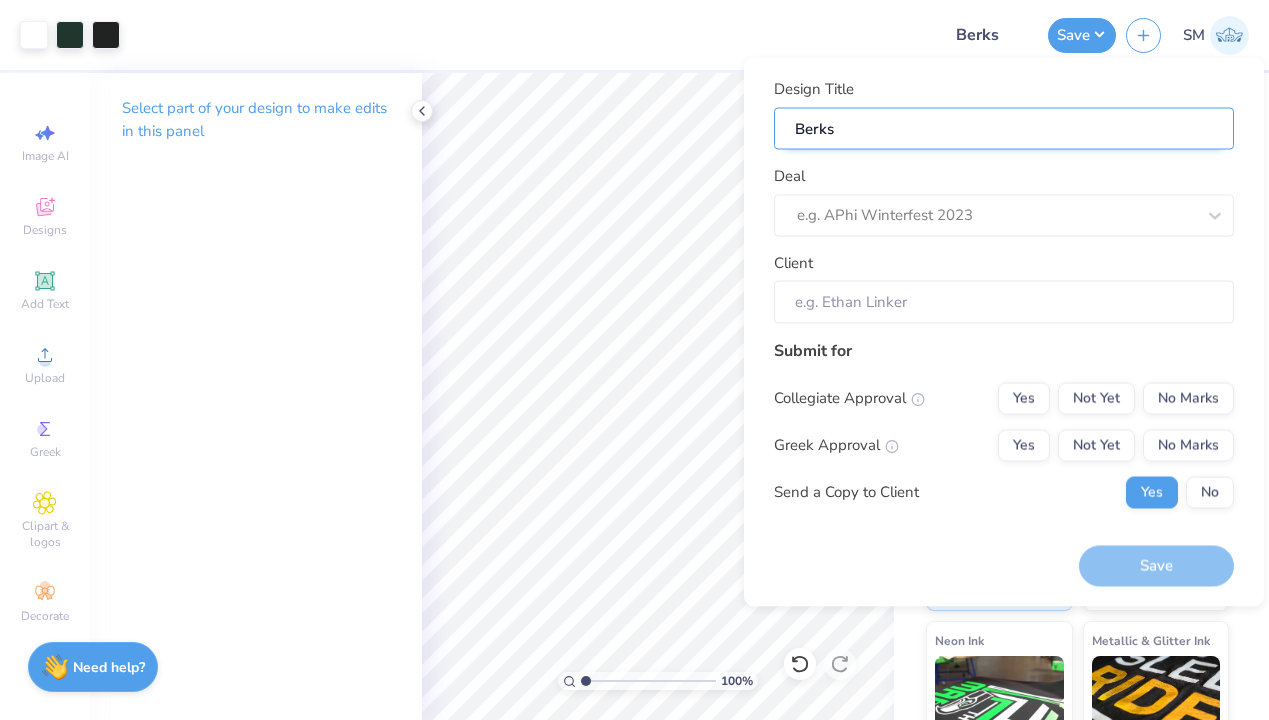 type on "Berksh" 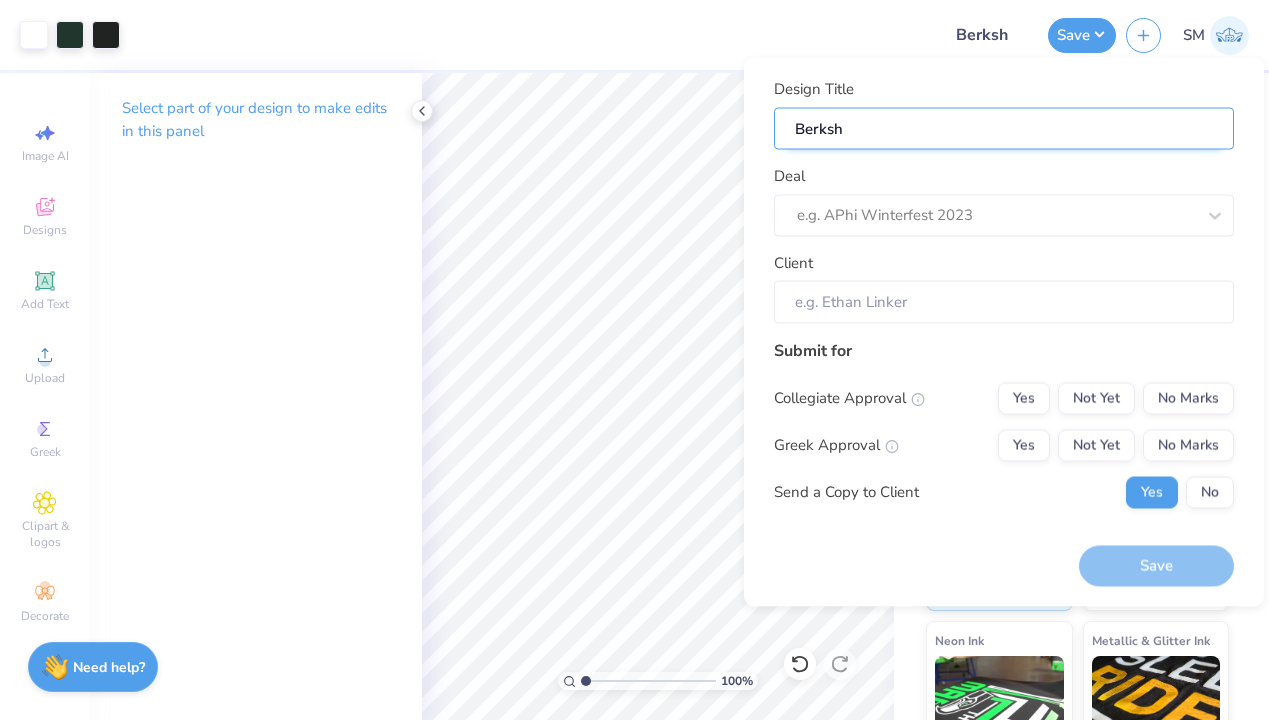type on "Berkshi" 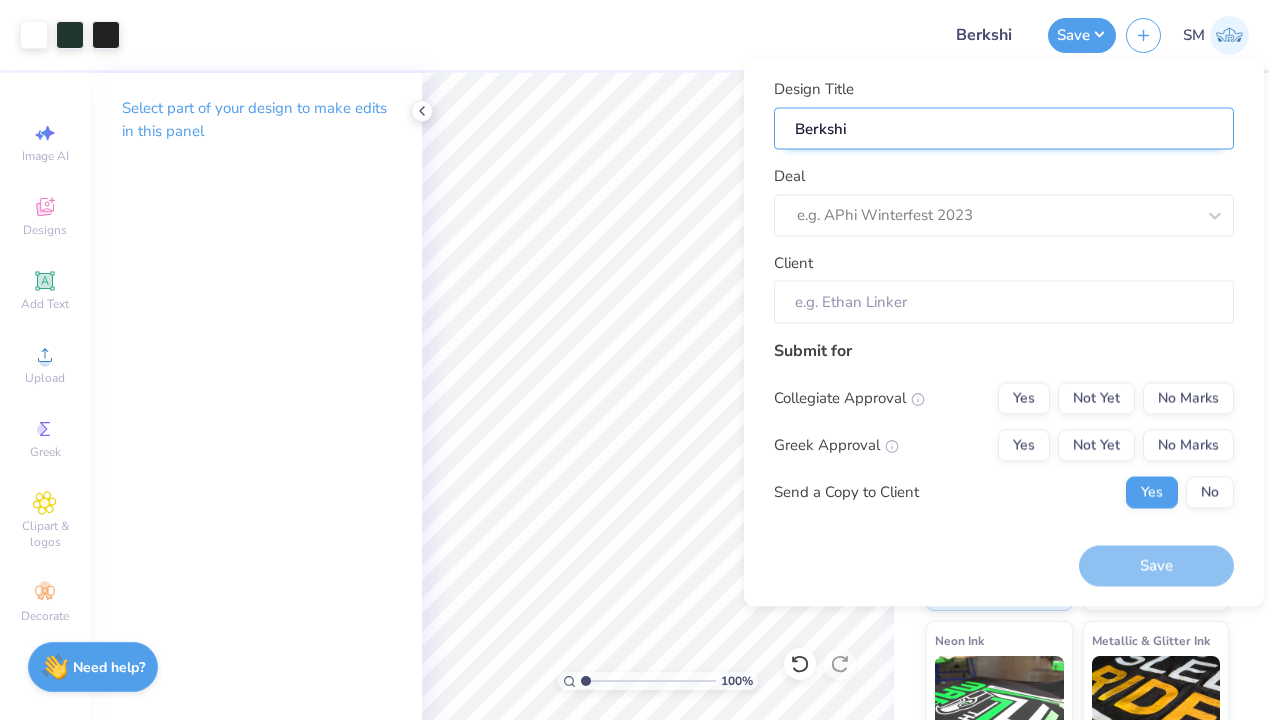 type on "Berkshir" 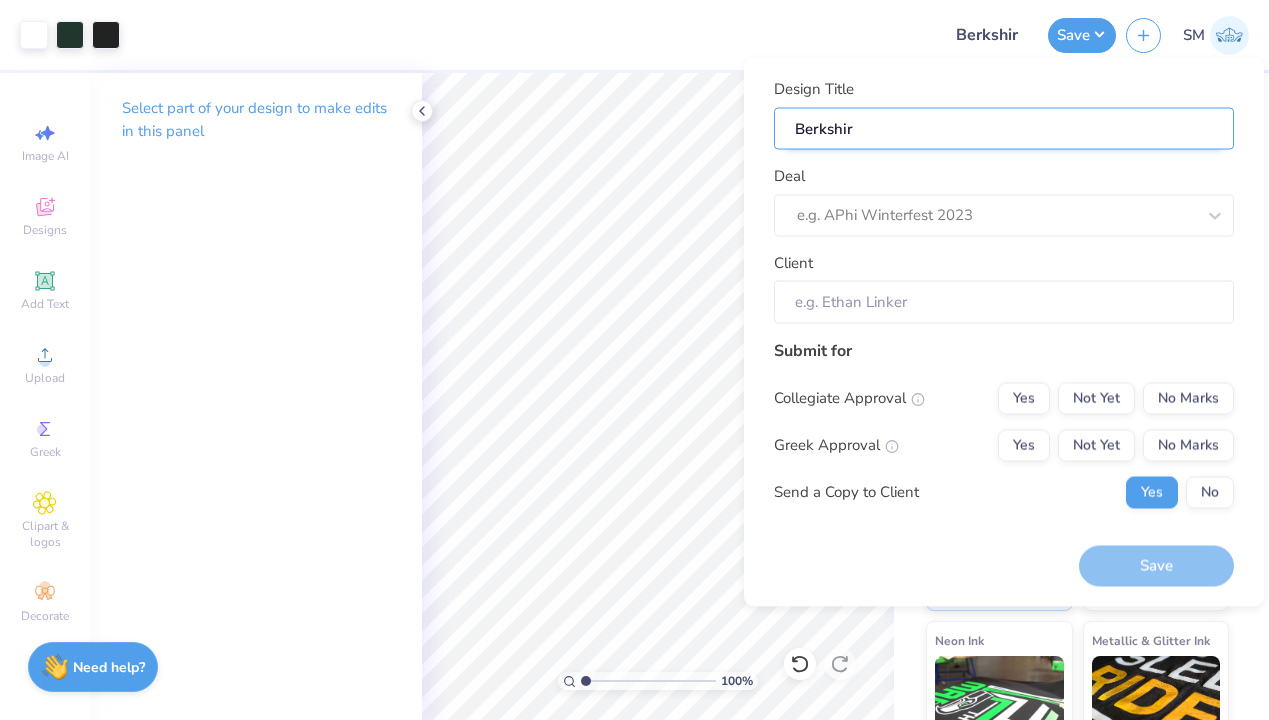 type on "[LAST]" 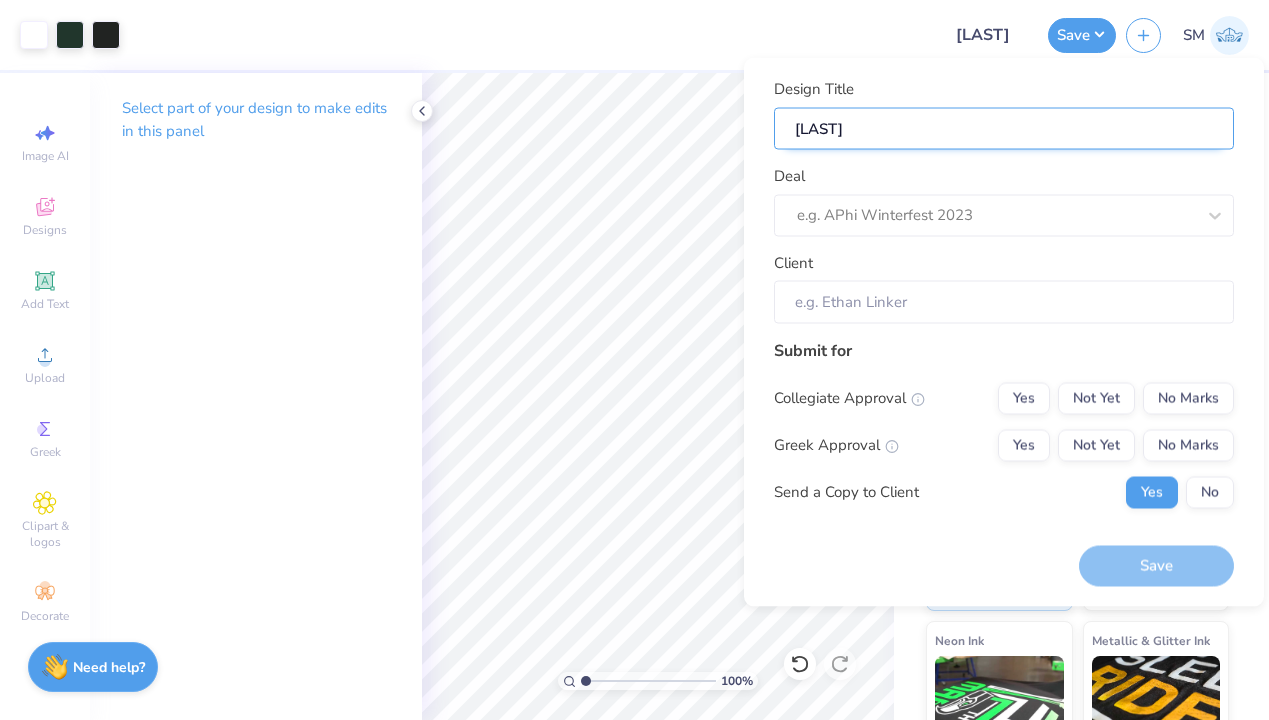type on "[LAST]" 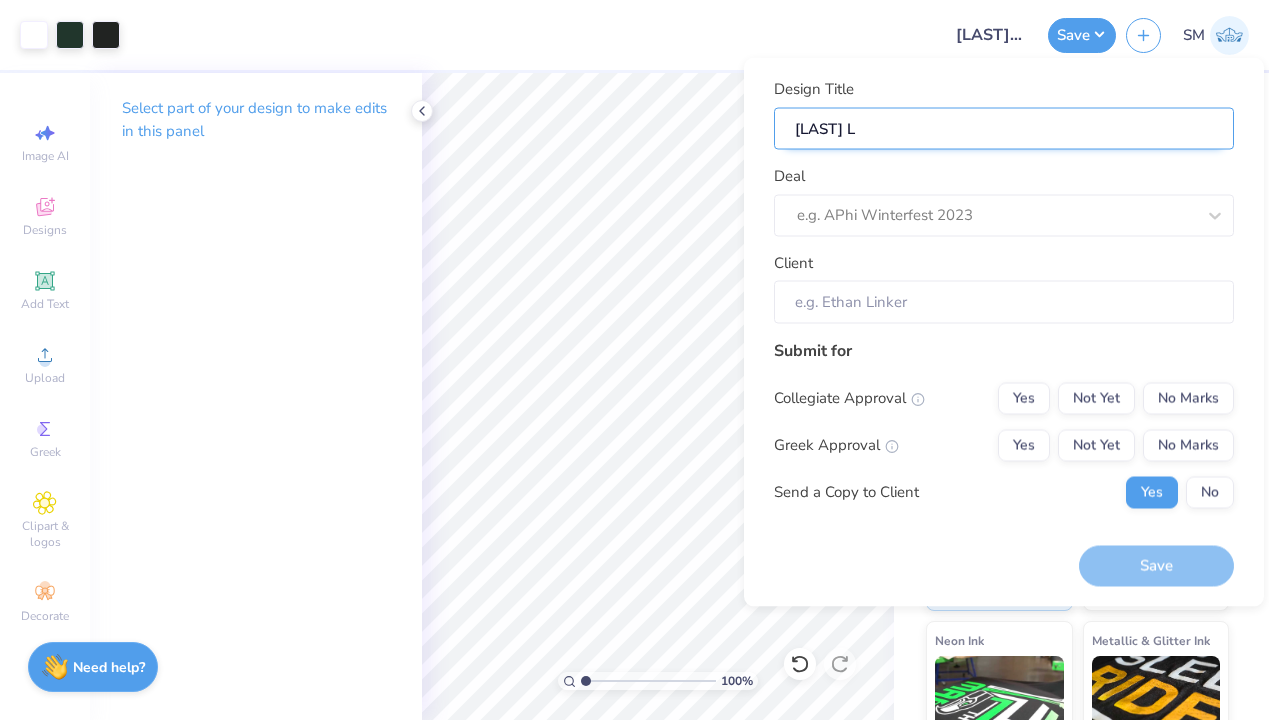 type on "[LAST] [CITY]" 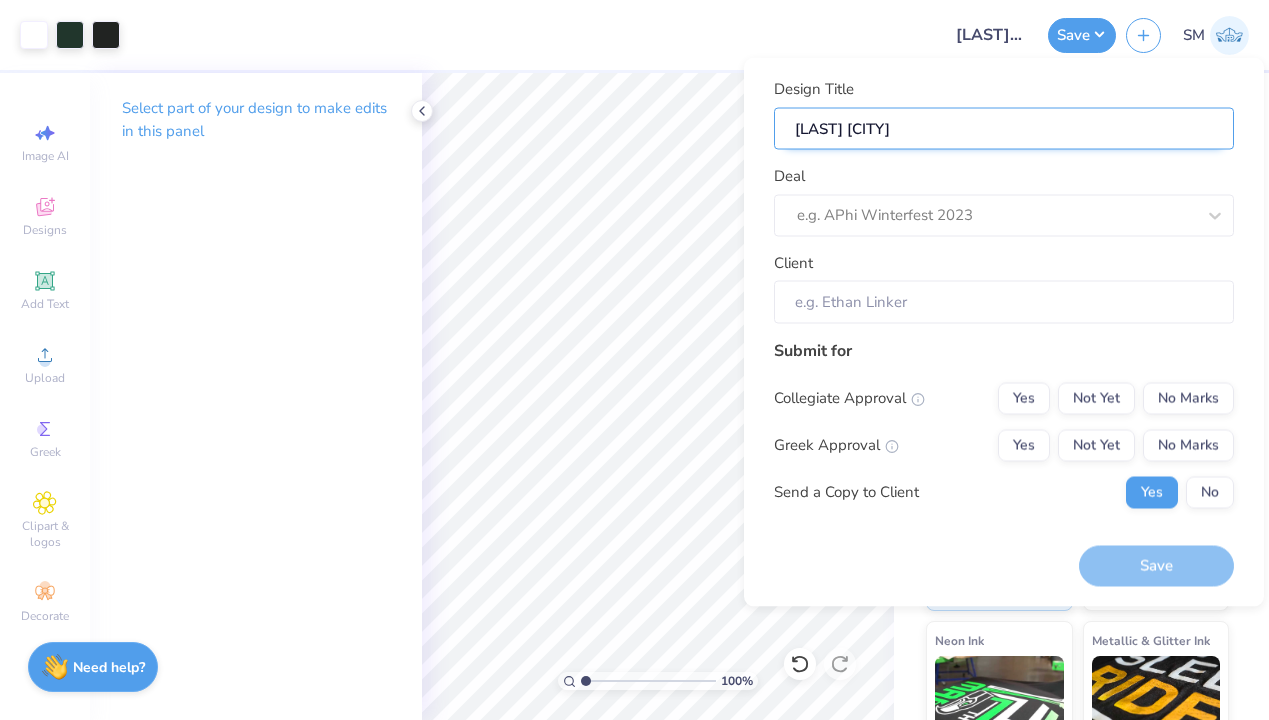 type on "[LAST] LAC" 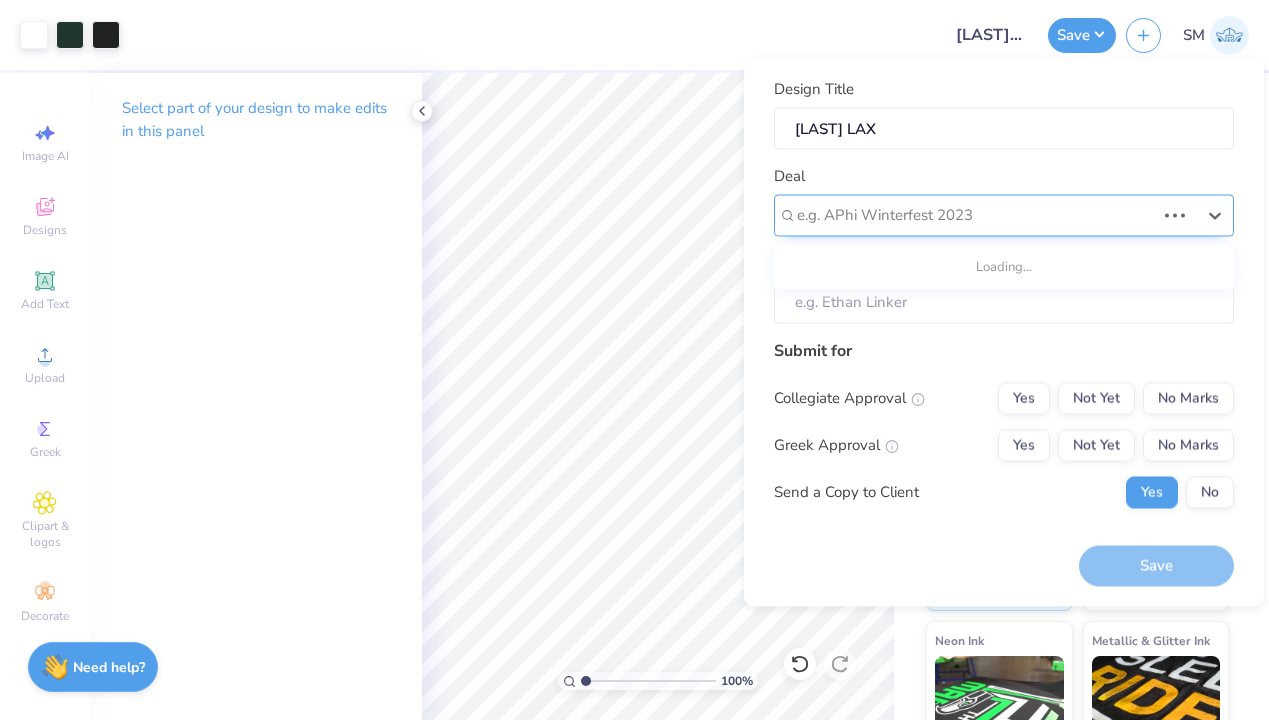 click at bounding box center (976, 215) 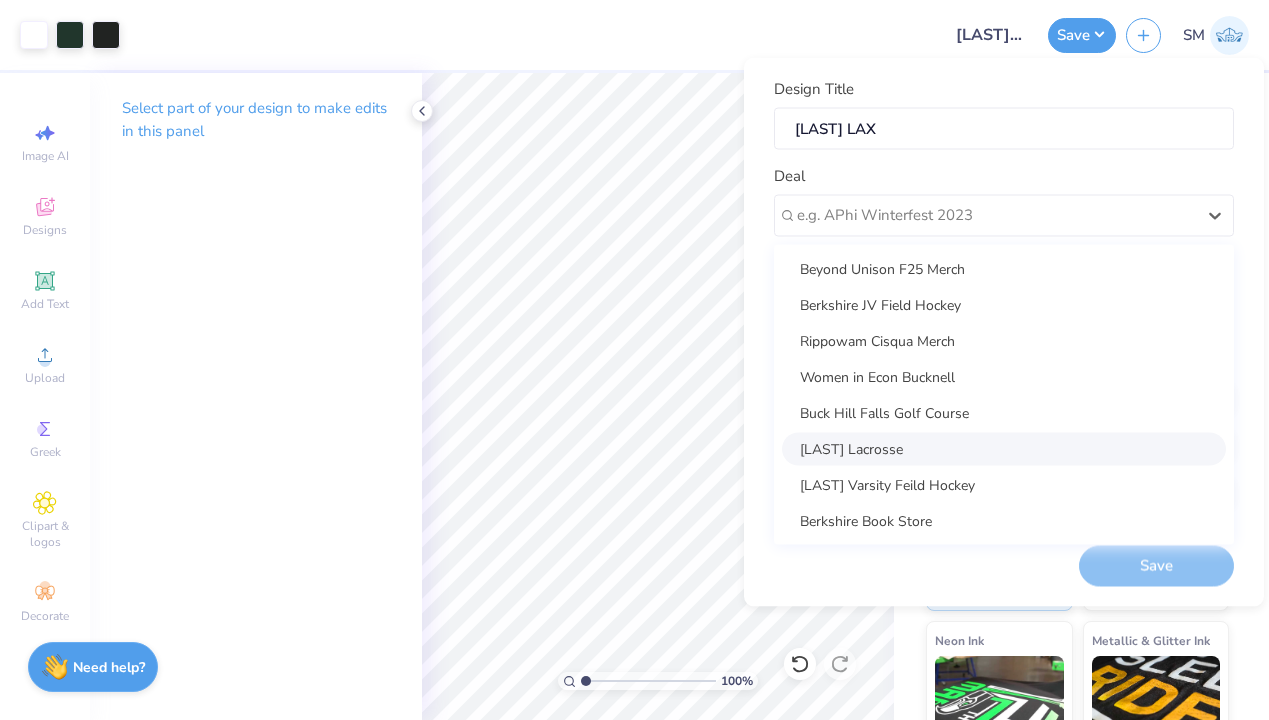 click on "[LAST] Lacrosse" at bounding box center (1004, 448) 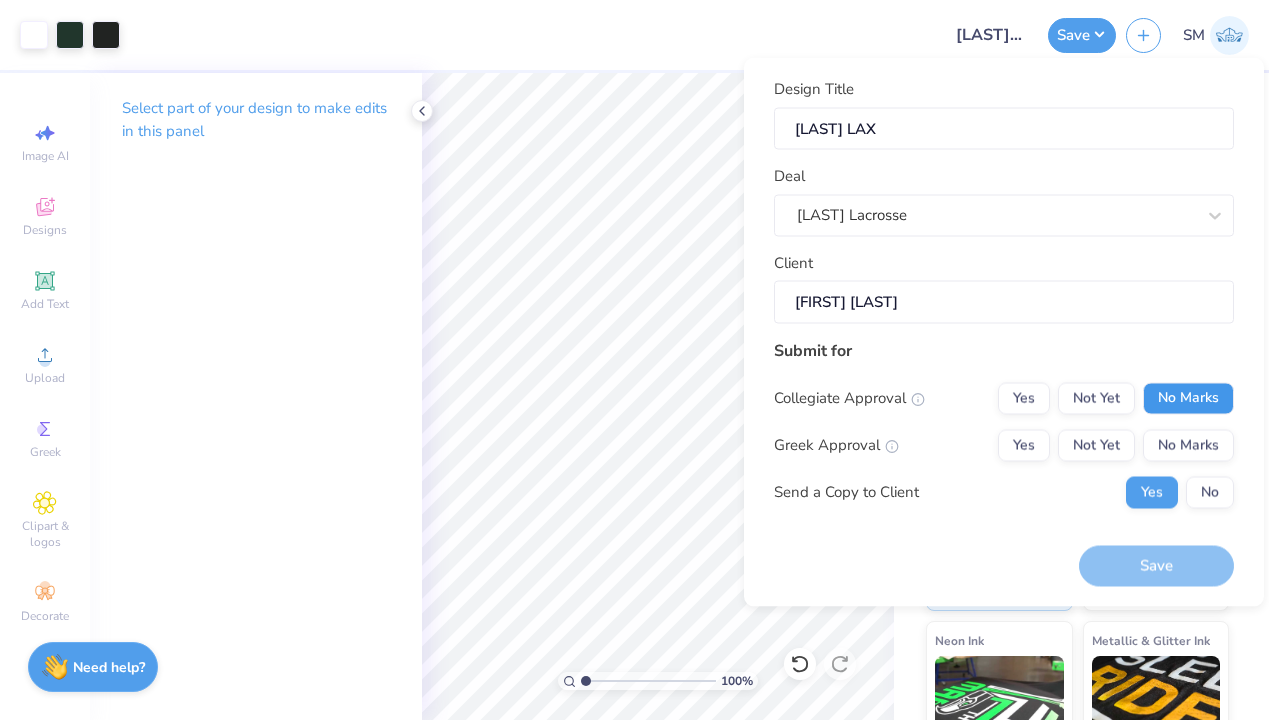 click on "No Marks" at bounding box center [1188, 398] 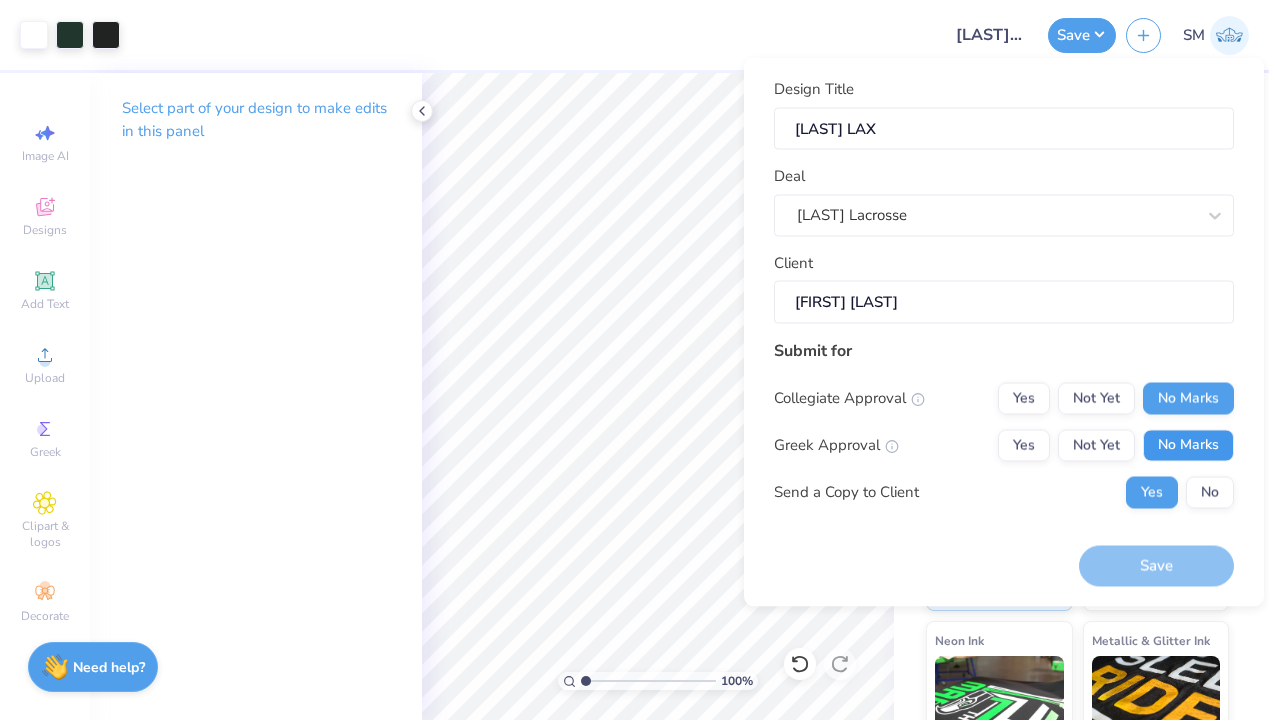 click on "No Marks" at bounding box center [1188, 445] 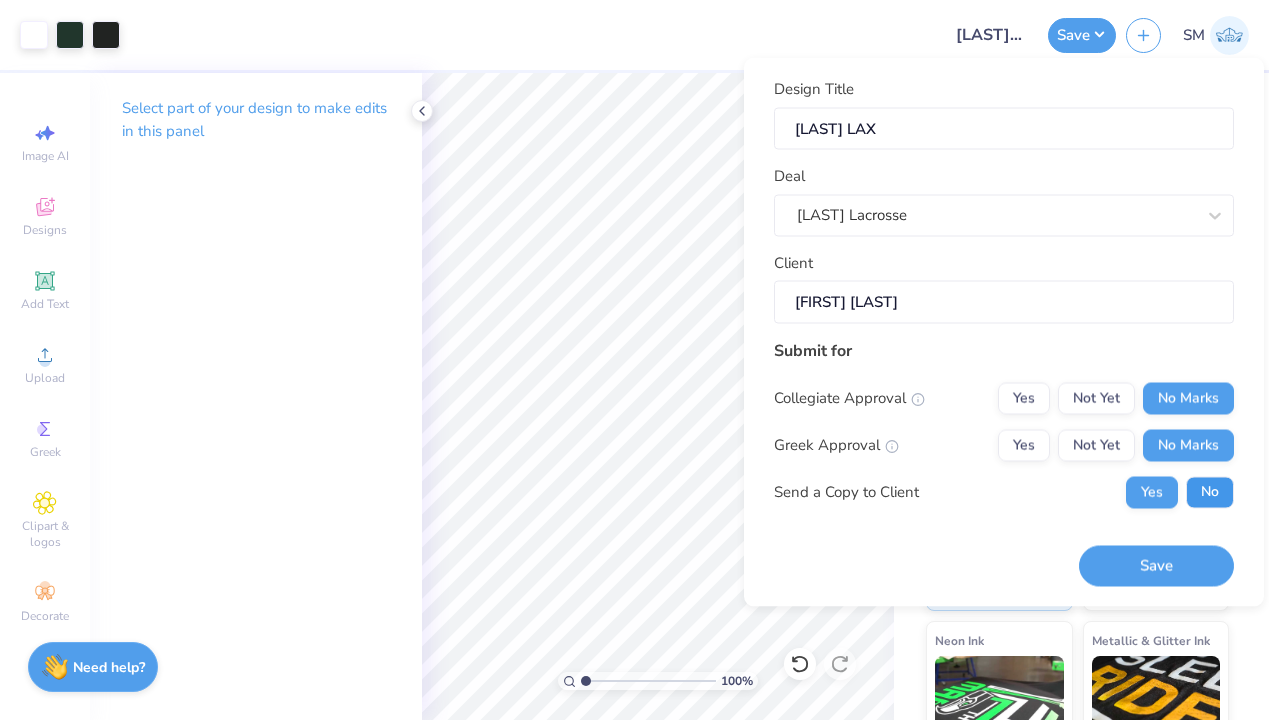click on "No" at bounding box center [1210, 492] 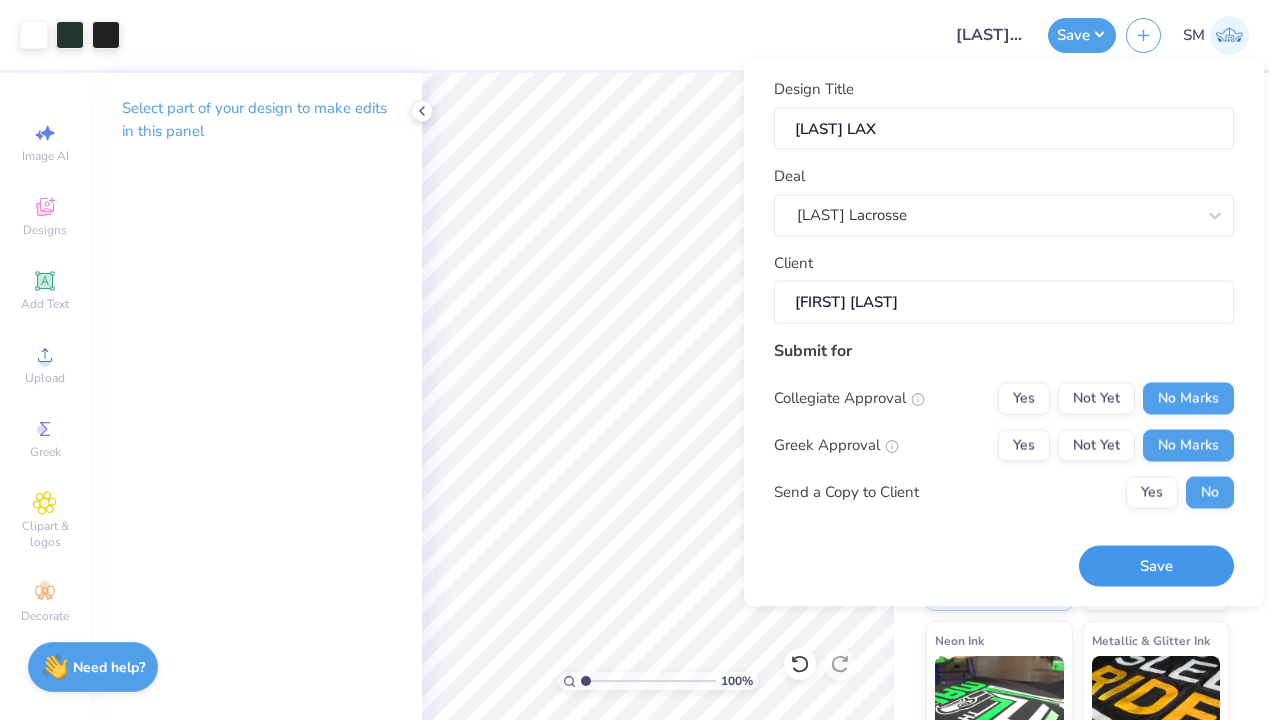 click on "Save" at bounding box center (1156, 566) 